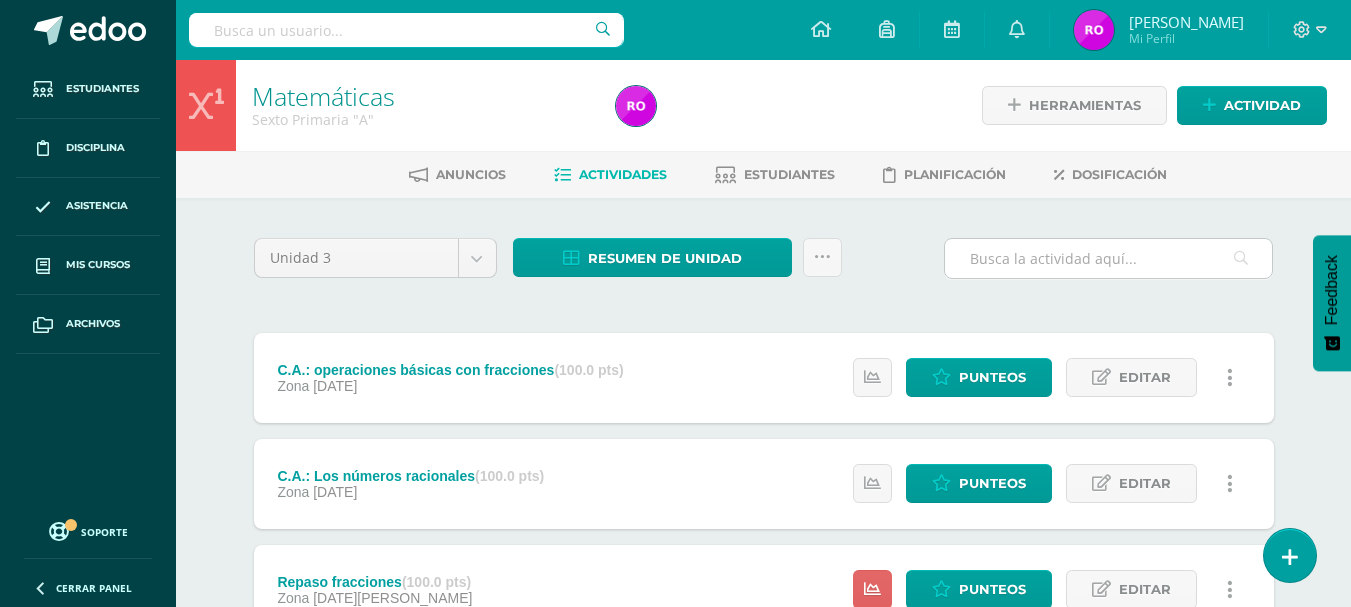 scroll, scrollTop: 0, scrollLeft: 0, axis: both 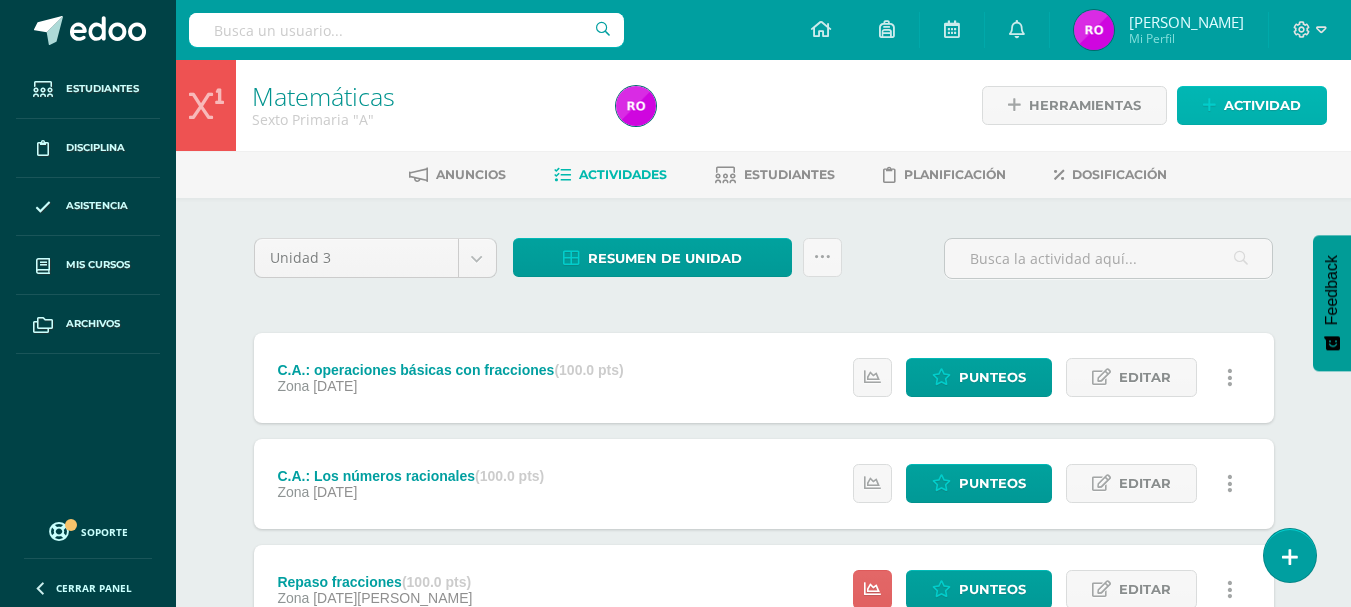 click on "Actividad" at bounding box center (1252, 105) 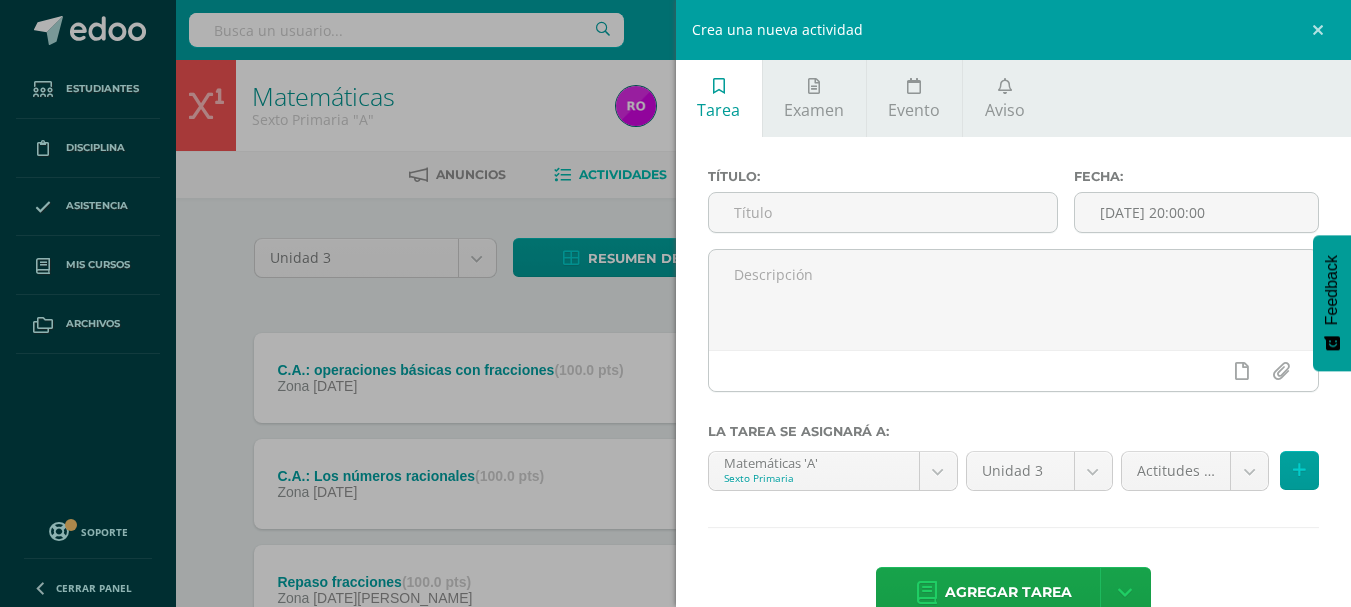 click on "Crea una nueva actividad
Tarea Examen Evento Aviso Título: Fecha: 2025-07-13 20:00:00 La tarea se asignará a:
Matemáticas 'A'
Sexto Primaria
Inglés 'A'
Inglés 'A'
Inglés 'A'
Destrezas de Aprendizaje 'A'
Inglés 'A'
Inglés 'A'
Matemáticas 'A'
Unidad 3
Unidad 3
Unidad 4
Actitudes (10.0%)
Actitudes (10.0%)
Examen Final  (30.0%)
Examen Parcial  (20.0%)
Agregar tarea 1" at bounding box center (675, 303) 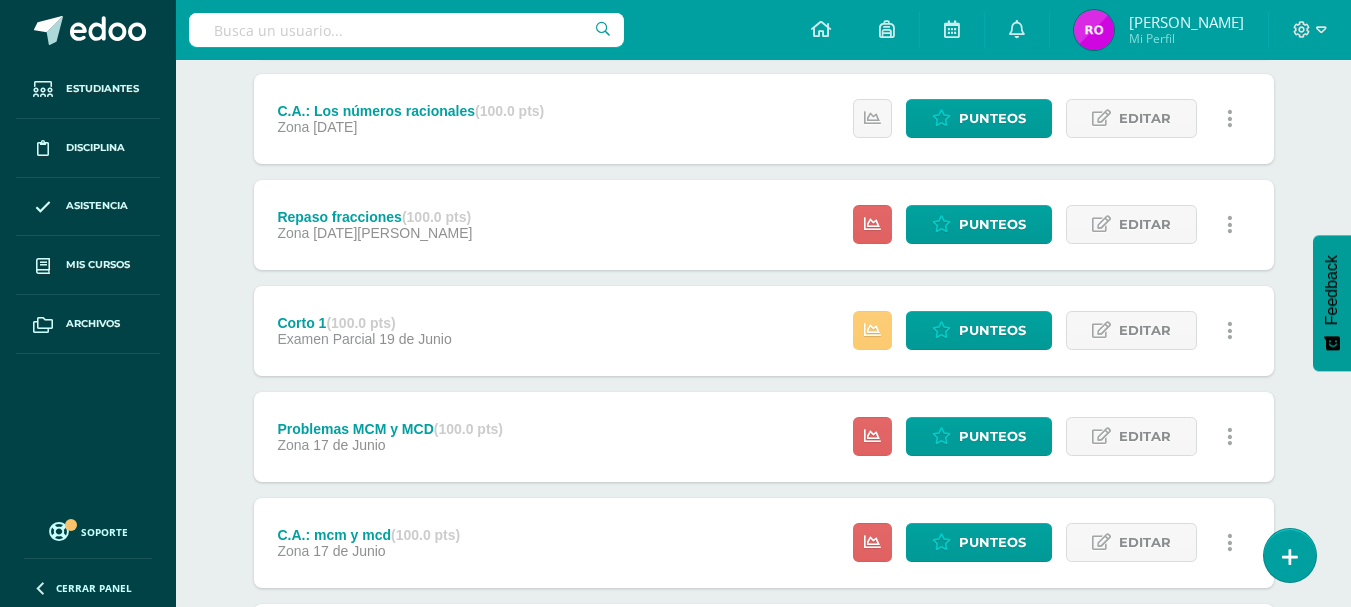 scroll, scrollTop: 400, scrollLeft: 0, axis: vertical 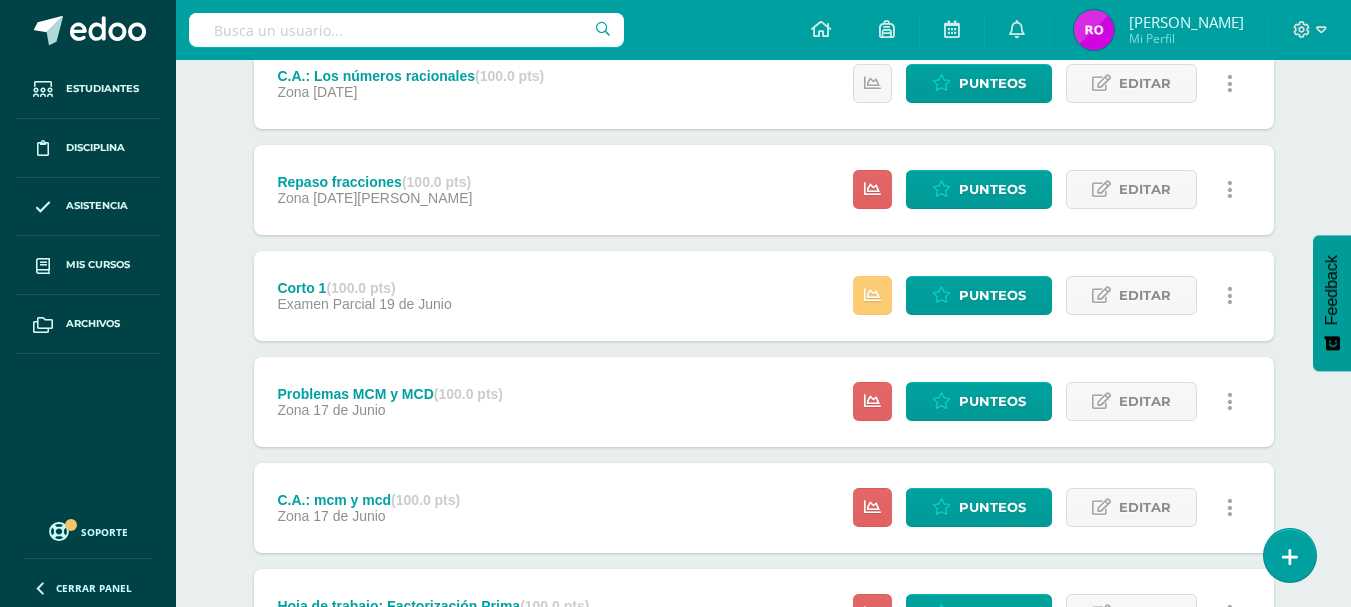 click on "Problemas MCM y MCD  (100.0 pts)
Zona
17 de Junio" at bounding box center (390, 402) 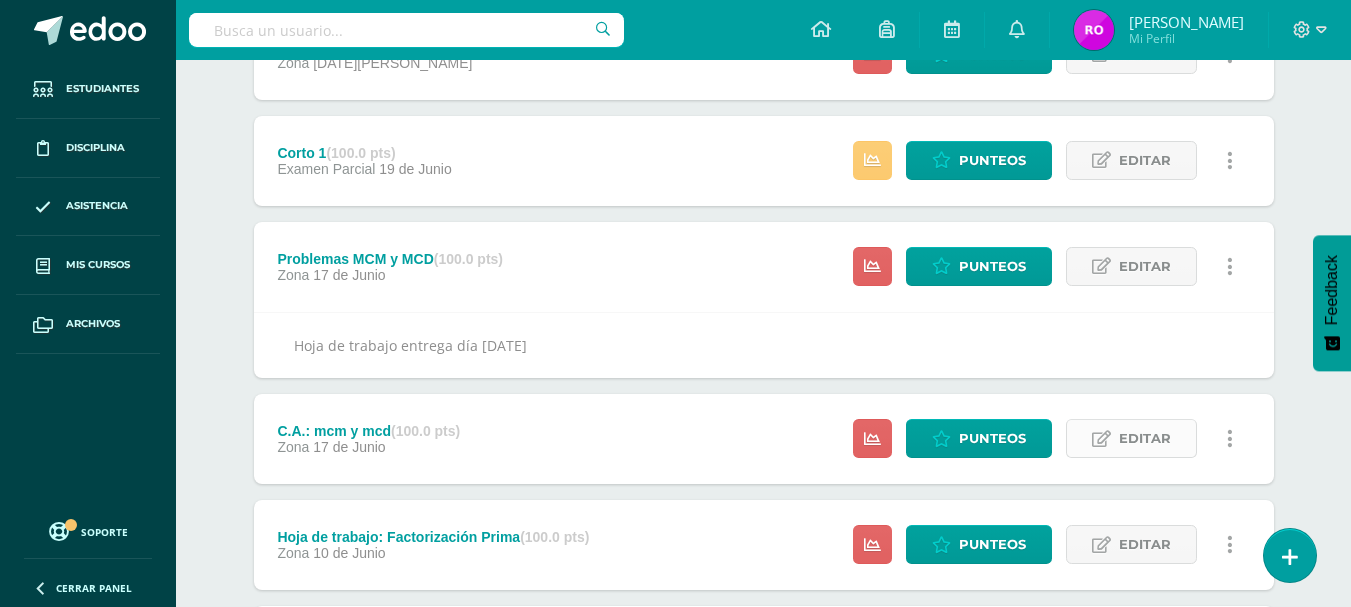 scroll, scrollTop: 500, scrollLeft: 0, axis: vertical 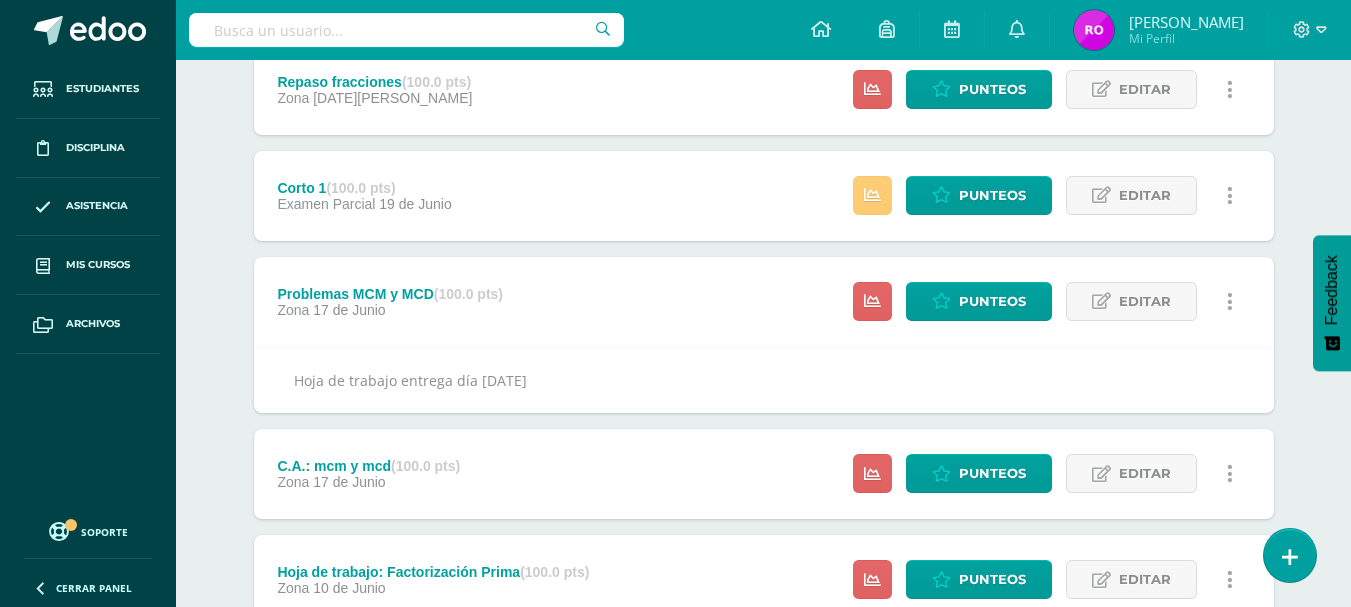 click on "Corto 1  (100.0 pts)
Examen Parcial
19 de Junio
Estatus de Actividad:
0
Estudiantes sin calificar
0
Estudiantes con cero
Media
70.8
Max
100
Min
22
Punteos
Editar" at bounding box center (764, 196) 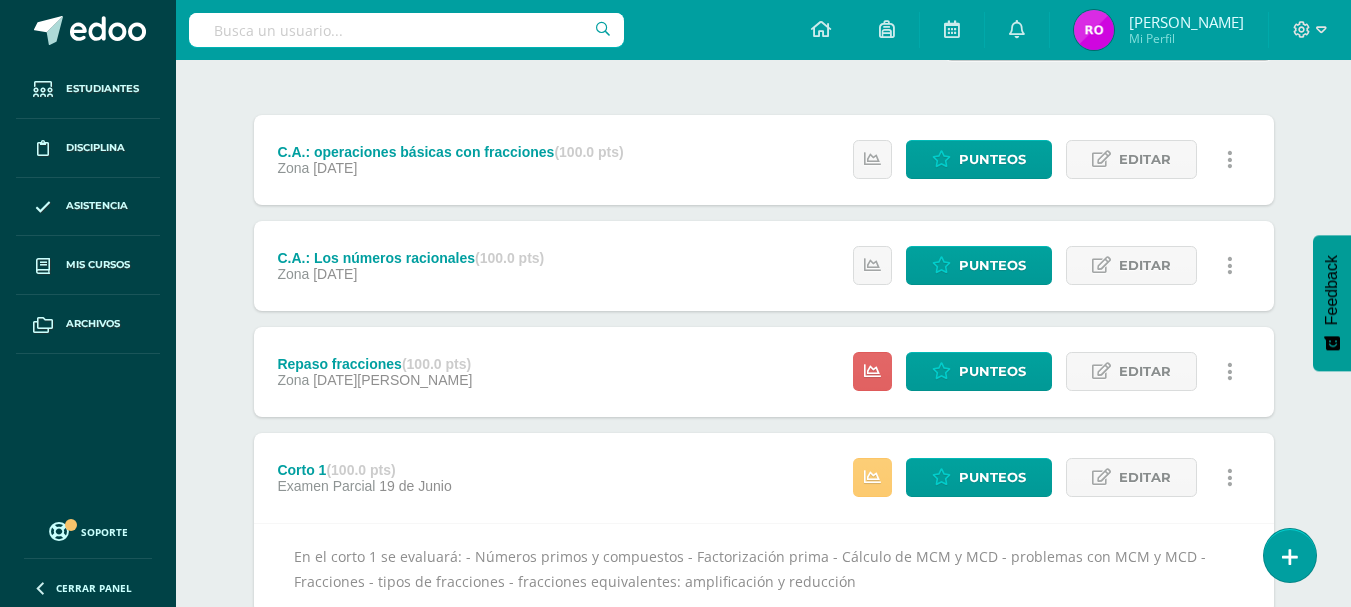 scroll, scrollTop: 0, scrollLeft: 0, axis: both 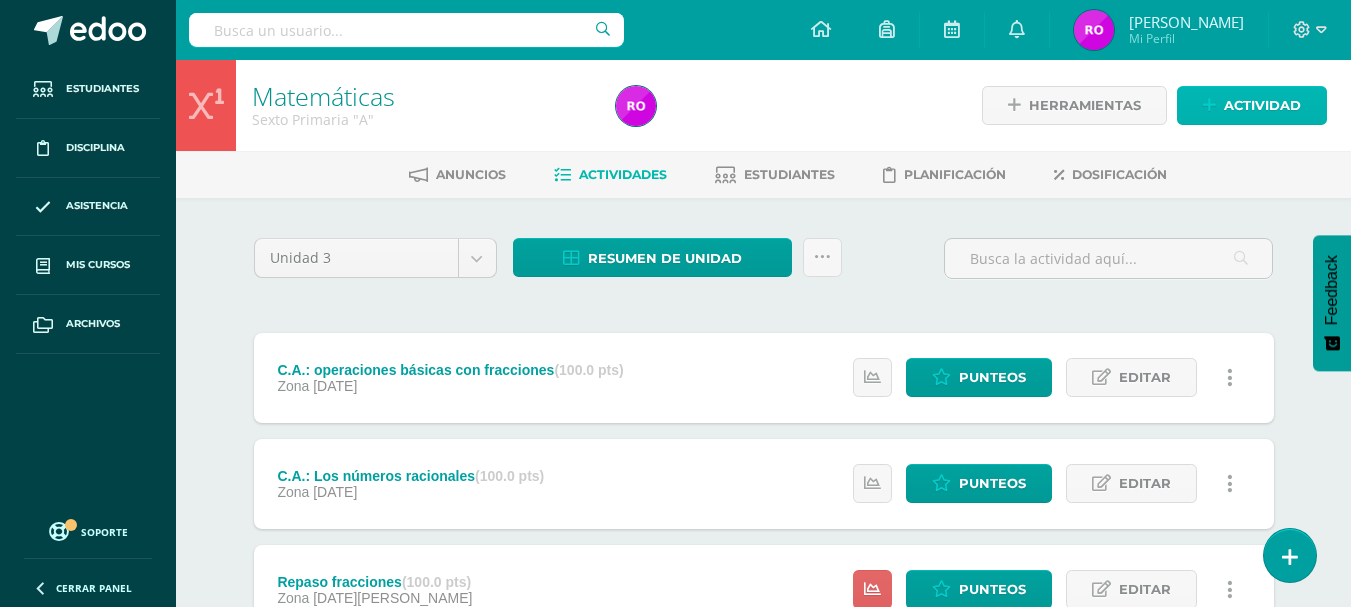 click on "Actividad" at bounding box center (1262, 105) 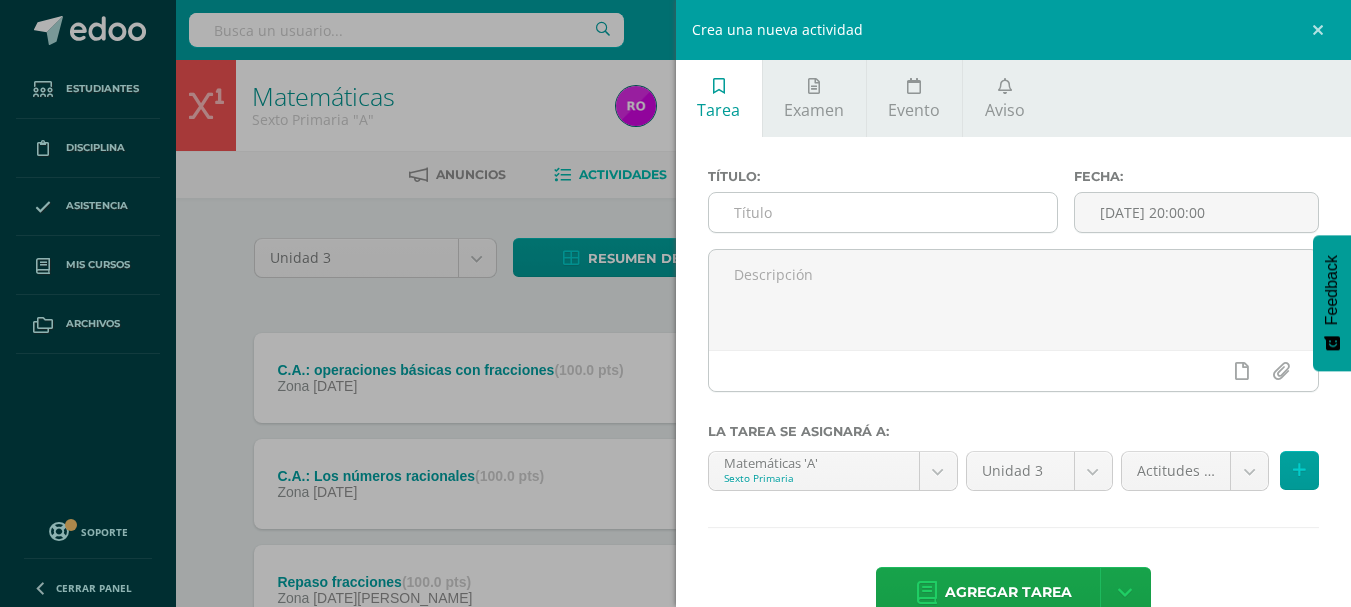 click at bounding box center [883, 212] 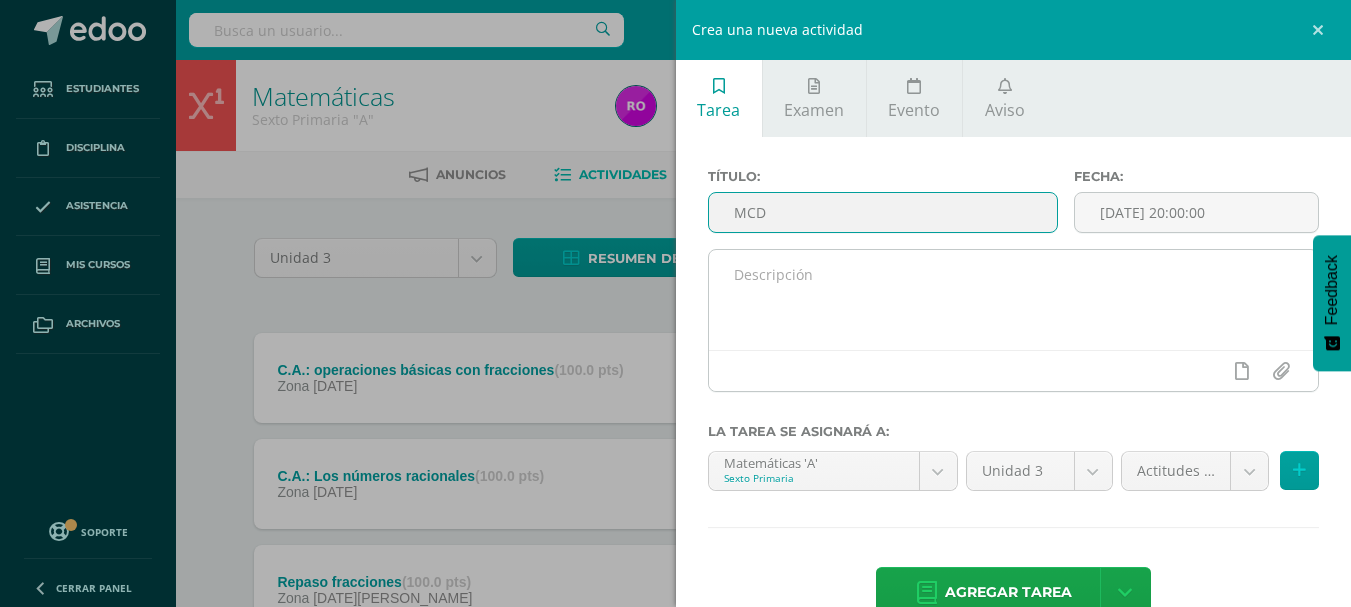 type on "MCD" 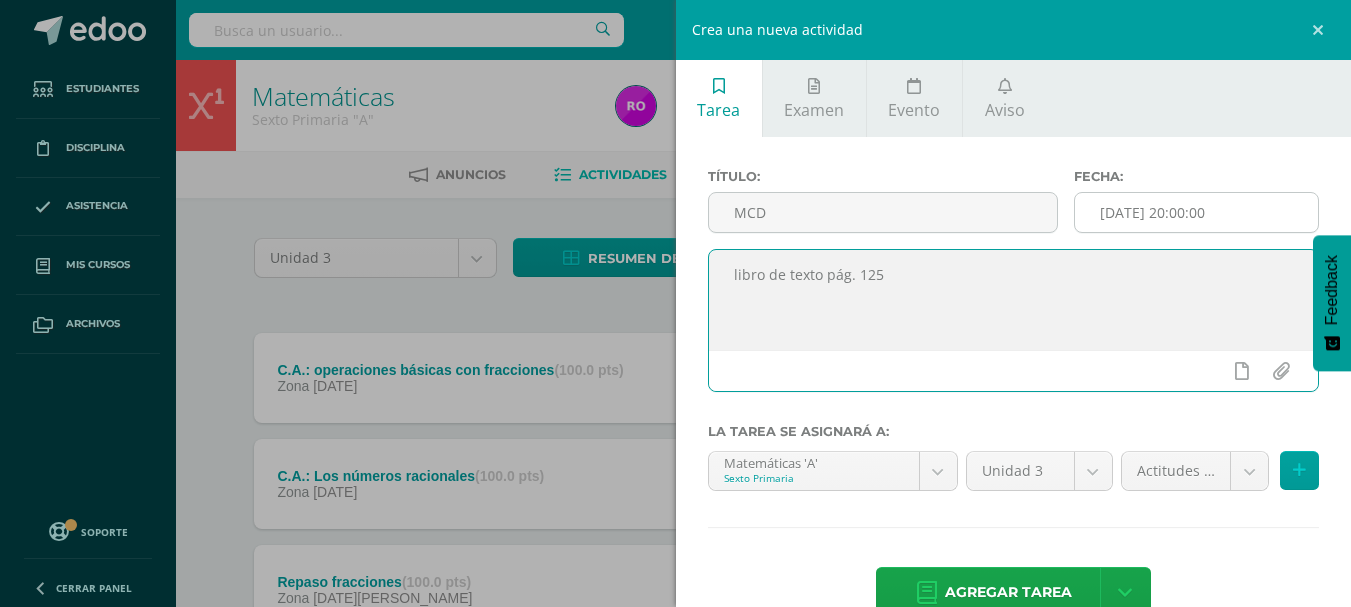 type on "libro de texto pág. 125" 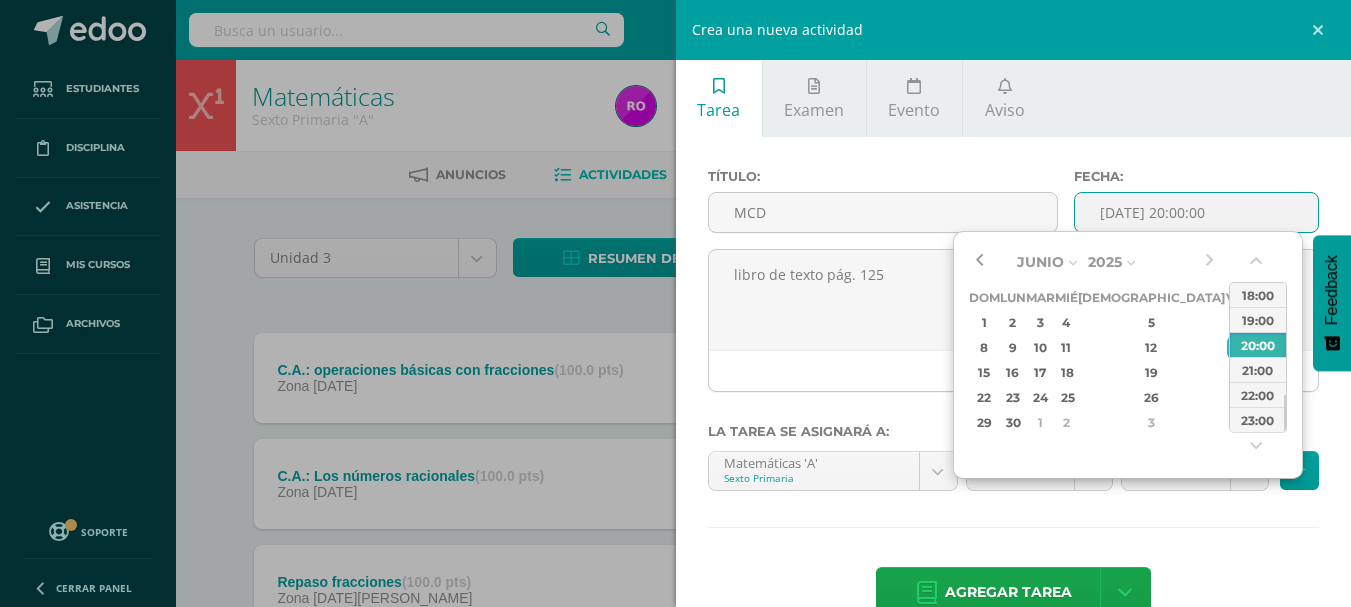 click at bounding box center (979, 262) 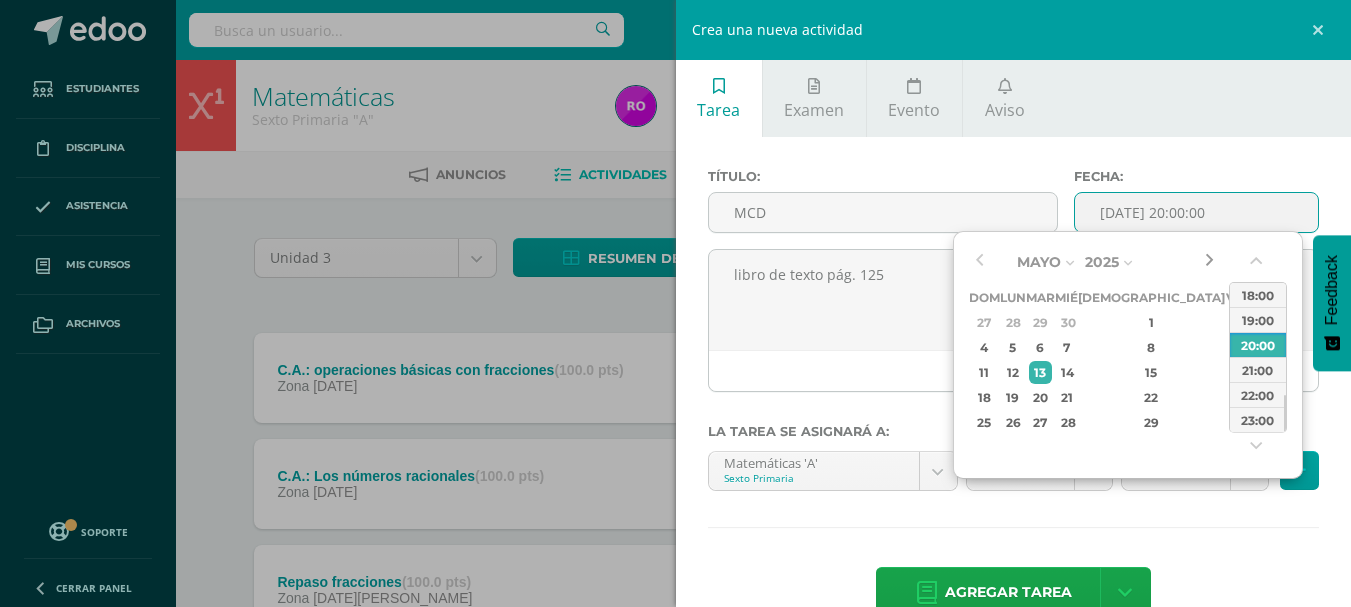 click at bounding box center (1209, 262) 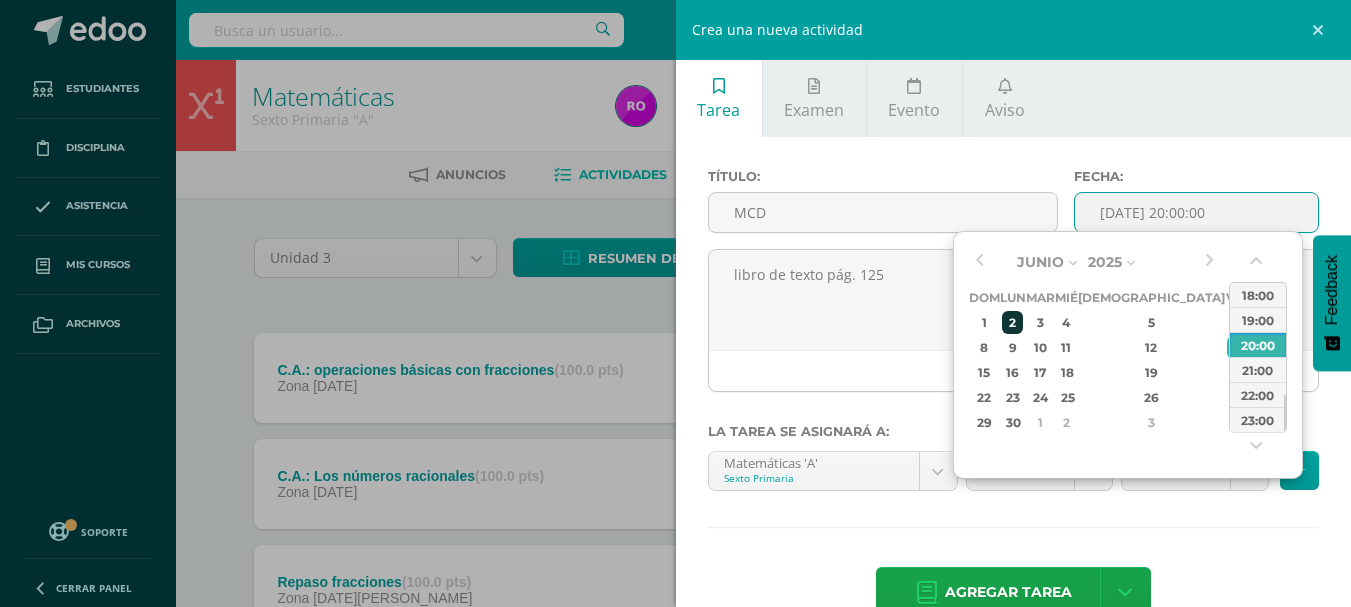 click on "2" at bounding box center [1012, 322] 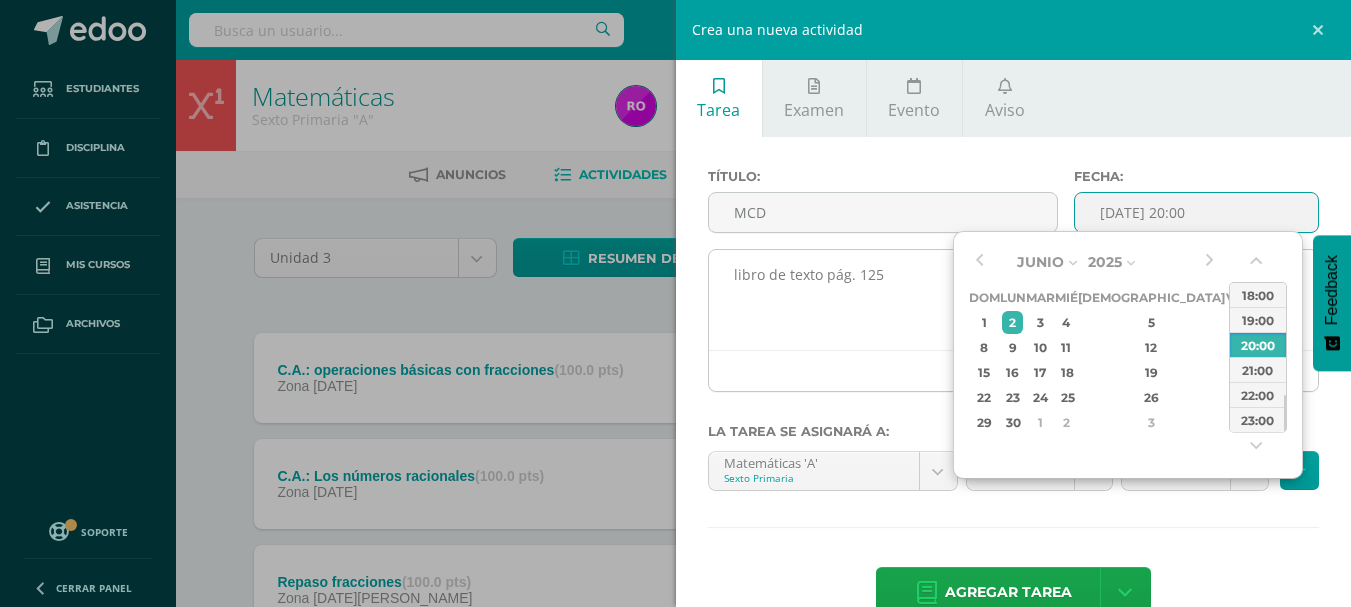click on "libro de texto pág. 125" at bounding box center (1014, 300) 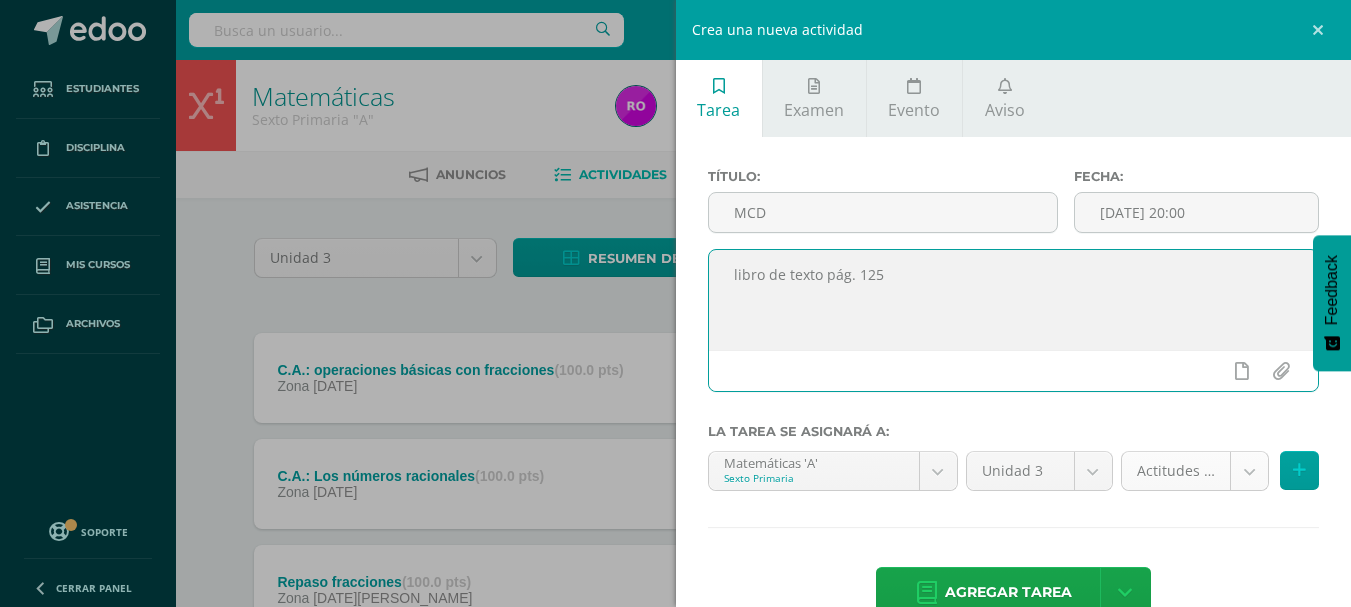 click on "Tarea asignada exitosamente         Estudiantes Disciplina Asistencia Mis cursos Archivos Soporte
Centro de ayuda
Últimas actualizaciones
10+ Cerrar panel
Inglés
Primero
Primaria
"A"
Actividades Estudiantes Planificación Dosificación
Inglés
Segundo
Primaria
"A"
Actividades Estudiantes Planificación Dosificación
Inglés
Tercero
Primaria
"A"
Actividades Estudiantes Planificación Dosificación
Destrezas de Aprendizaje
Actividades Estudiantes Actividades" at bounding box center [675, 939] 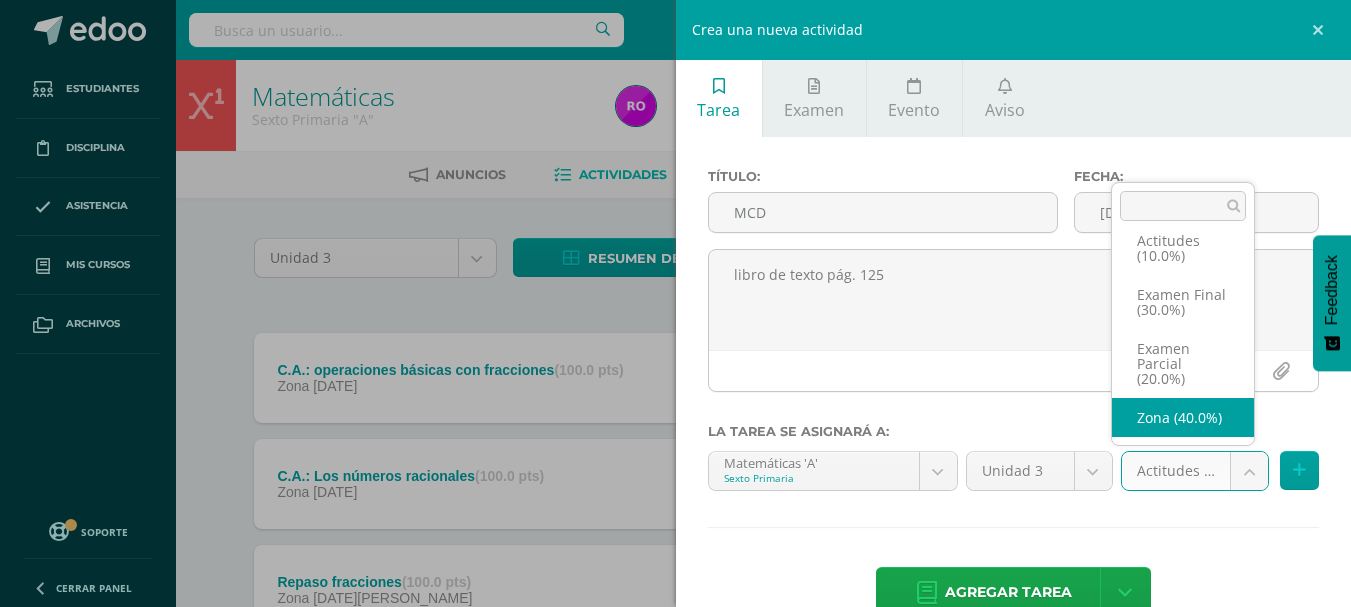 scroll, scrollTop: 46, scrollLeft: 0, axis: vertical 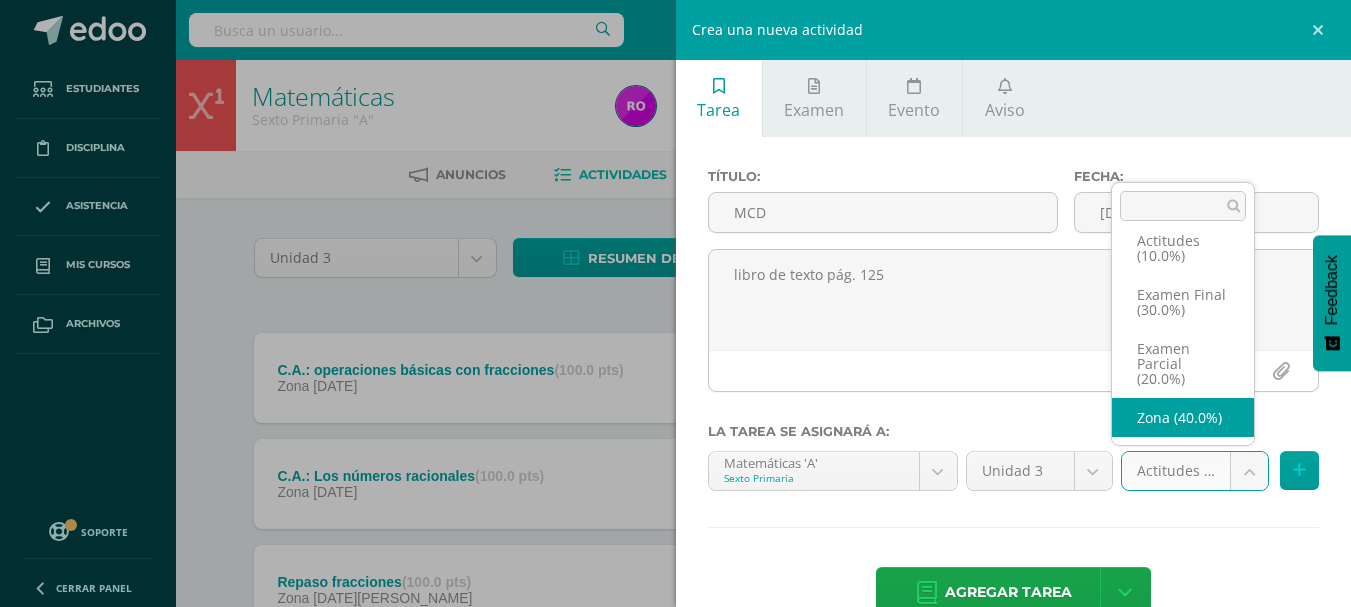 select on "167383" 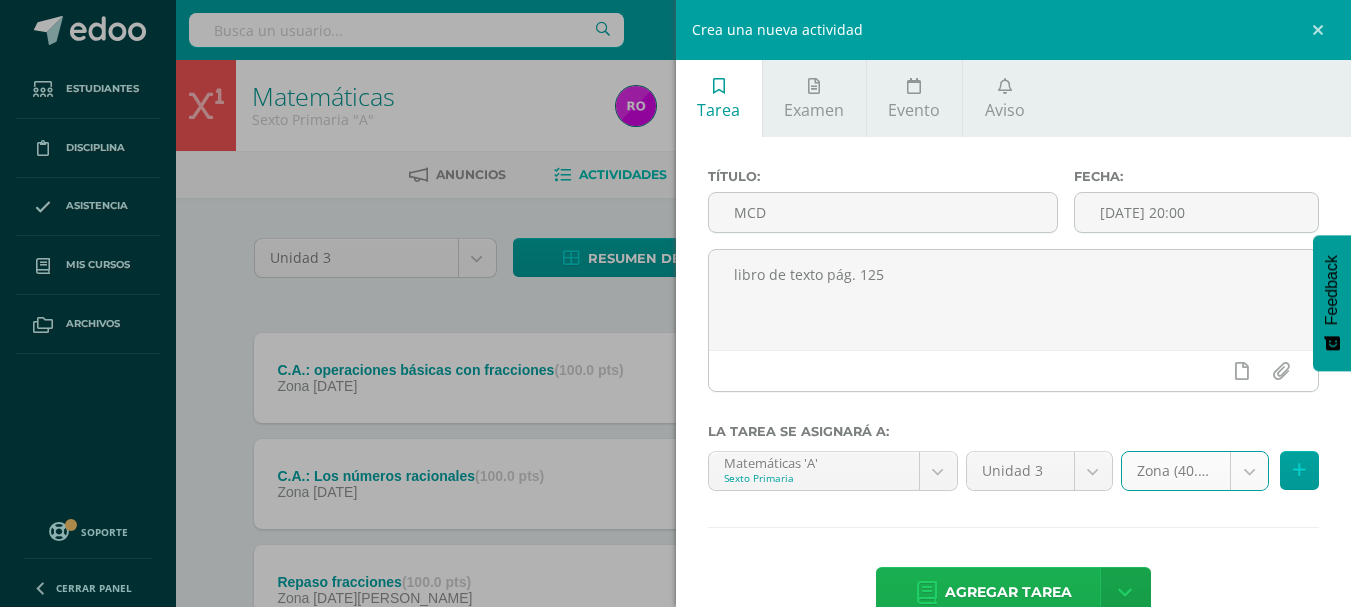 click on "Agregar tarea" at bounding box center (1008, 592) 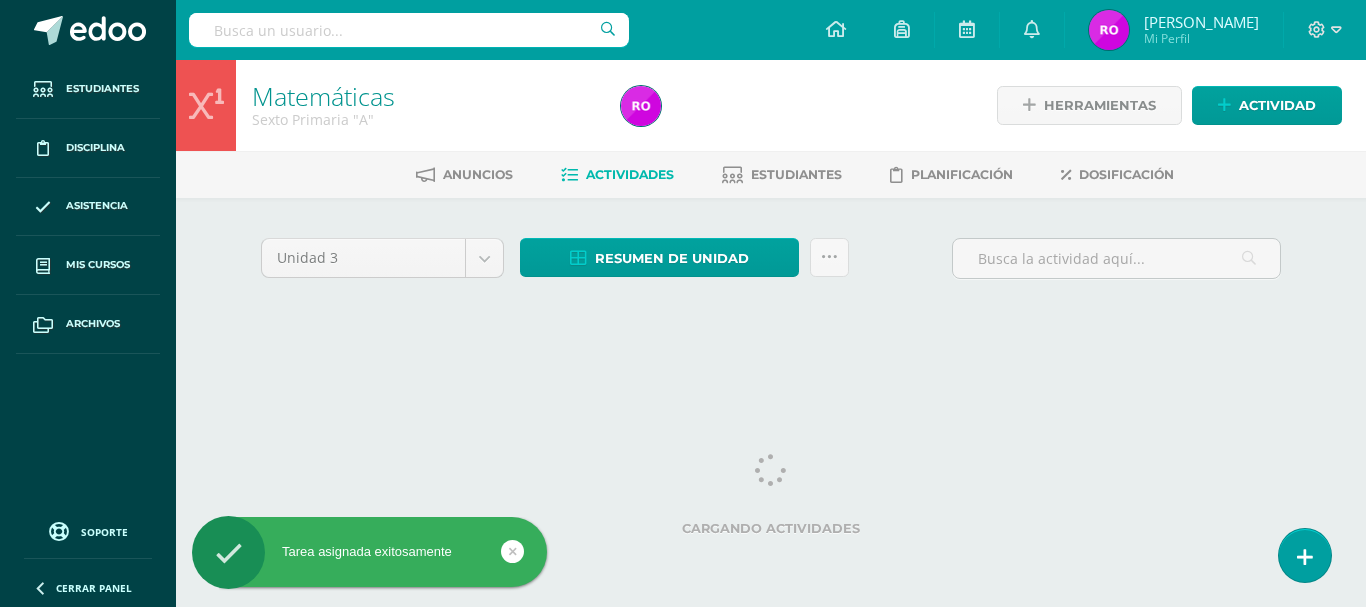 scroll, scrollTop: 0, scrollLeft: 0, axis: both 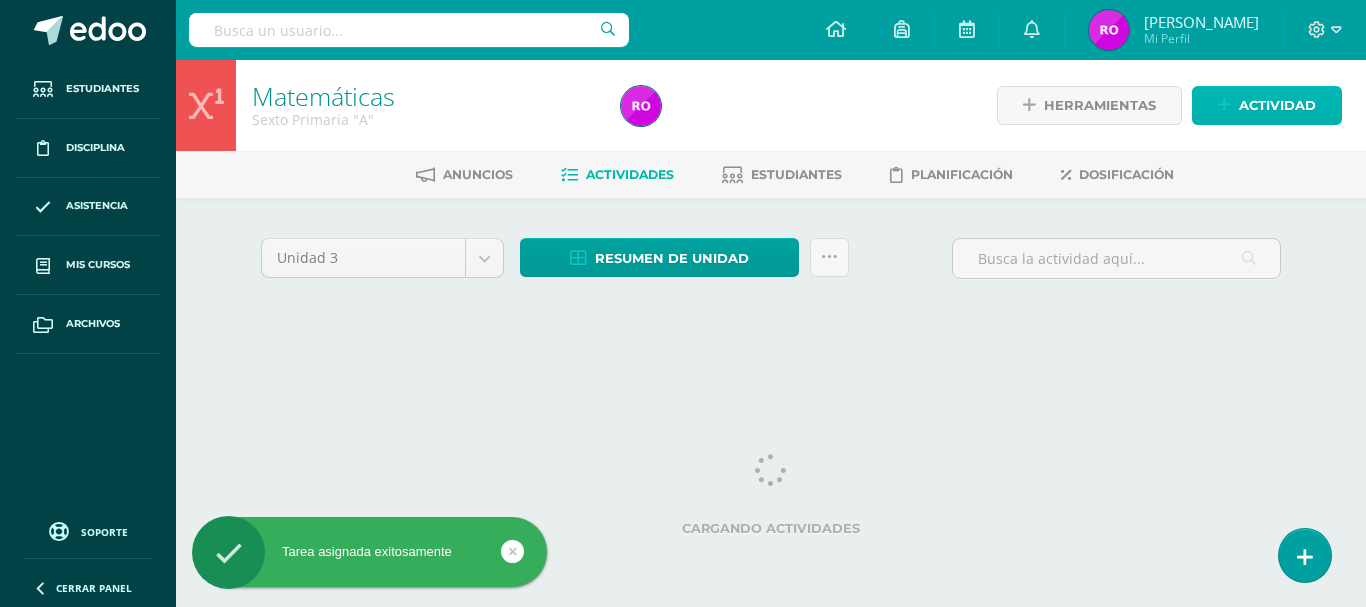 click on "Actividad" at bounding box center [1277, 105] 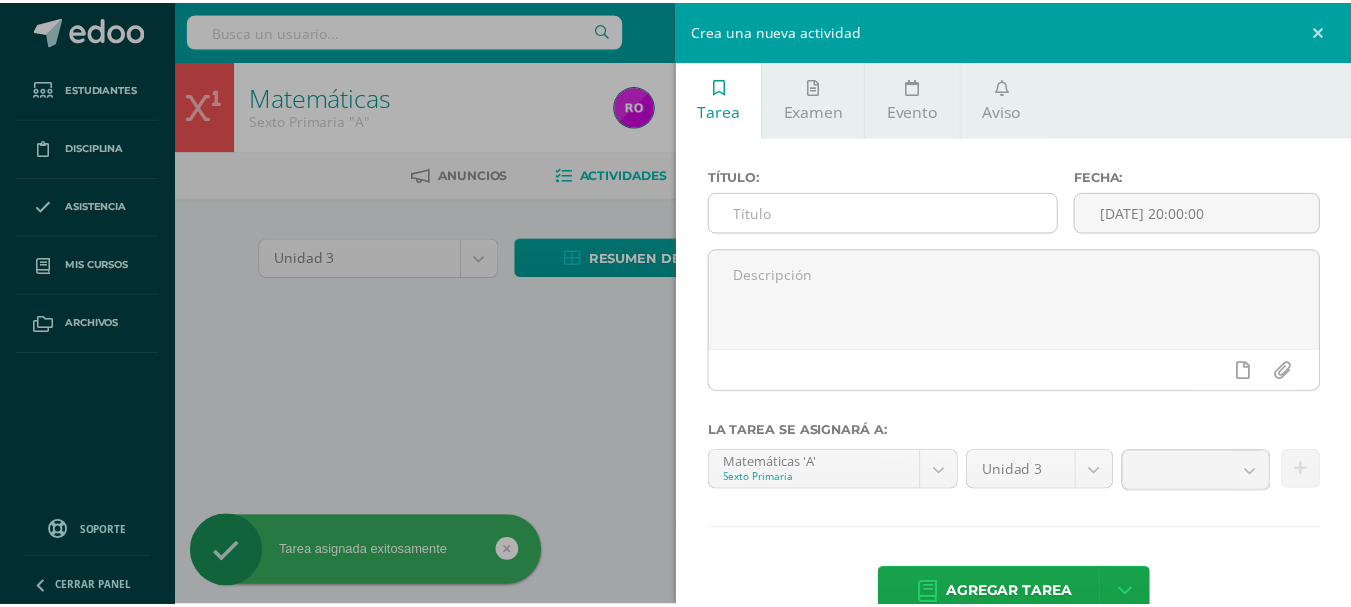 scroll, scrollTop: 0, scrollLeft: 0, axis: both 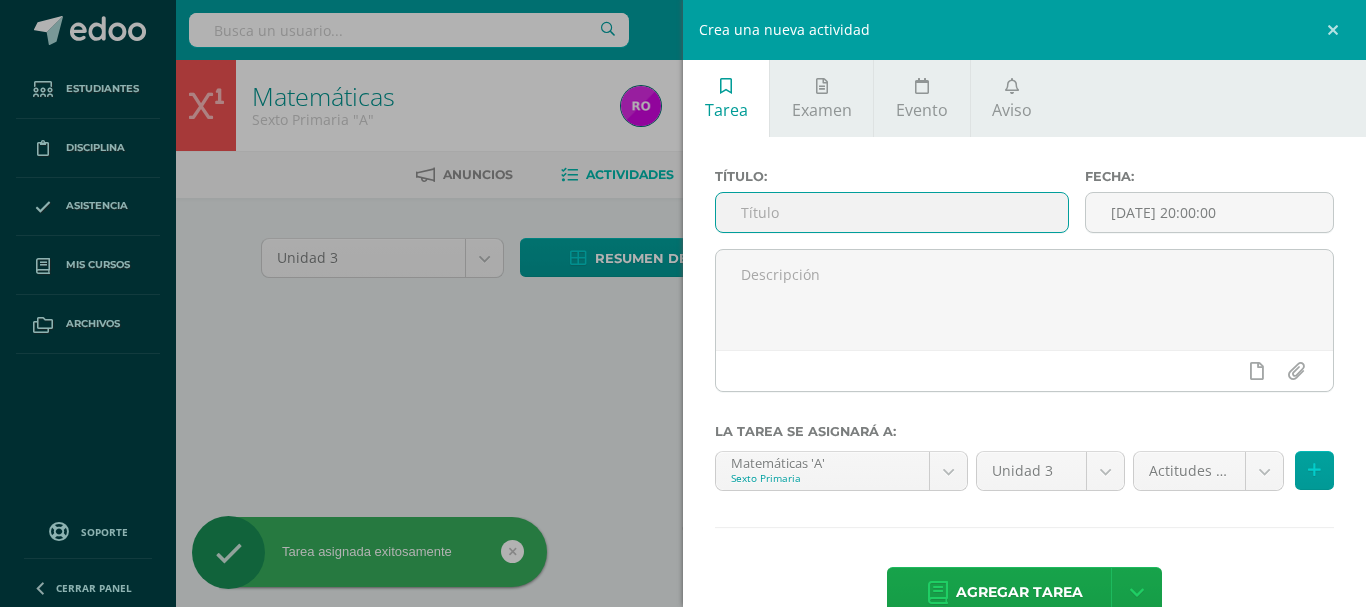 click at bounding box center (892, 212) 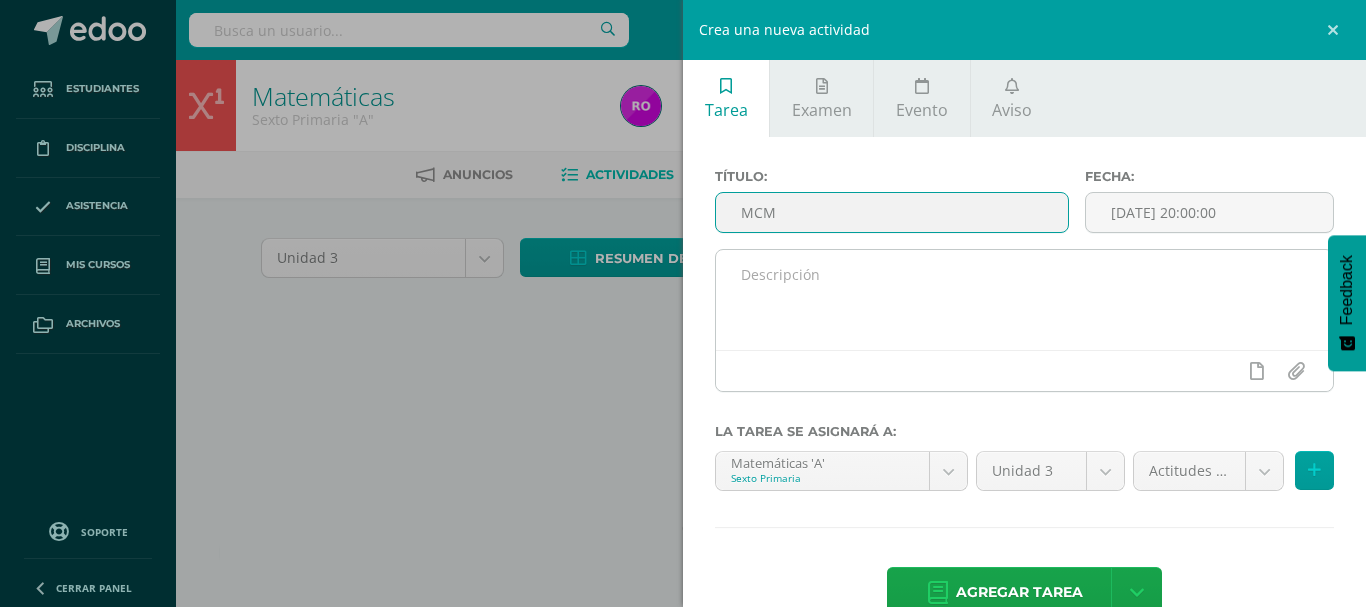 type on "MCM" 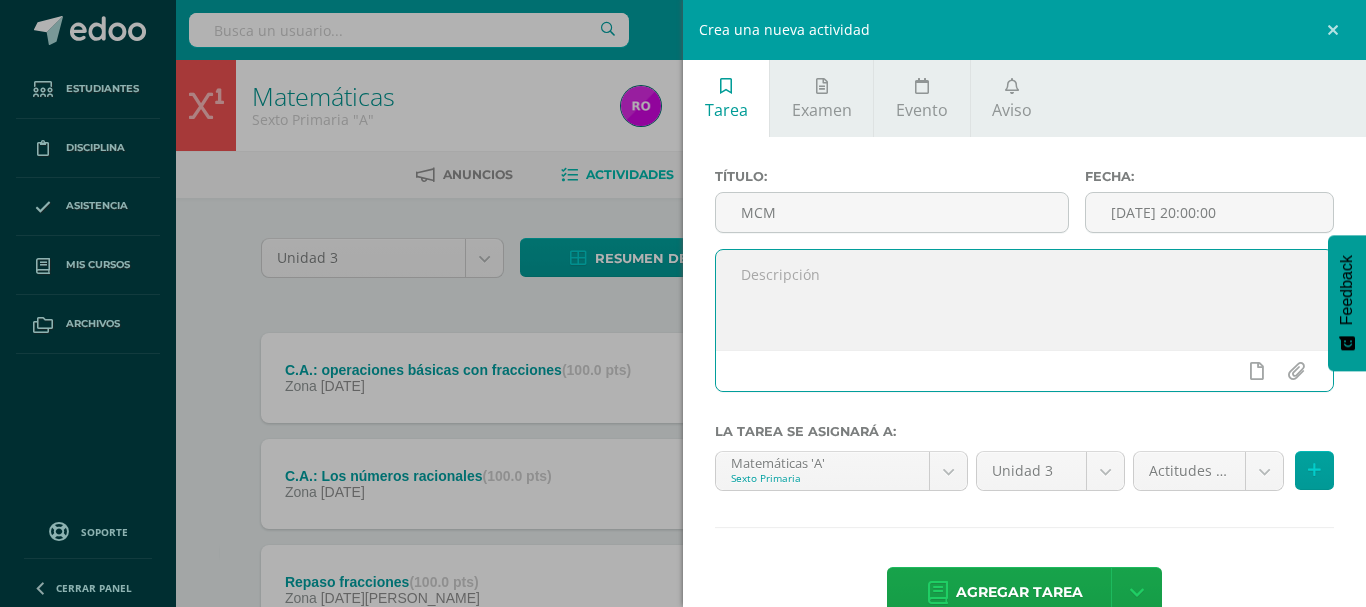 click at bounding box center (1024, 300) 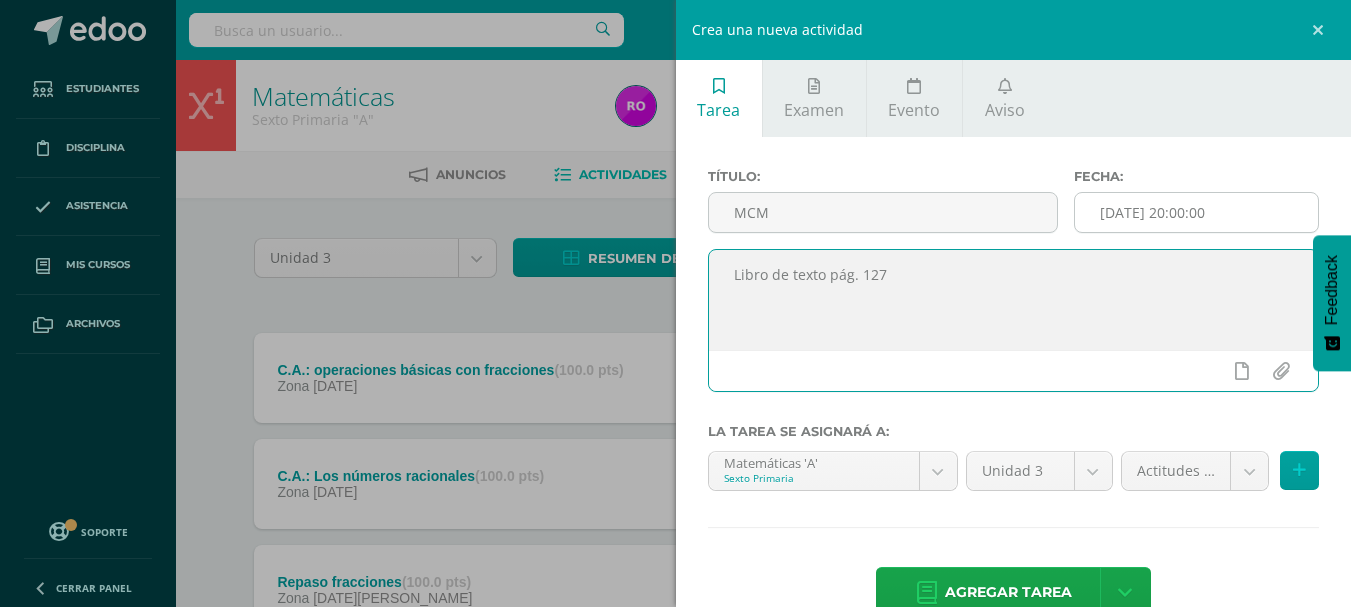 type on "Libro de texto pág. 127" 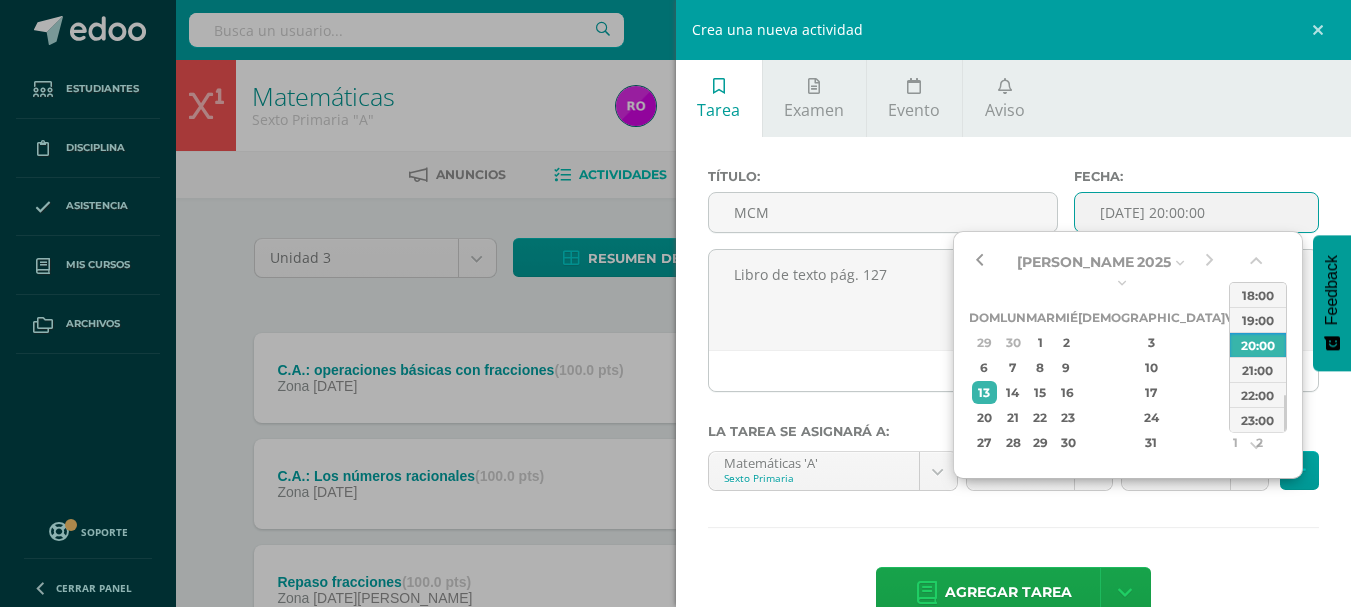 click at bounding box center (979, 262) 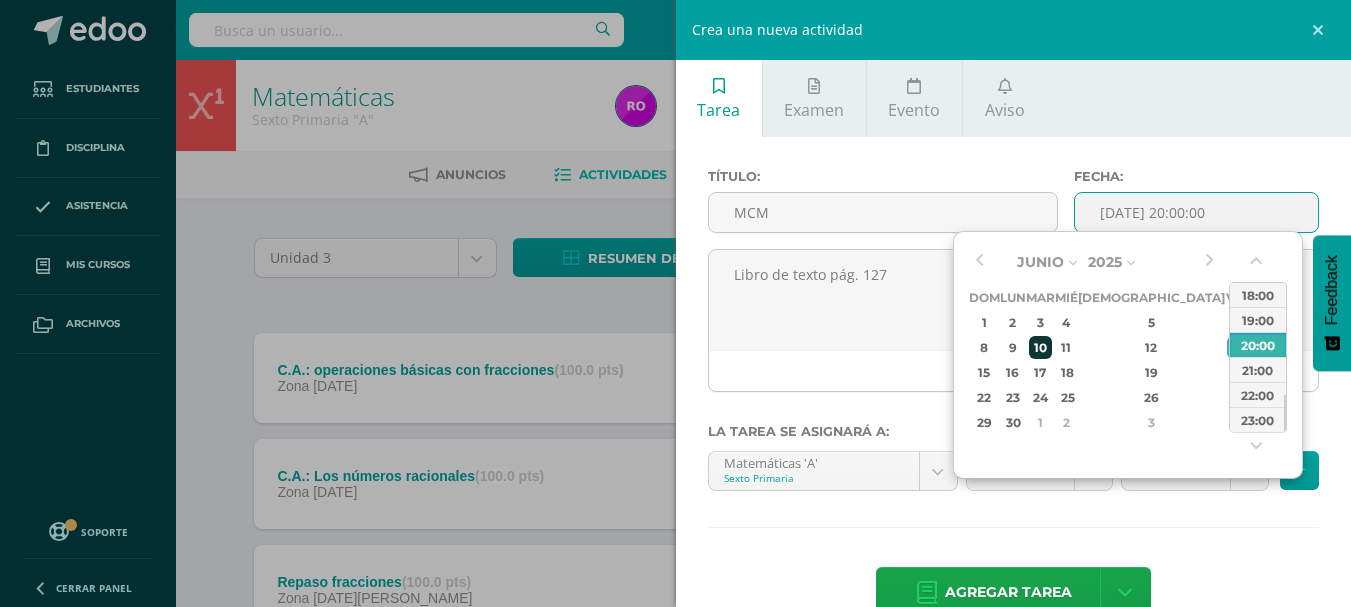 click on "10" at bounding box center [1040, 347] 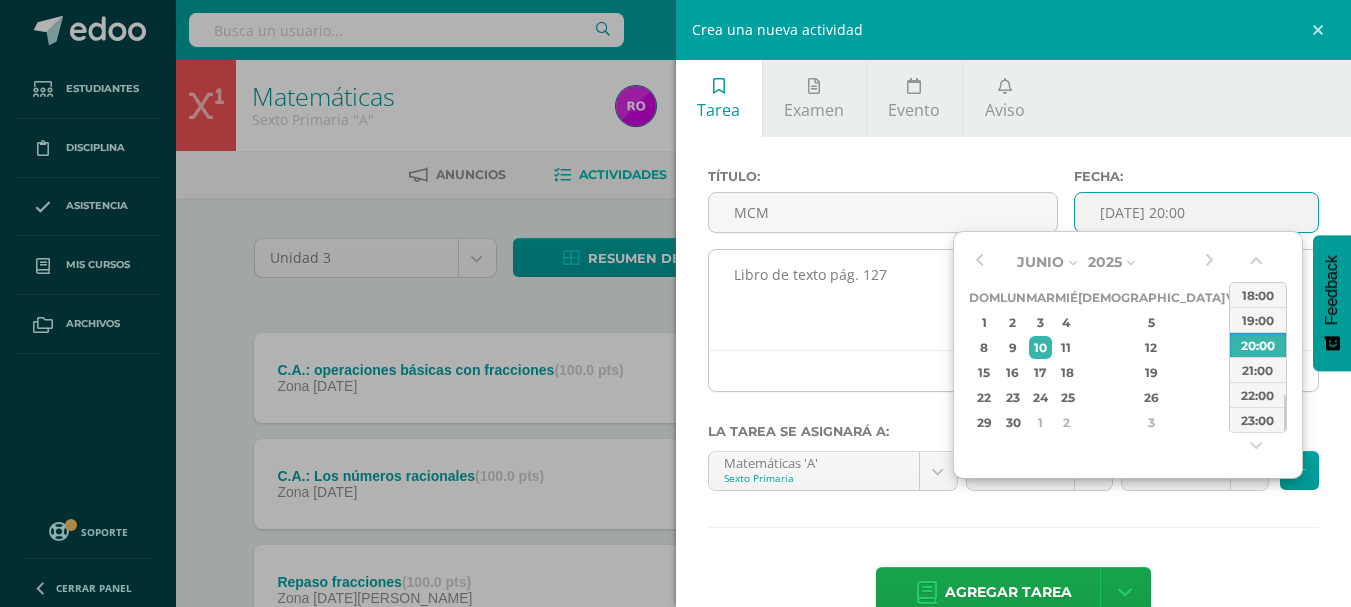 click on "Libro de texto pág. 127" at bounding box center [1014, 300] 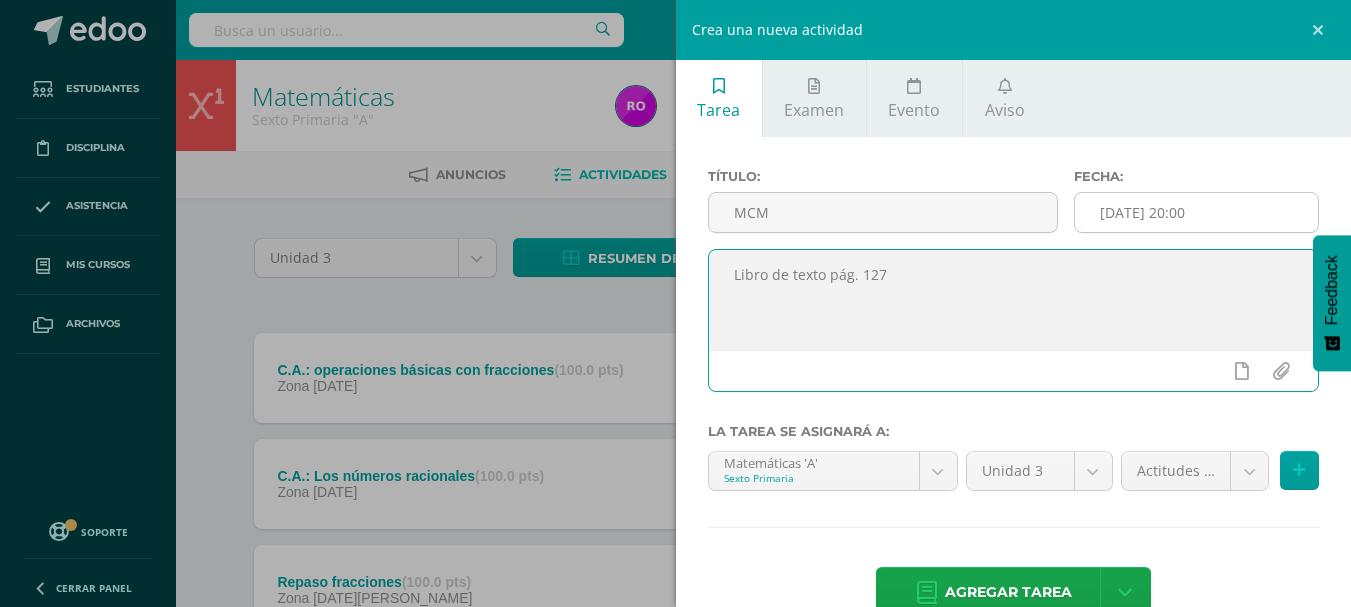 click on "[DATE] 20:00" at bounding box center [1196, 212] 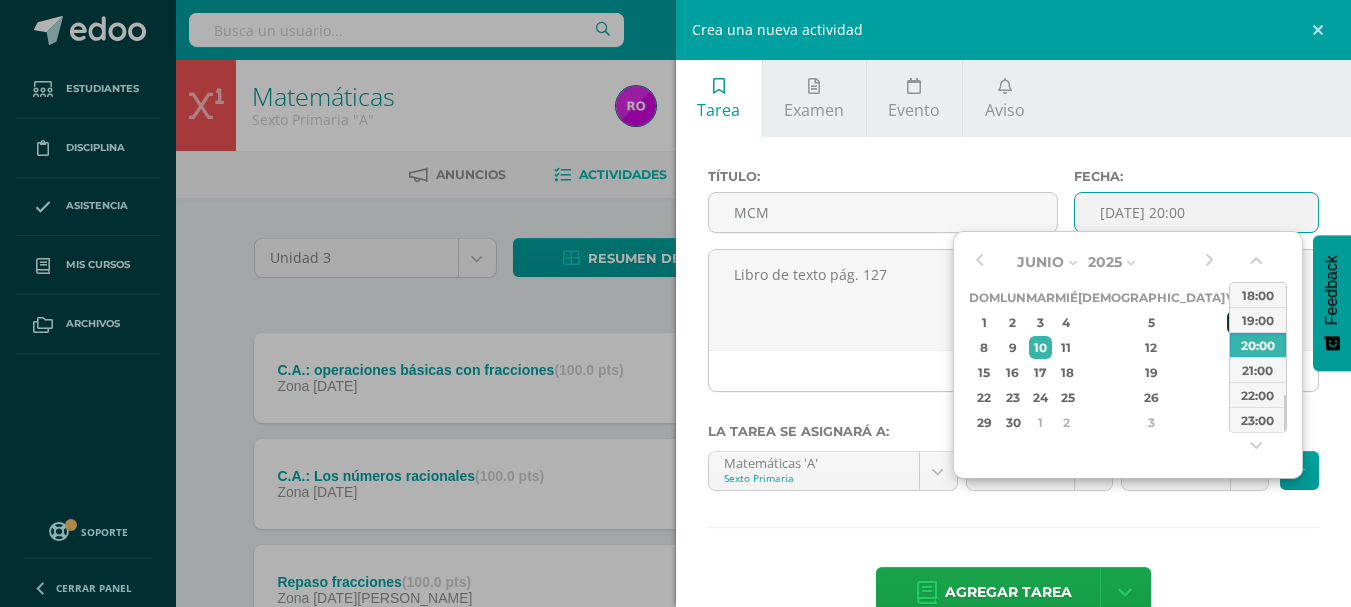 click on "6" at bounding box center [1236, 322] 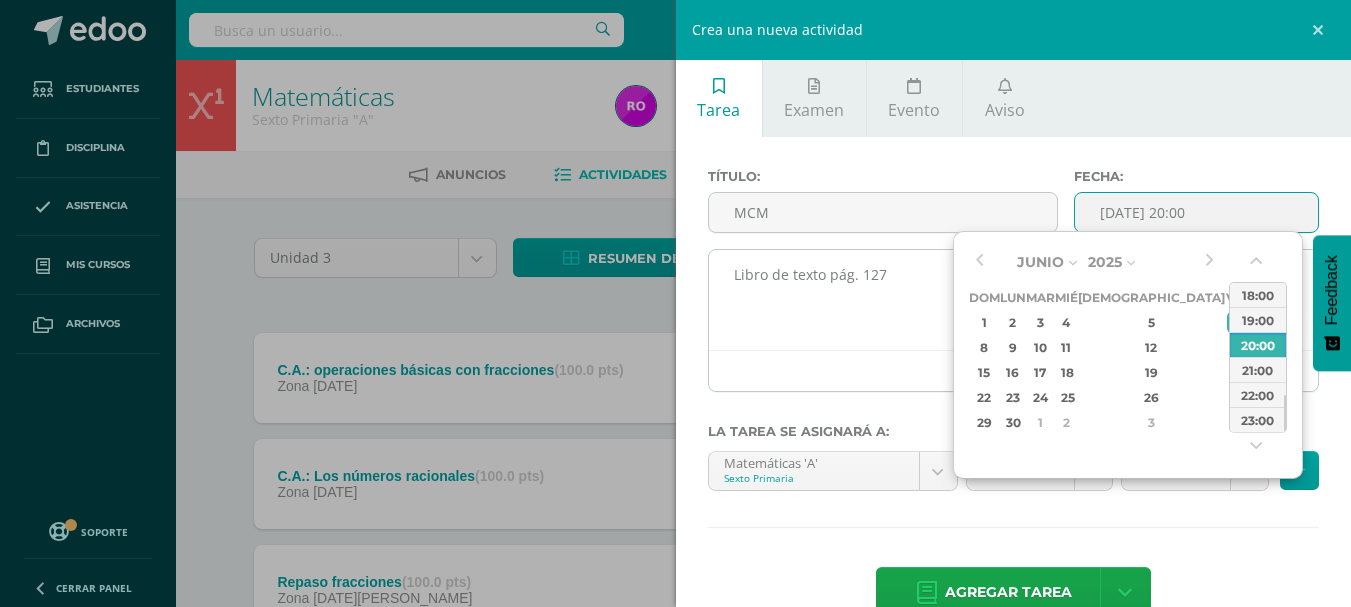 click on "Libro de texto pág. 127" at bounding box center (1014, 300) 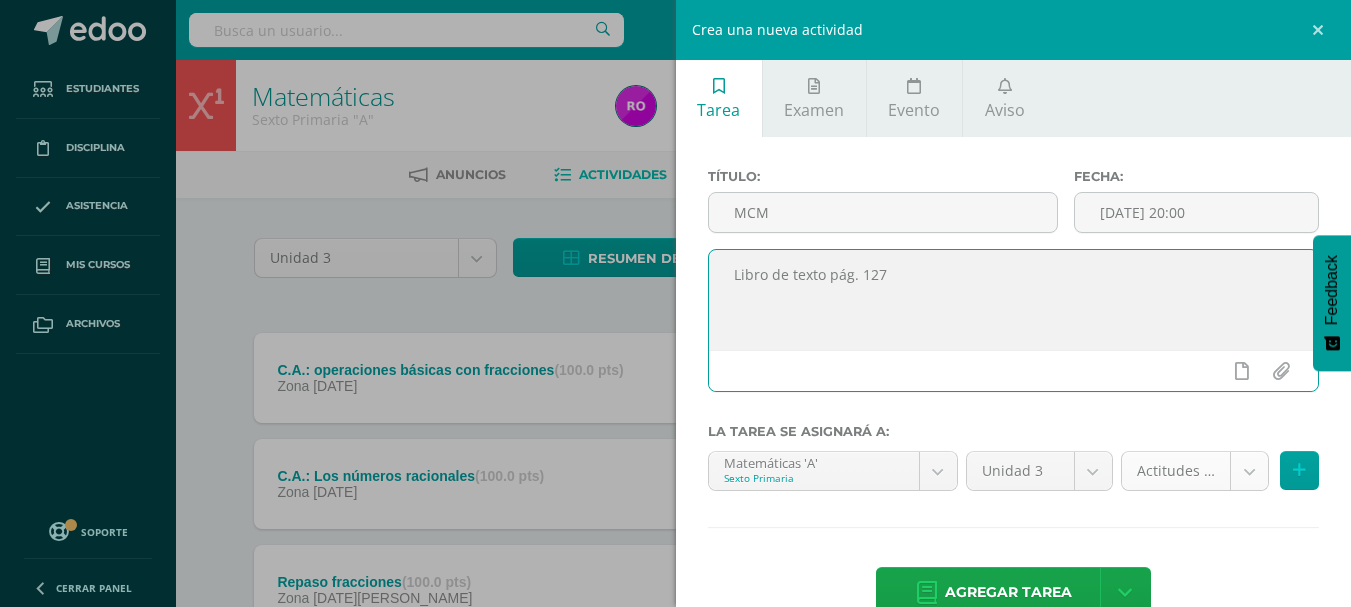 click on "Tarea asignada exitosamente         Estudiantes Disciplina Asistencia Mis cursos Archivos Soporte
Centro de ayuda
Últimas actualizaciones
10+ Cerrar panel
Inglés
Primero
Primaria
"A"
Actividades Estudiantes Planificación Dosificación
Inglés
Segundo
Primaria
"A"
Actividades Estudiantes Planificación Dosificación
Inglés
Tercero
Primaria
"A"
Actividades Estudiantes Planificación Dosificación
Destrezas de Aprendizaje
Actividades Estudiantes Actividades" at bounding box center [675, 751] 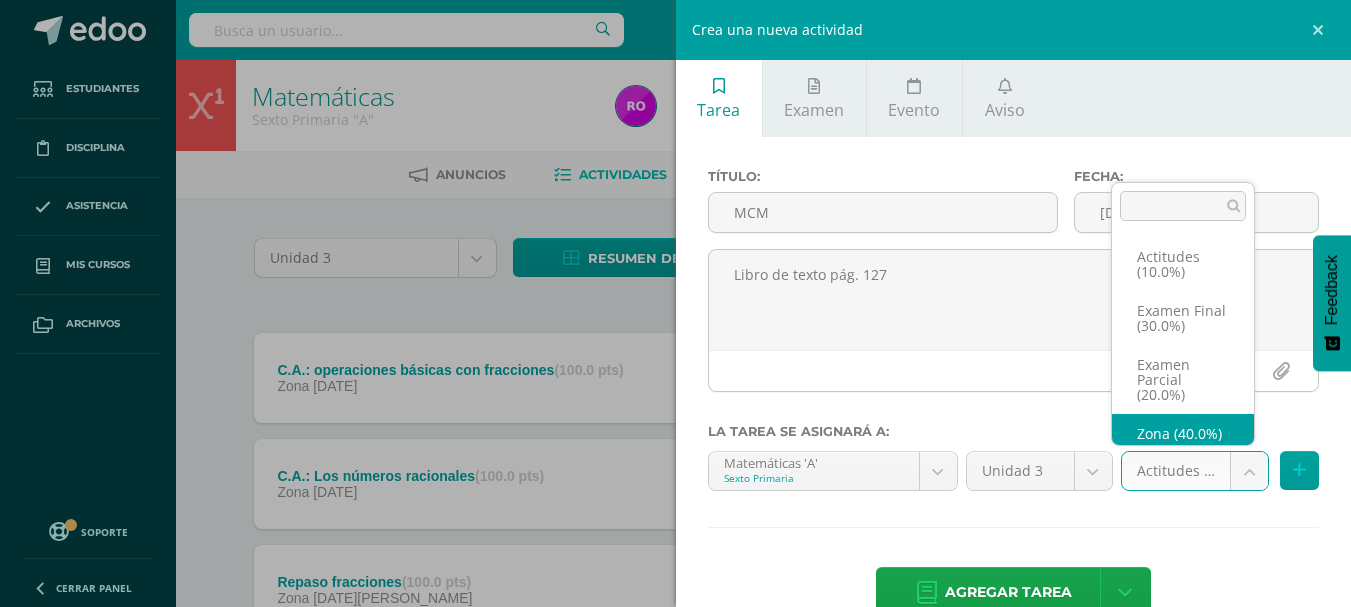 scroll, scrollTop: 38, scrollLeft: 0, axis: vertical 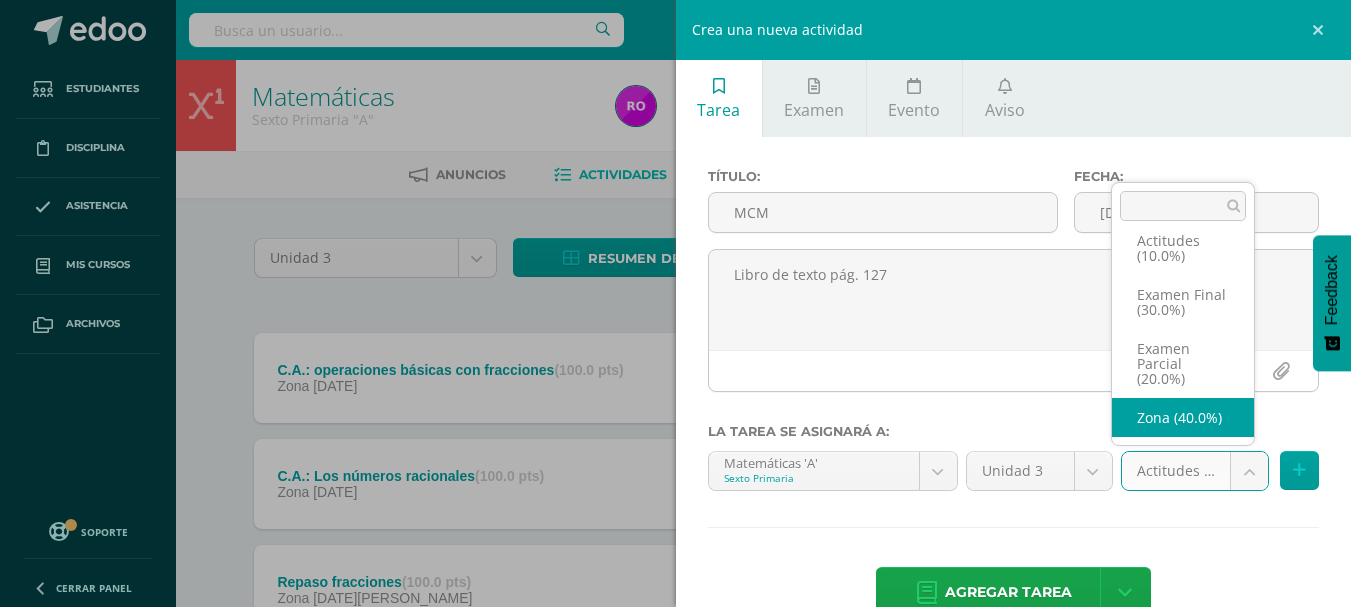 select on "167383" 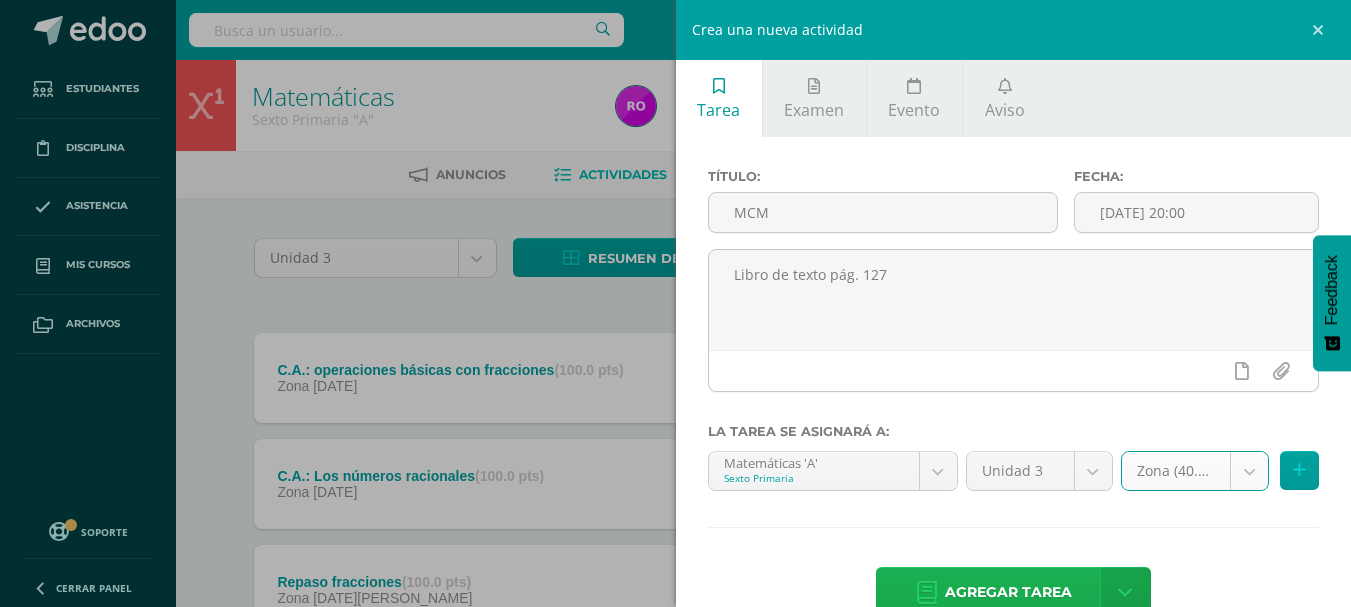 click on "Agregar tarea" at bounding box center [1008, 592] 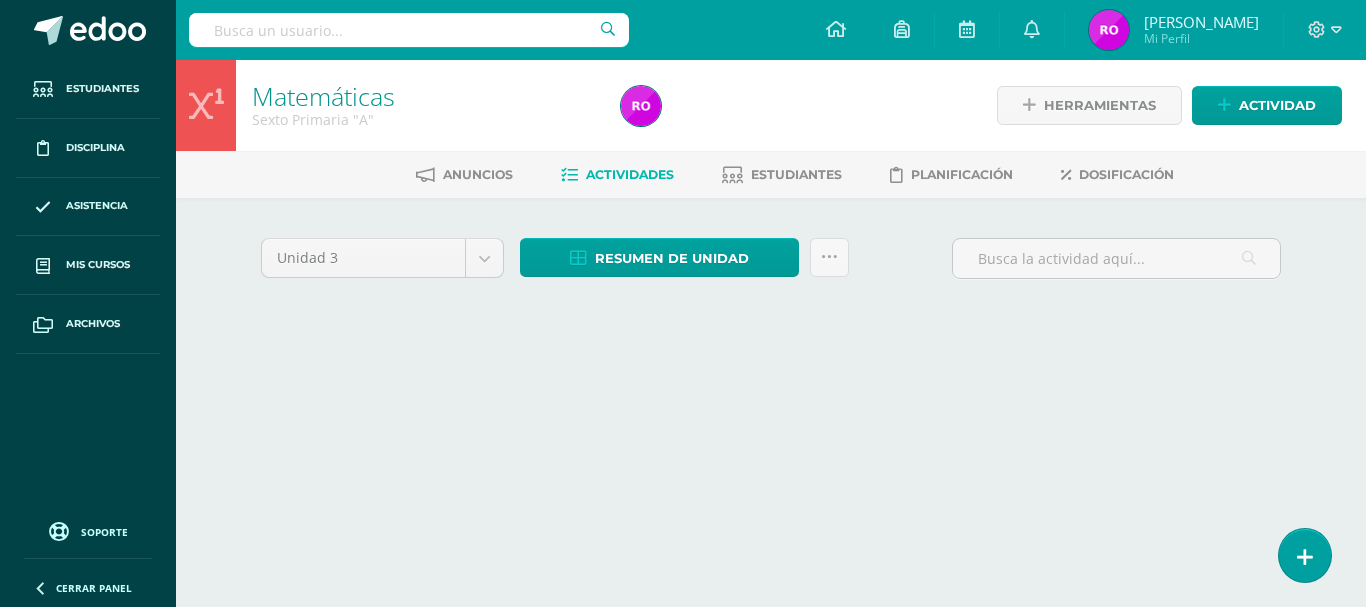 scroll, scrollTop: 0, scrollLeft: 0, axis: both 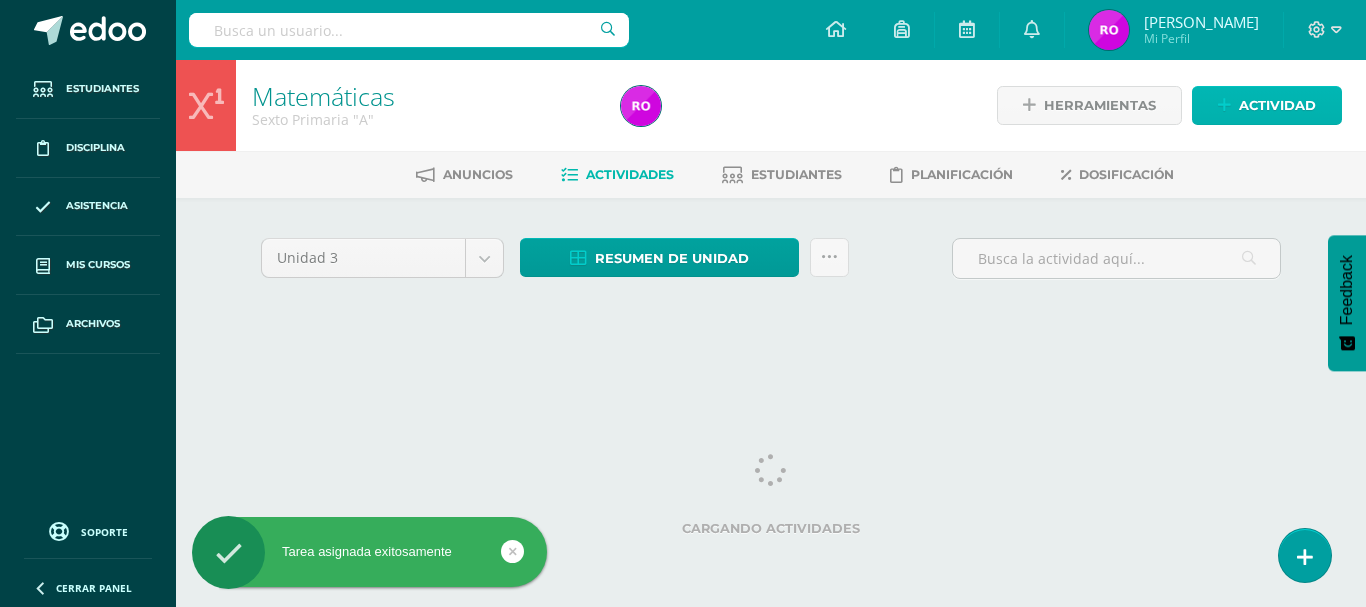 click on "Actividad" at bounding box center [1277, 105] 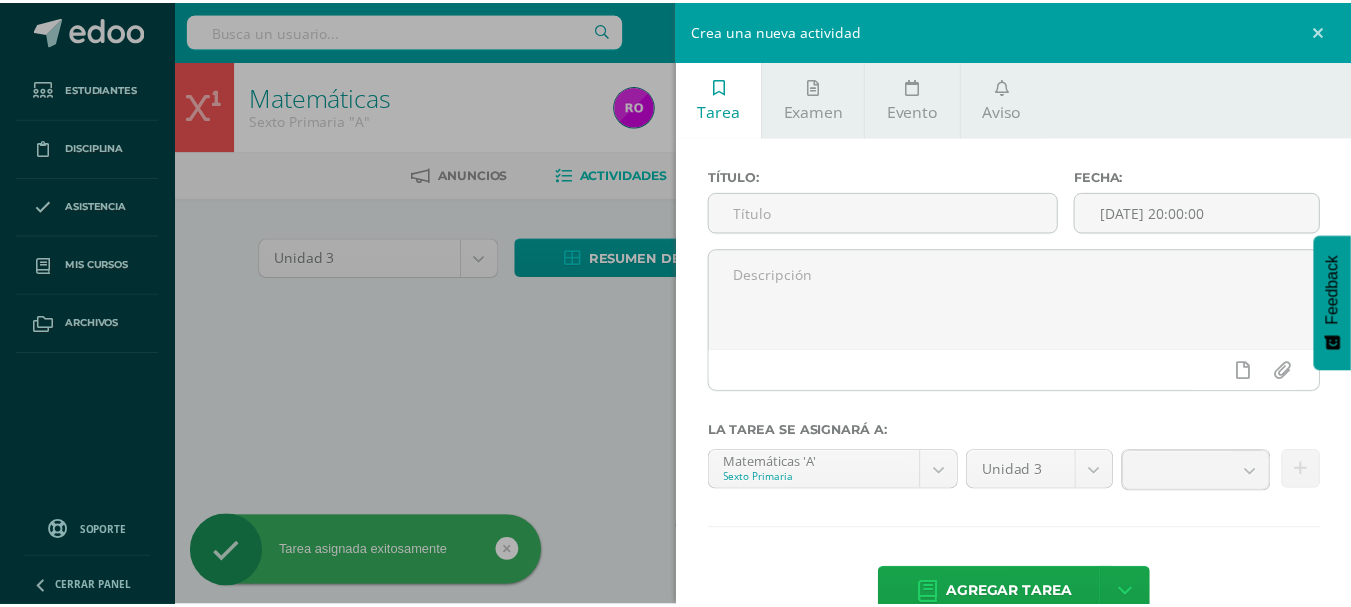 scroll, scrollTop: 0, scrollLeft: 0, axis: both 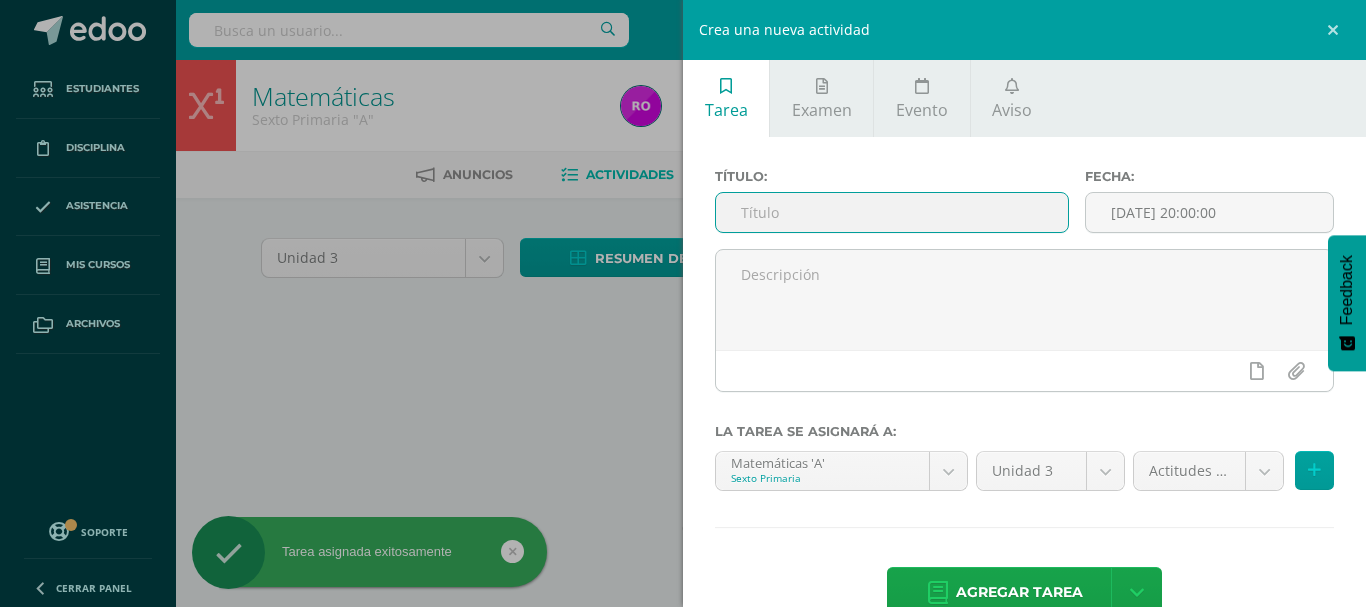 click at bounding box center (892, 212) 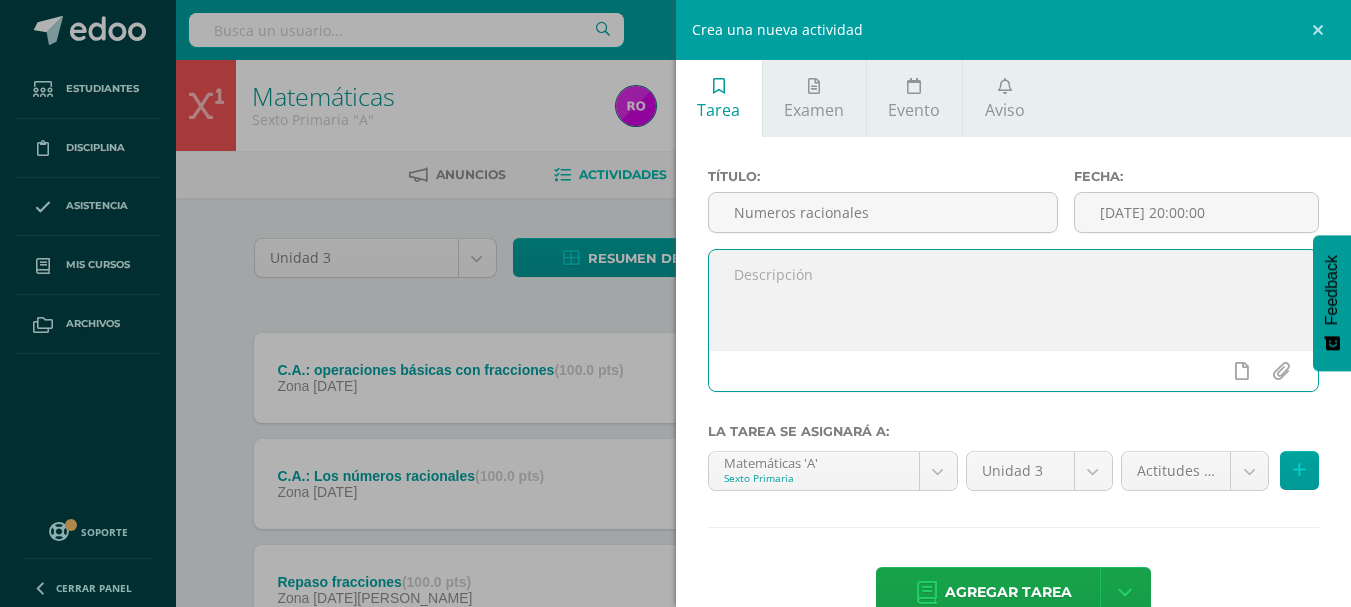 click at bounding box center (1014, 300) 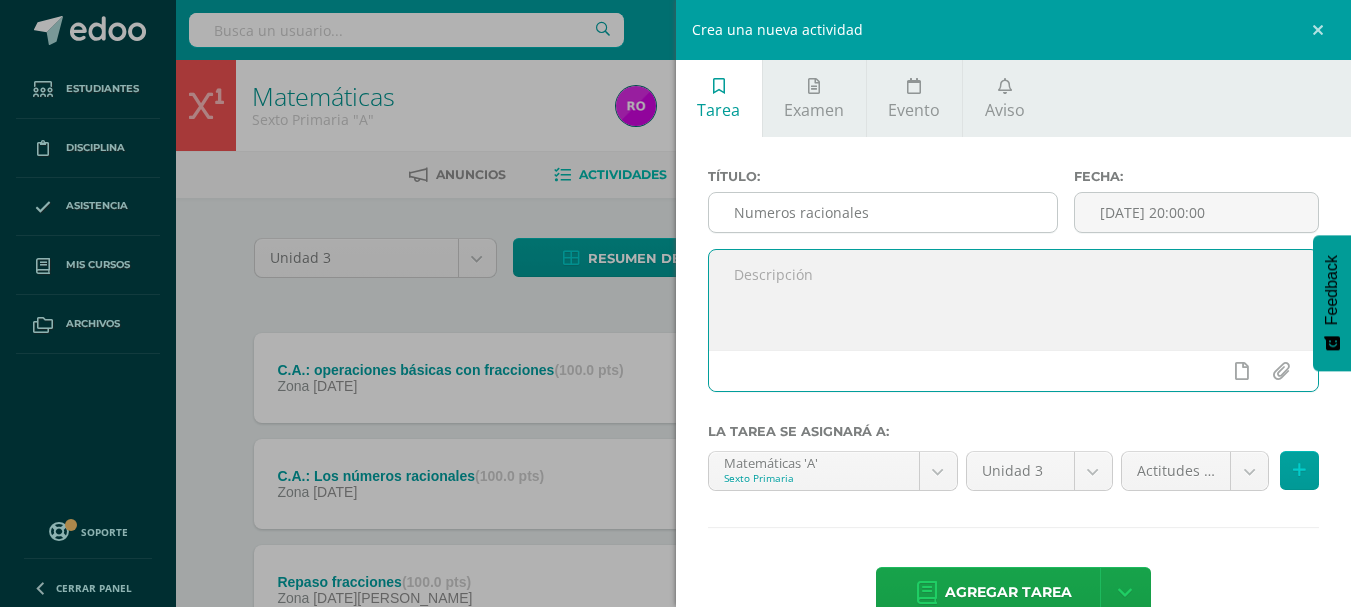 click on "Numeros racionales" at bounding box center [883, 212] 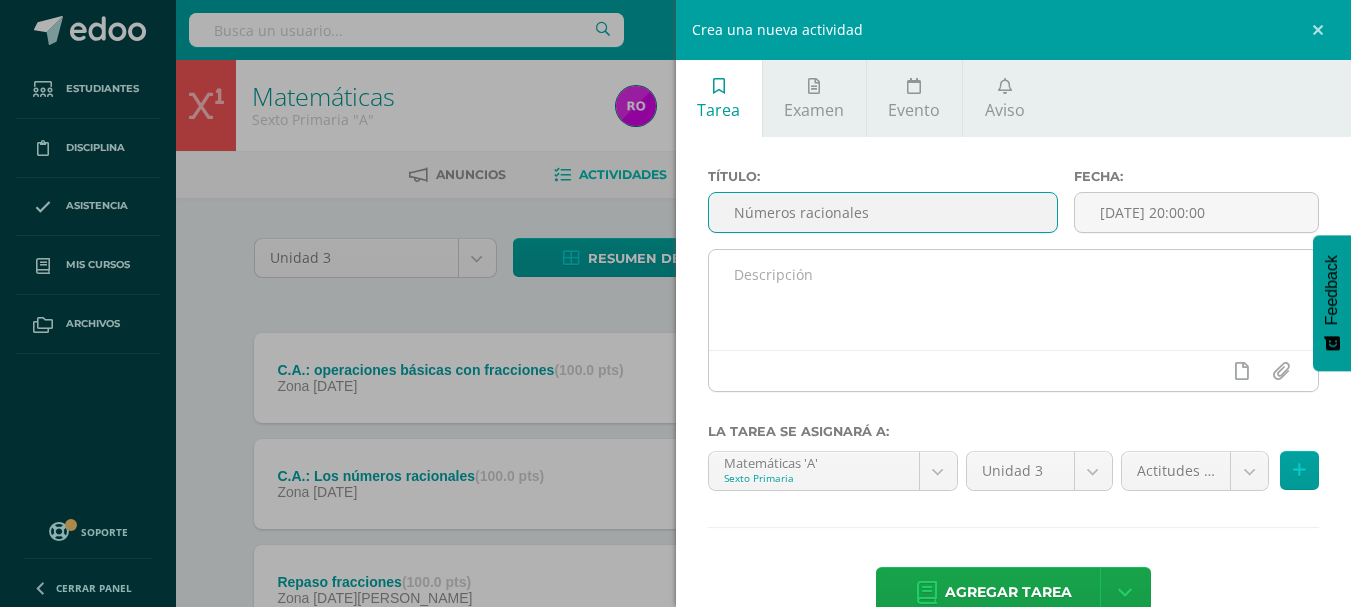 type on "Números racionales" 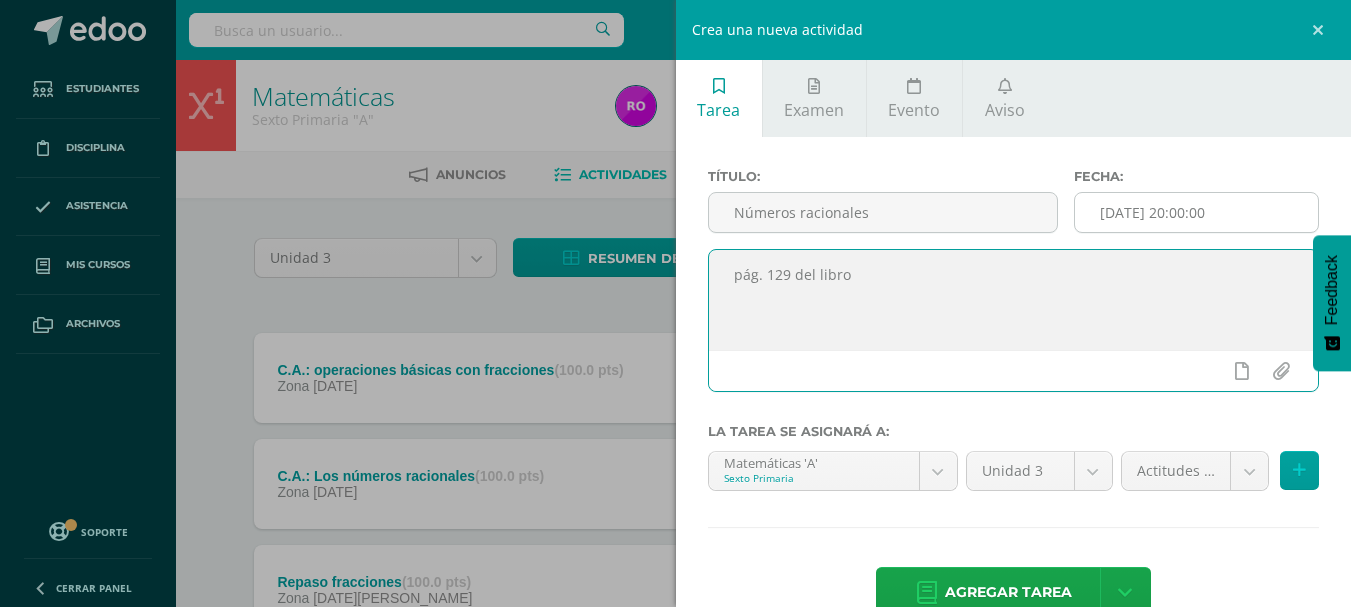 type on "pág. 129 del libro" 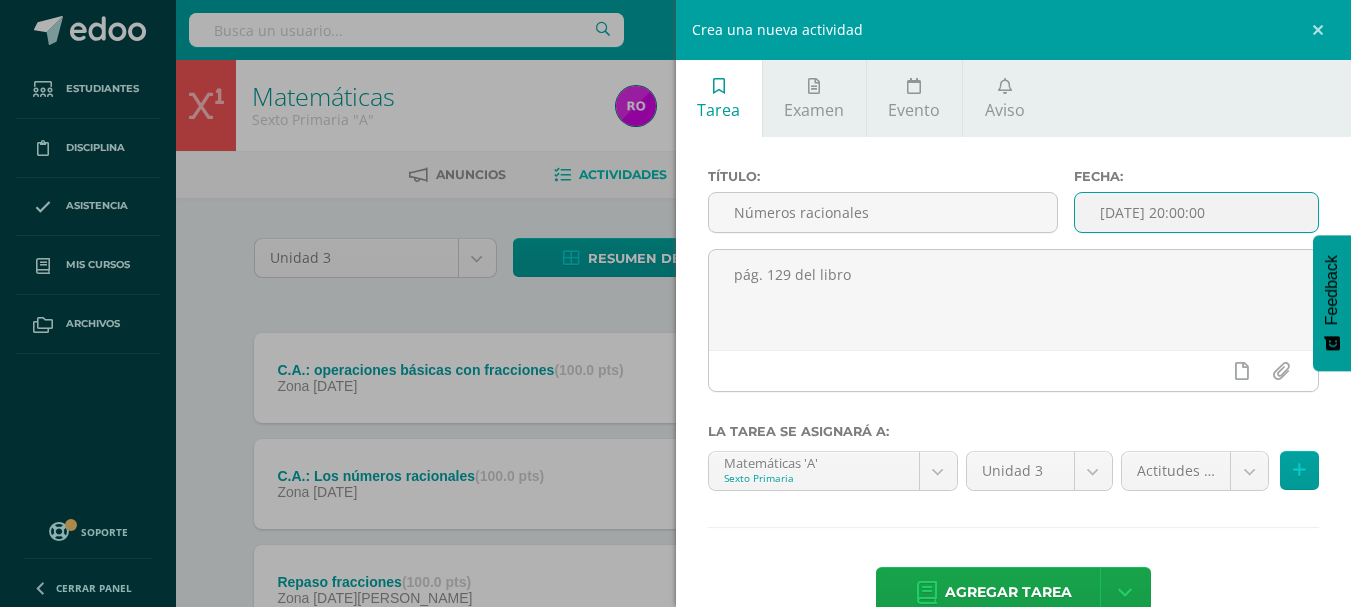 click on "[DATE] 20:00:00" at bounding box center (1196, 212) 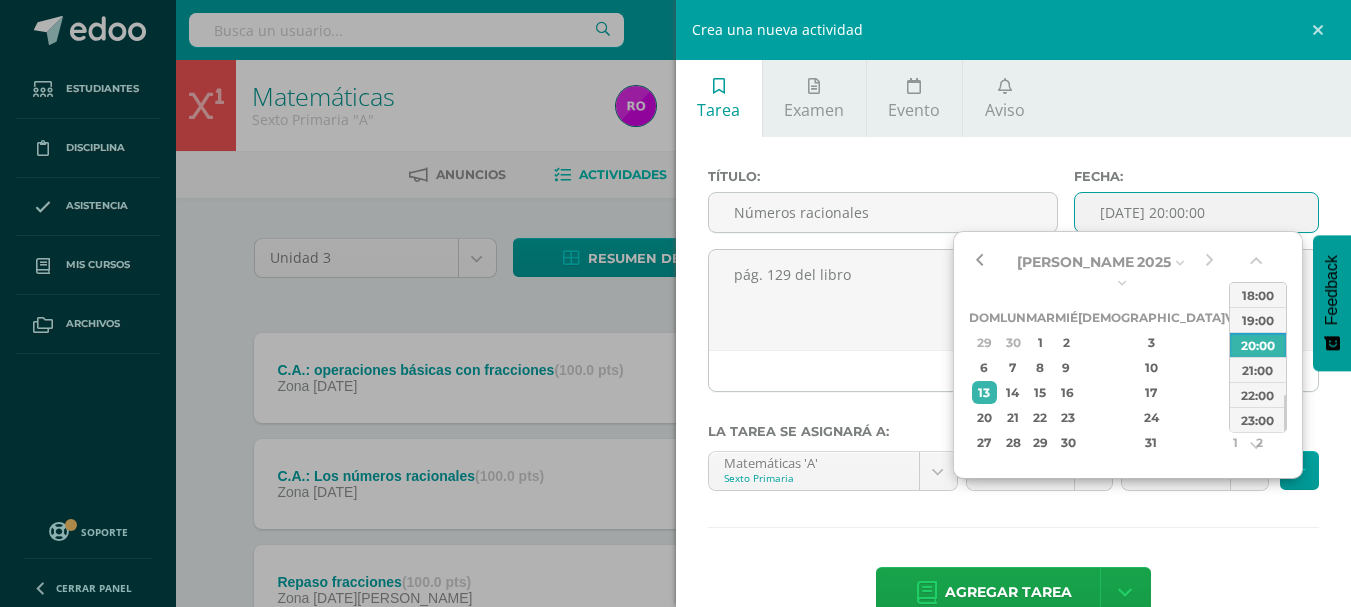 click at bounding box center [979, 262] 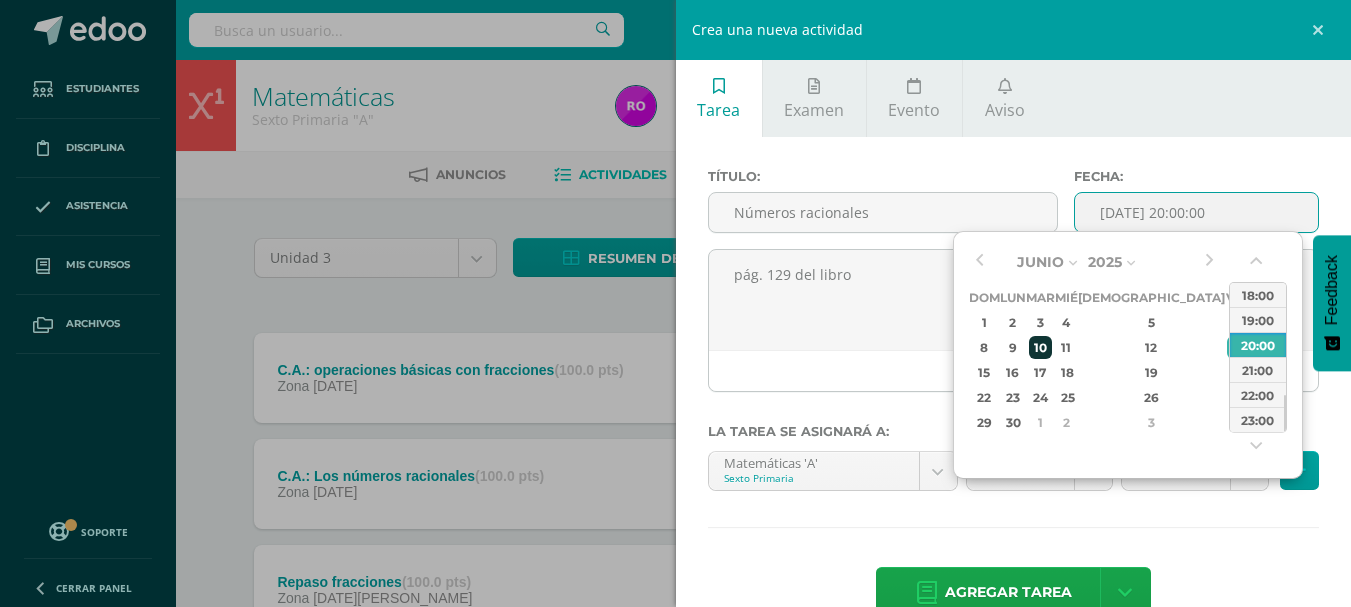 click on "10" at bounding box center [1040, 347] 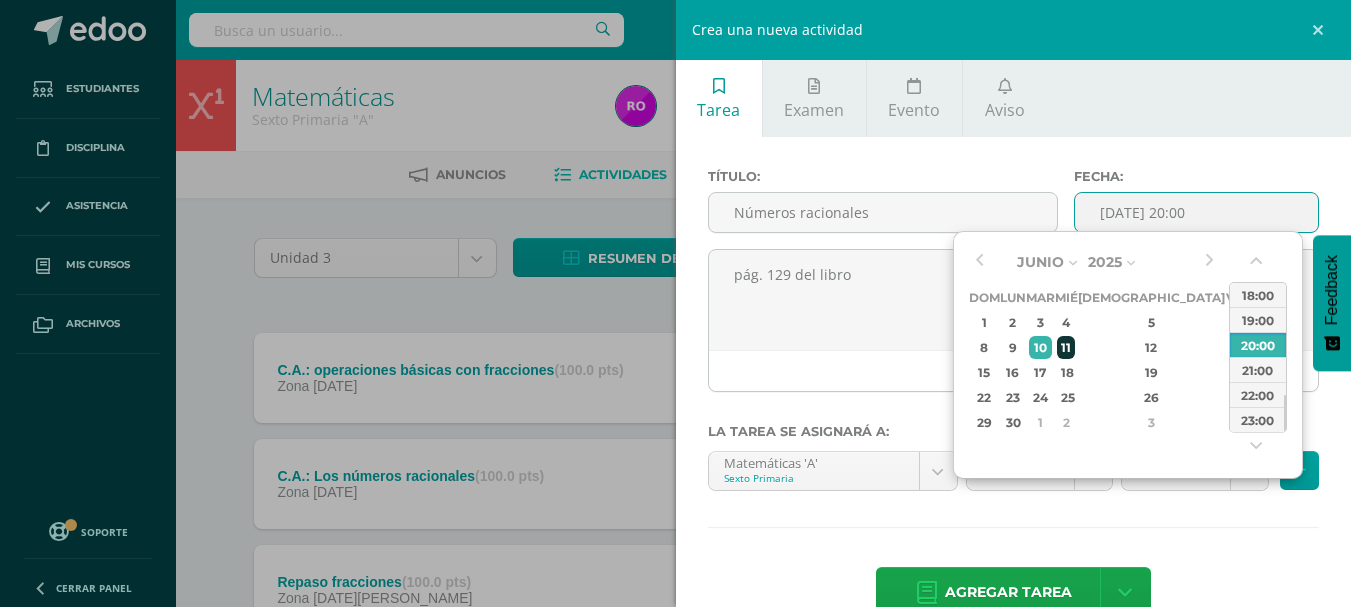 click on "11" at bounding box center [1066, 347] 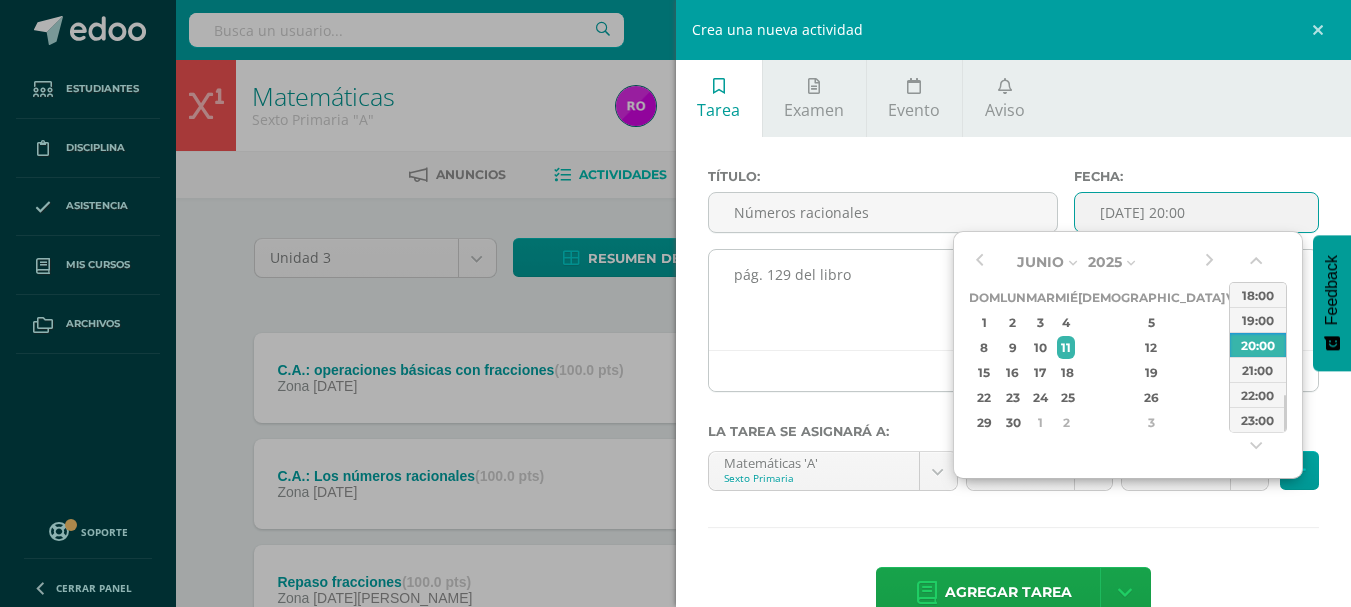 click on "pág. 129 del libro" at bounding box center [1014, 300] 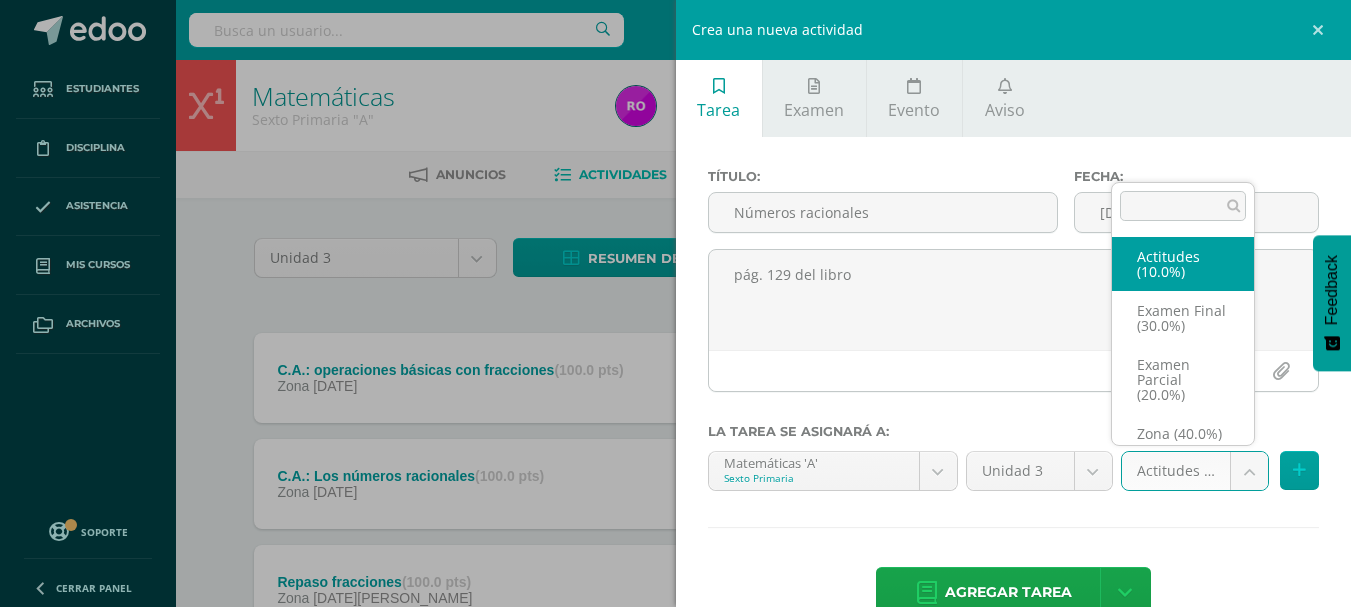 click on "Tarea asignada exitosamente         Estudiantes Disciplina Asistencia Mis cursos Archivos Soporte
Centro de ayuda
Últimas actualizaciones
10+ Cerrar panel
Inglés
Primero
Primaria
"A"
Actividades Estudiantes Planificación Dosificación
Inglés
Segundo
Primaria
"A"
Actividades Estudiantes Planificación Dosificación
Inglés
Tercero
Primaria
"A"
Actividades Estudiantes Planificación Dosificación
Destrezas de Aprendizaje
Actividades Estudiantes Actividades" at bounding box center (675, 751) 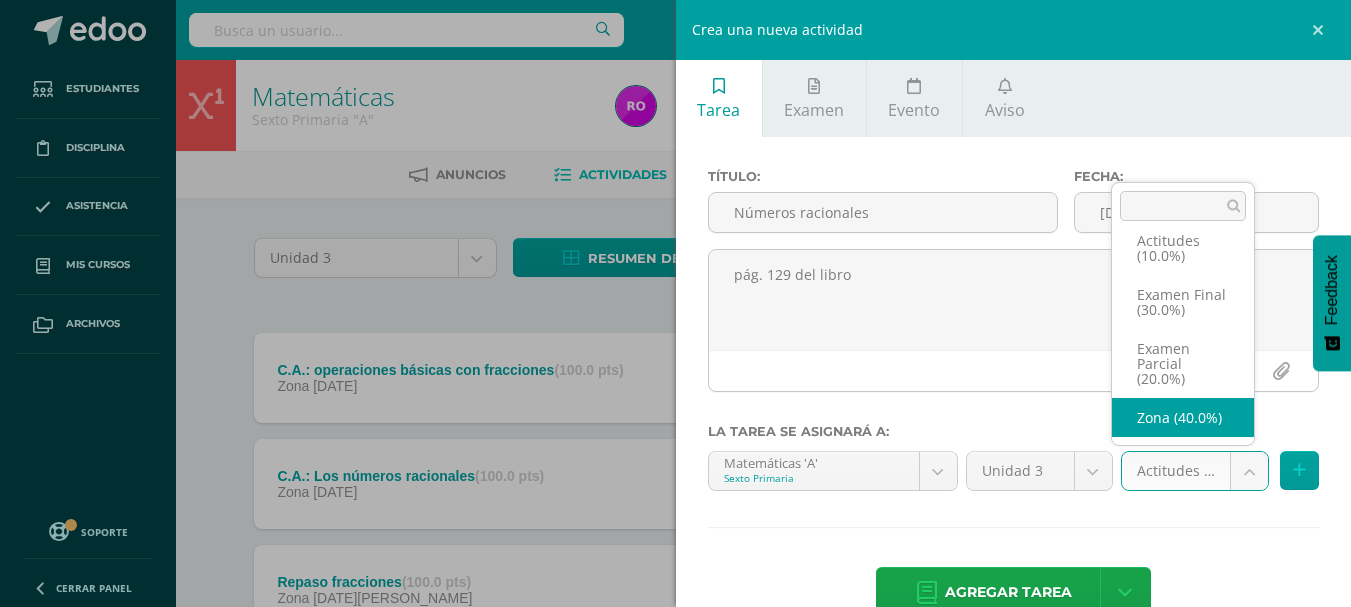 scroll, scrollTop: 46, scrollLeft: 0, axis: vertical 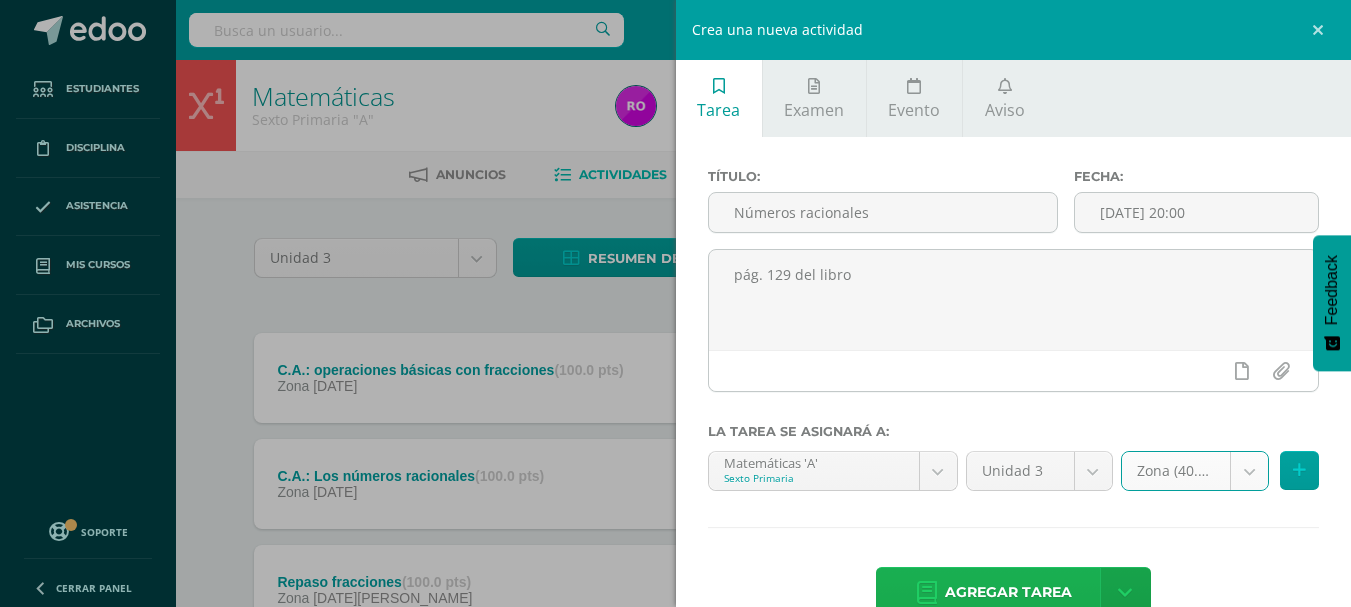 click on "Agregar tarea" at bounding box center [1008, 592] 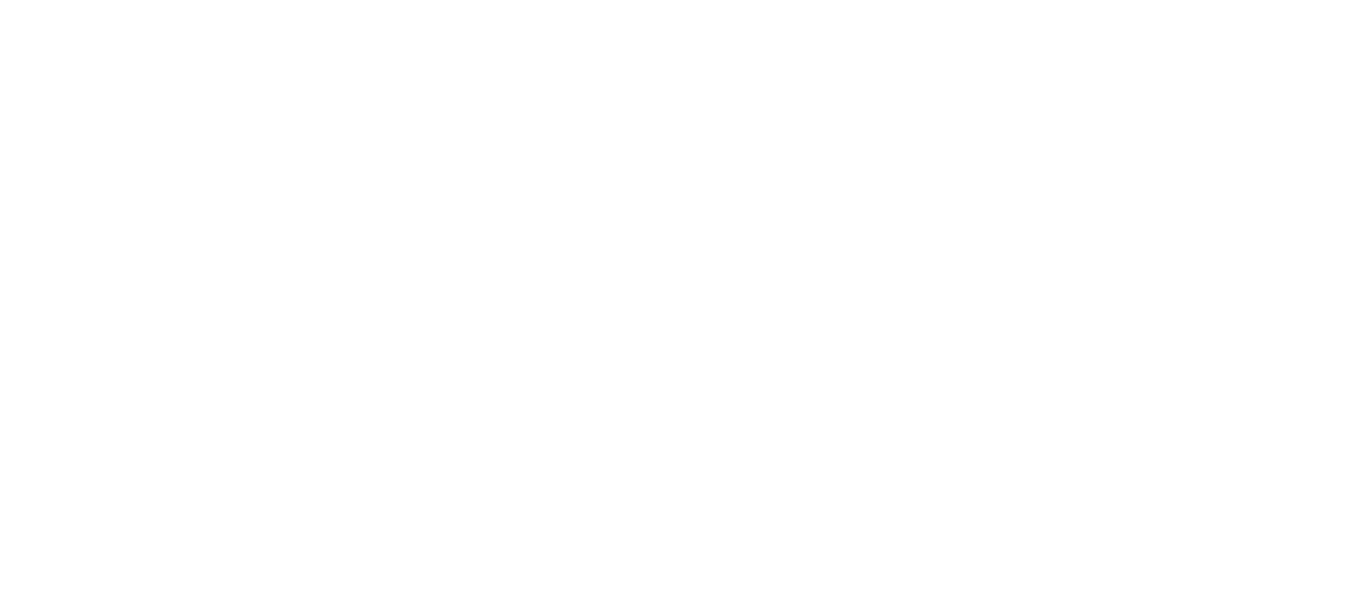 scroll, scrollTop: 0, scrollLeft: 0, axis: both 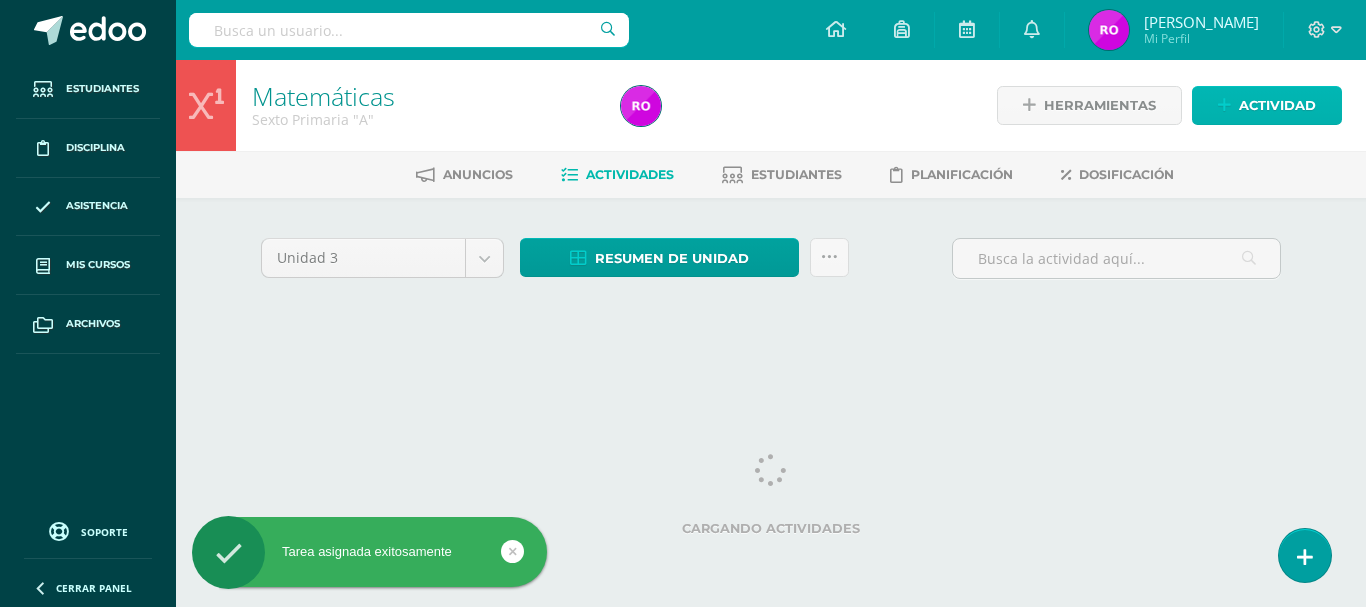 click on "Actividad" at bounding box center (1277, 105) 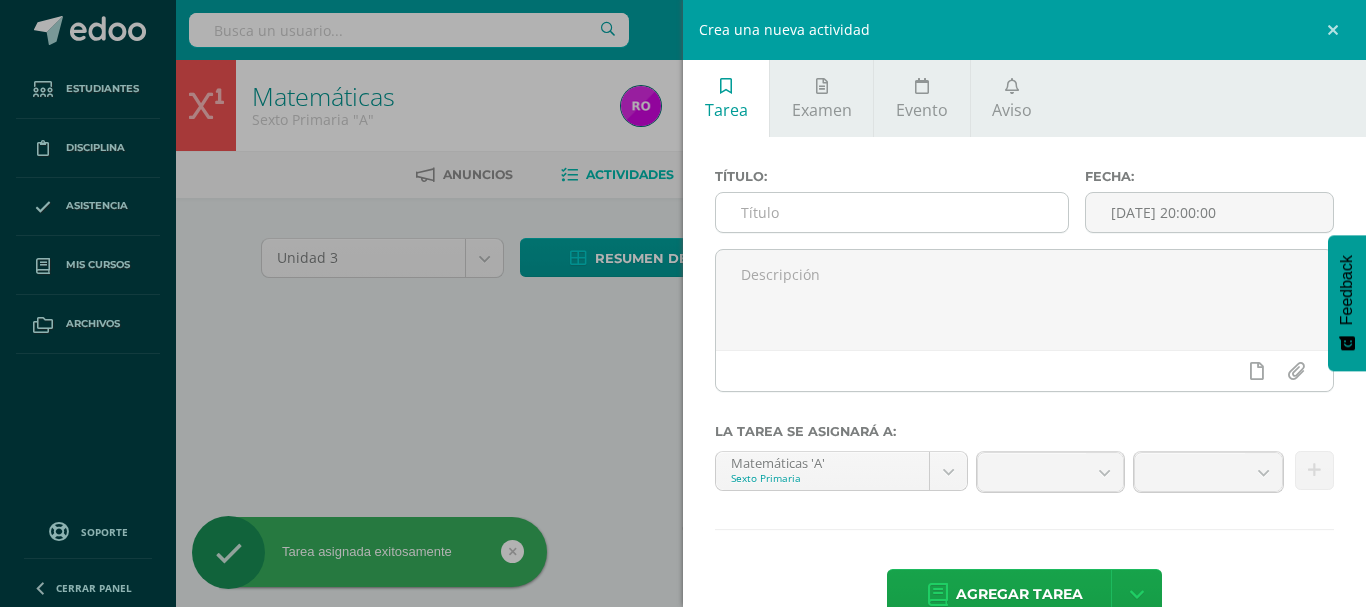 click at bounding box center (892, 212) 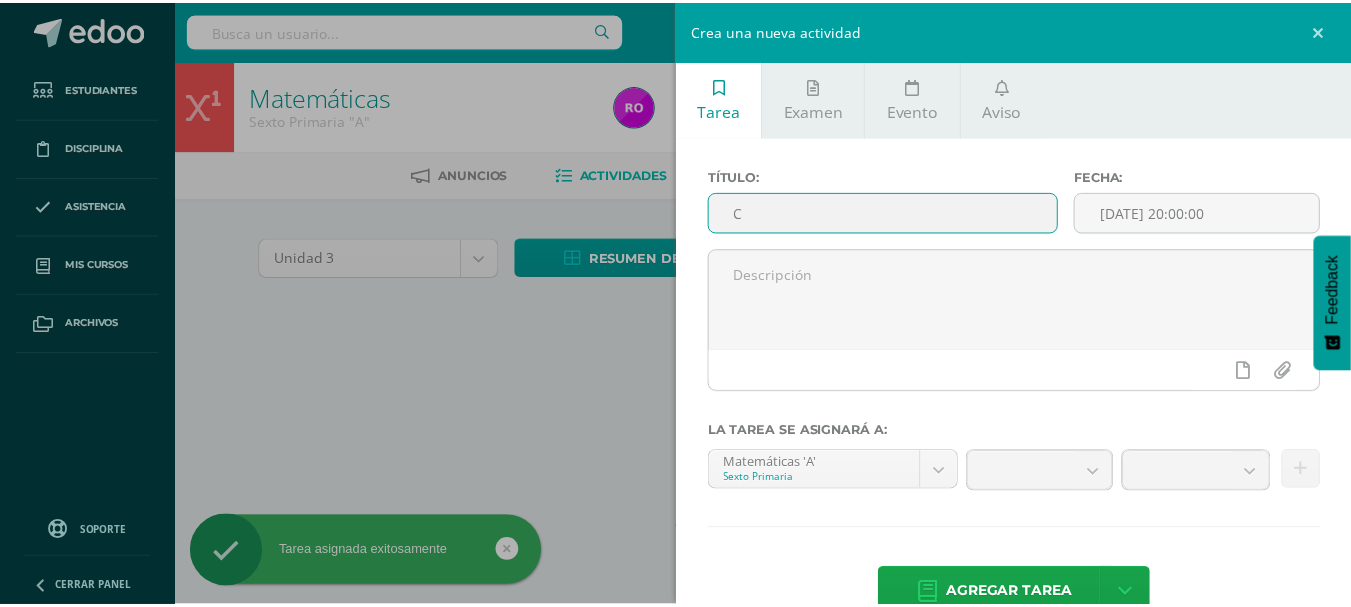 scroll, scrollTop: 0, scrollLeft: 0, axis: both 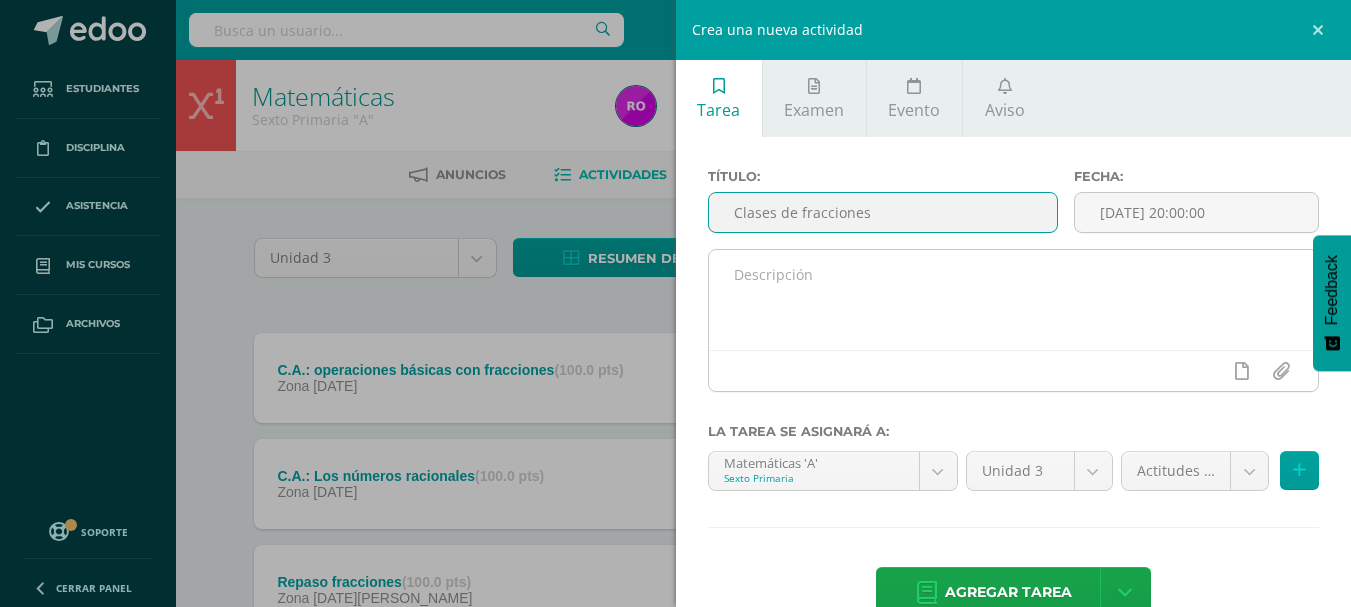 type on "Clases de fracciones" 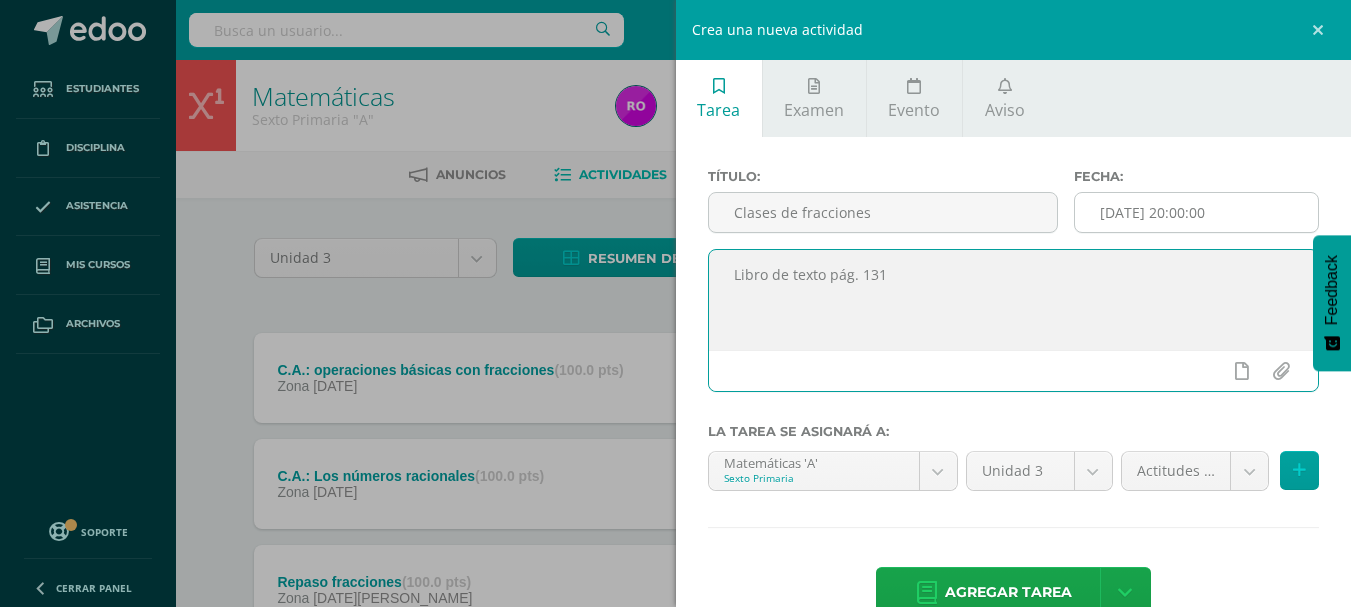 type on "Libro de texto pág. 131" 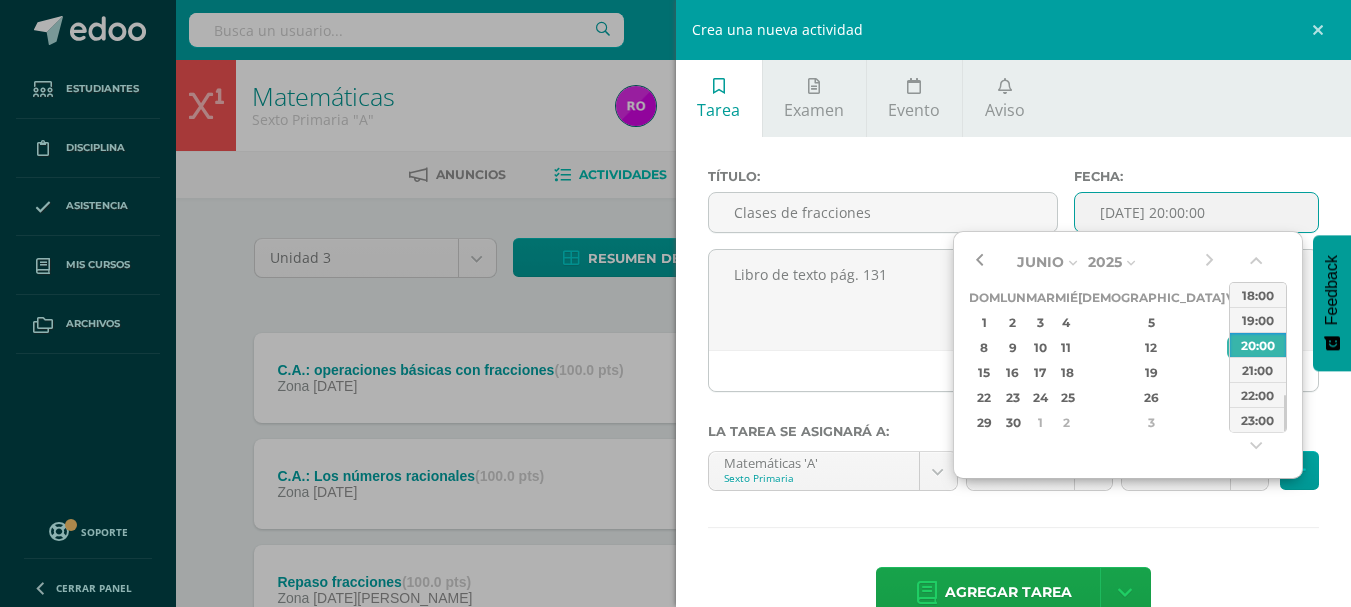 click at bounding box center (979, 262) 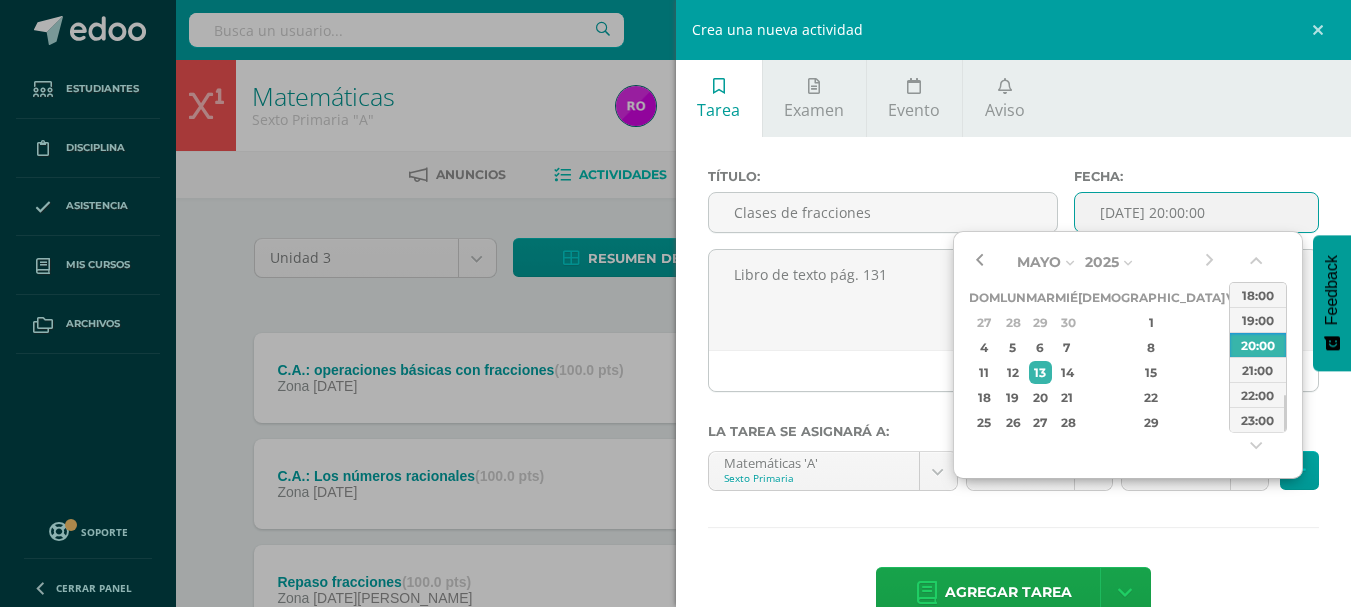 click at bounding box center (979, 262) 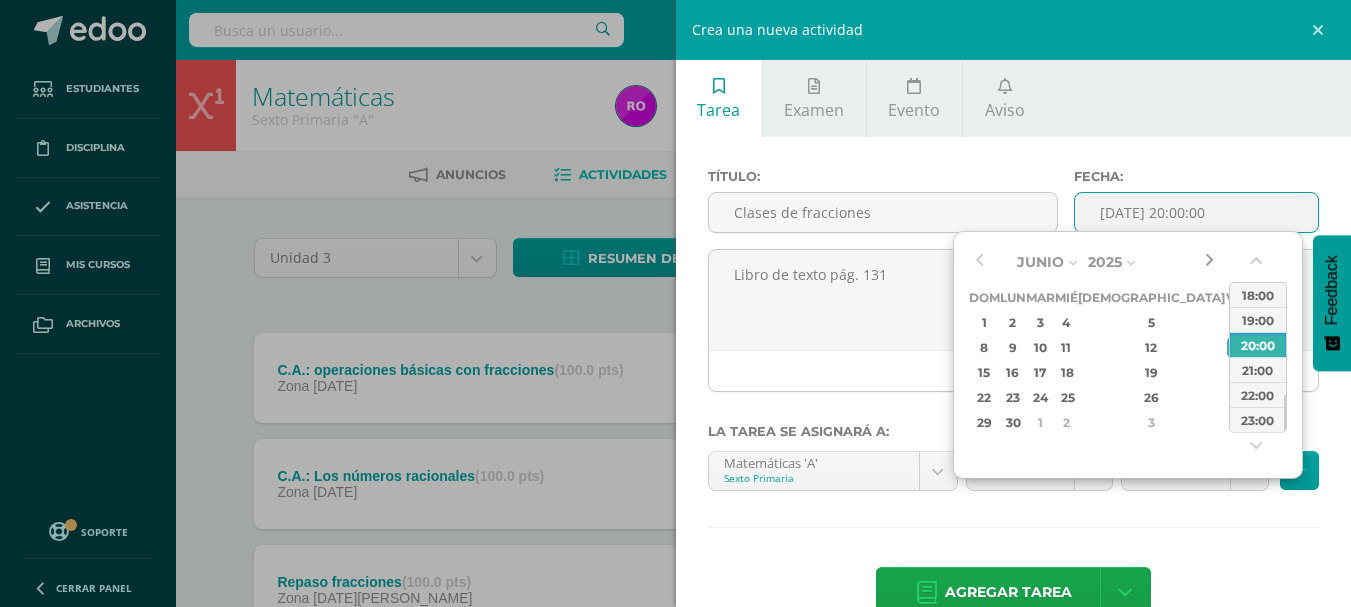 click at bounding box center (1209, 262) 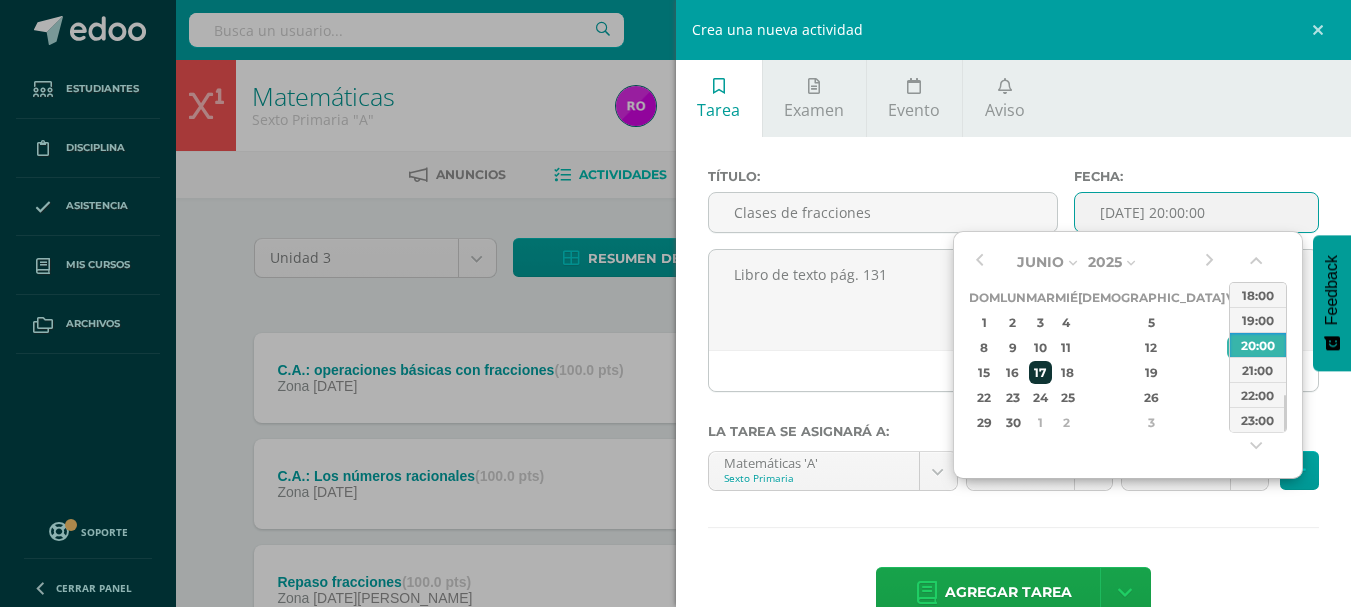 click on "17" at bounding box center (1040, 372) 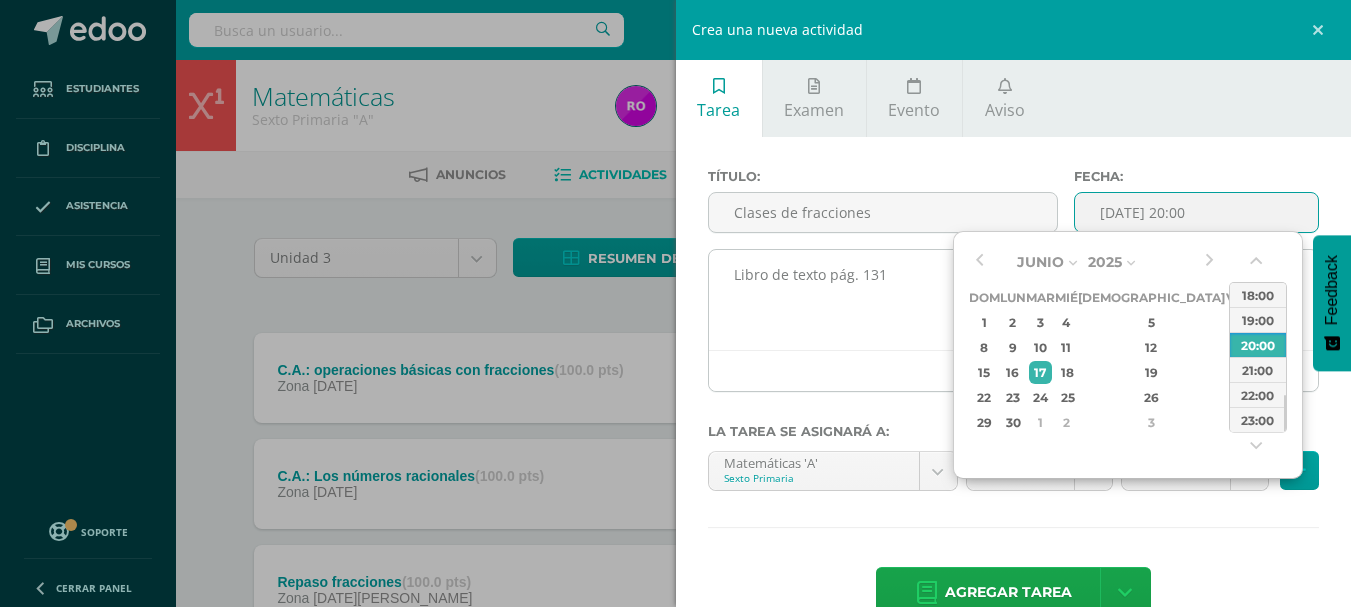 click on "Libro de texto pág. 131" at bounding box center (1014, 300) 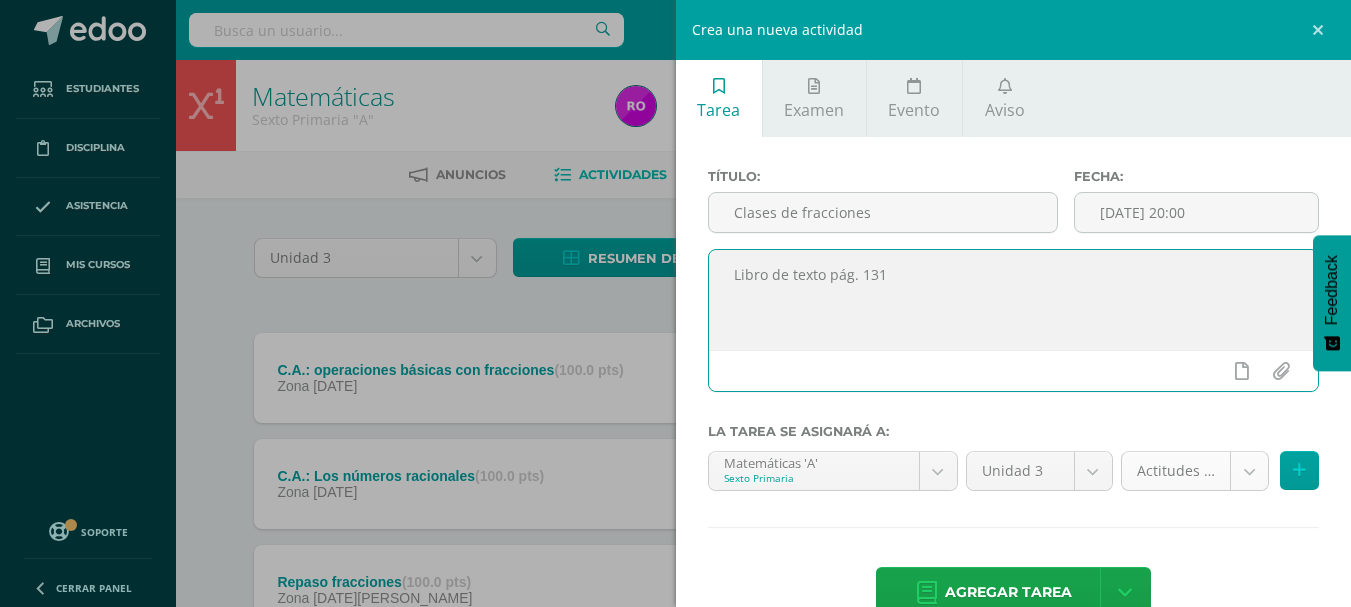 click on "Tarea asignada exitosamente         Estudiantes Disciplina Asistencia Mis cursos Archivos Soporte
Centro de ayuda
Últimas actualizaciones
10+ Cerrar panel
Inglés
Primero
Primaria
"A"
Actividades Estudiantes Planificación Dosificación
Inglés
Segundo
Primaria
"A"
Actividades Estudiantes Planificación Dosificación
Inglés
Tercero
Primaria
"A"
Actividades Estudiantes Planificación Dosificación
Destrezas de Aprendizaje
Actividades Estudiantes Actividades" at bounding box center [675, 751] 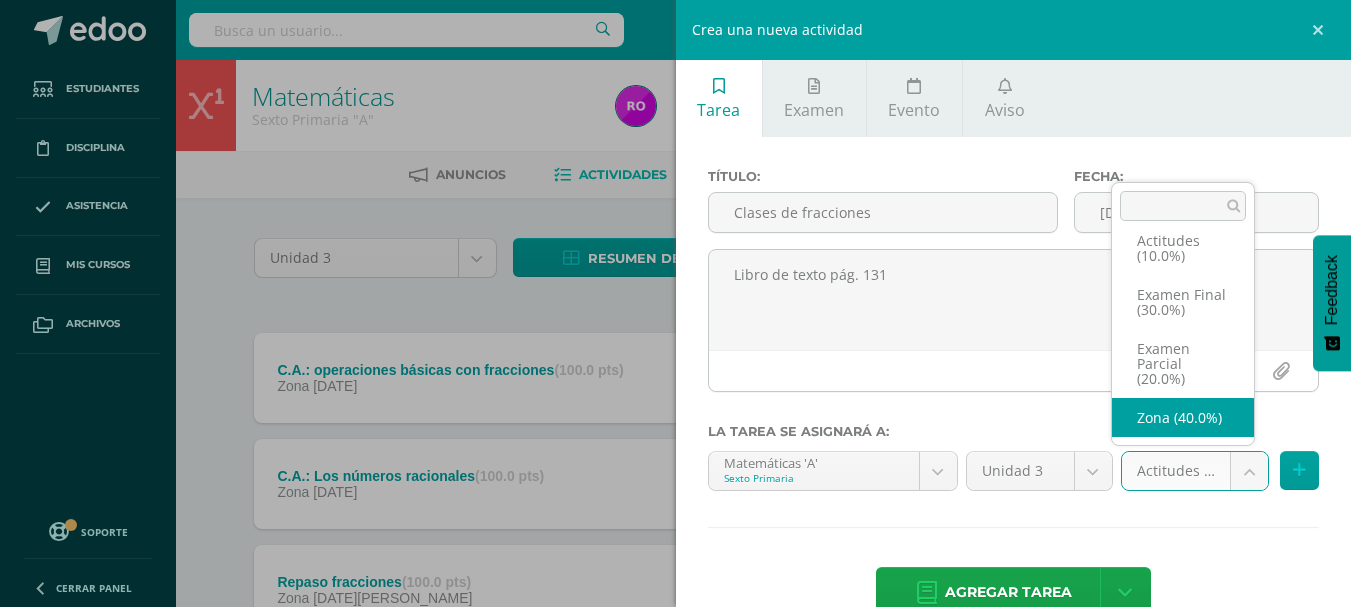 scroll, scrollTop: 46, scrollLeft: 0, axis: vertical 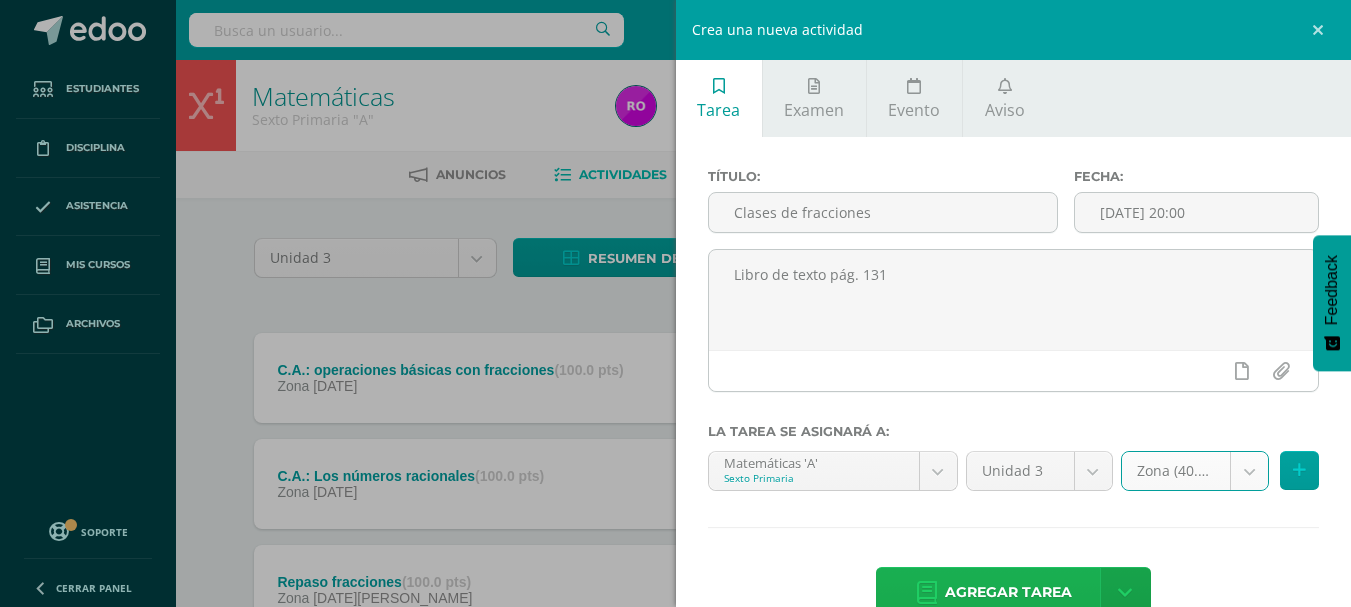 click on "Agregar tarea" at bounding box center [1008, 592] 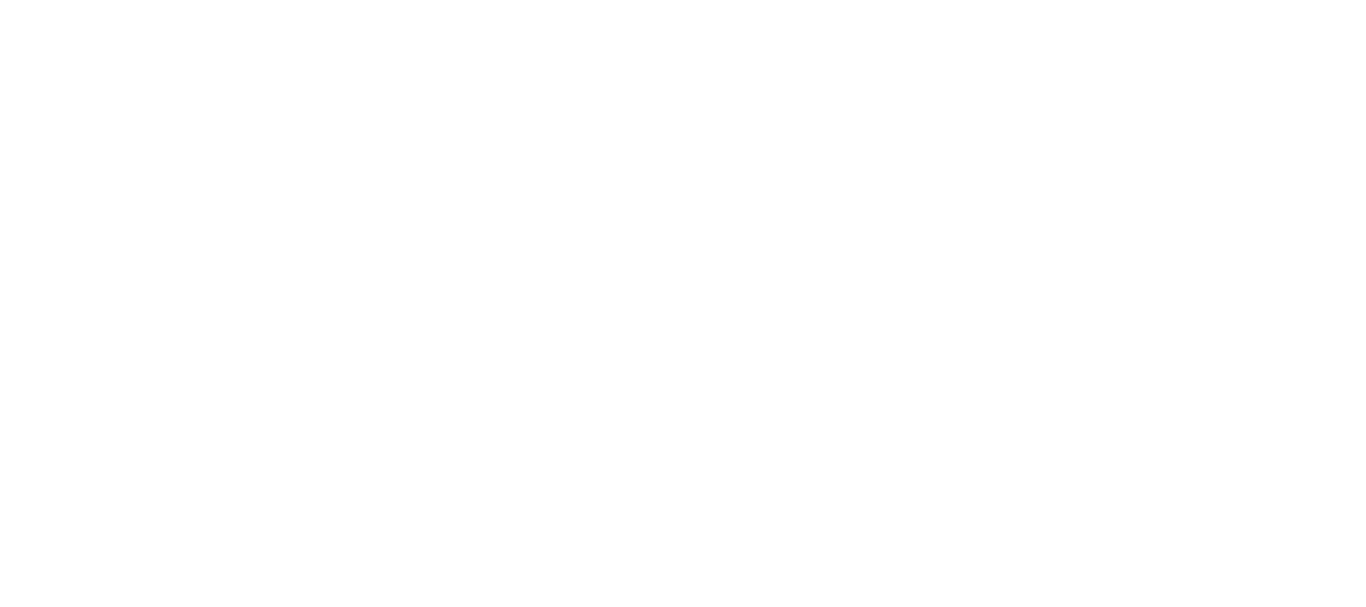 scroll, scrollTop: 0, scrollLeft: 0, axis: both 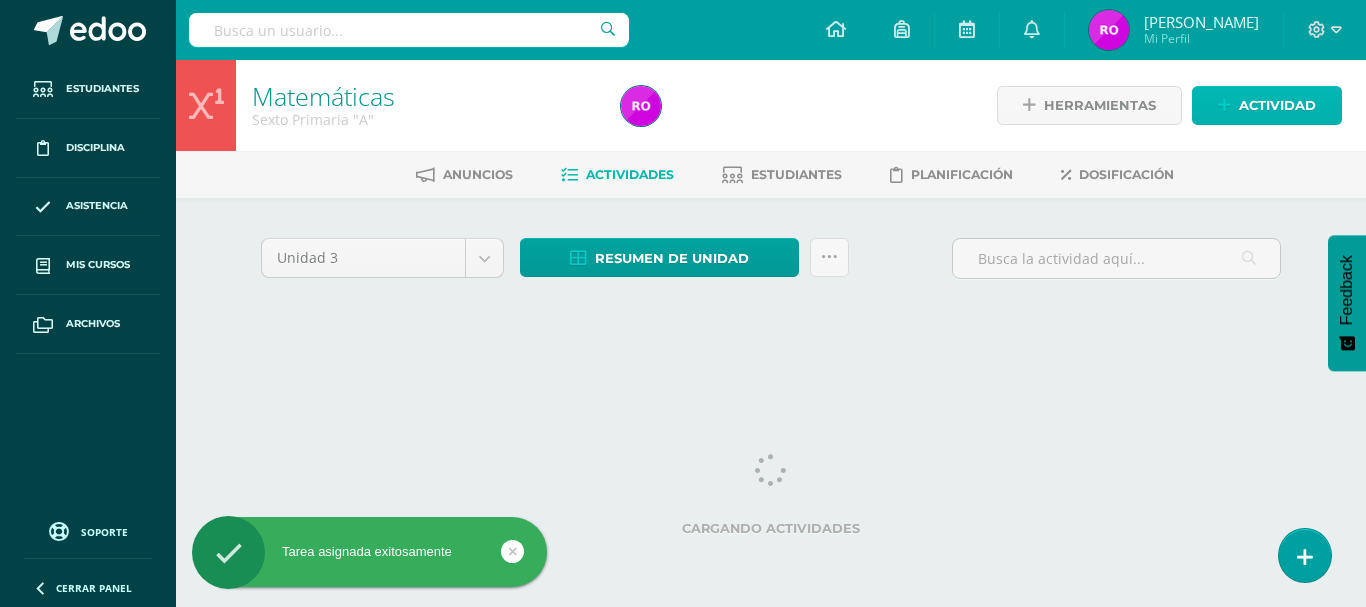 click on "Actividad" at bounding box center [1267, 105] 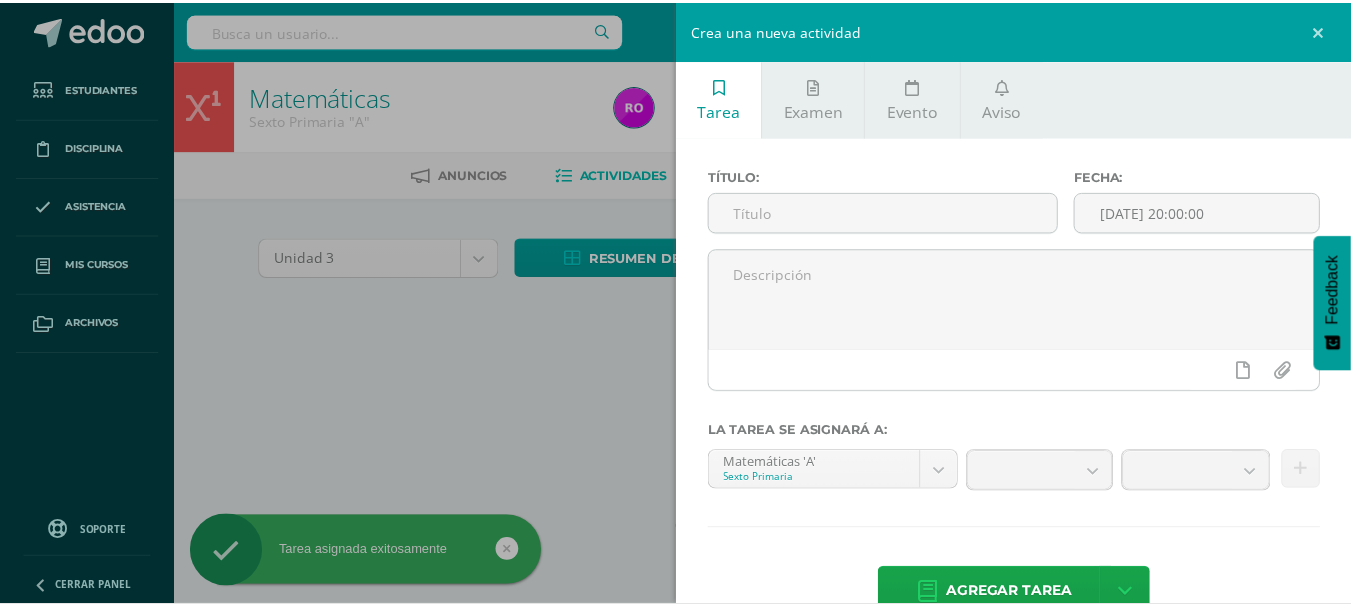 scroll, scrollTop: 0, scrollLeft: 0, axis: both 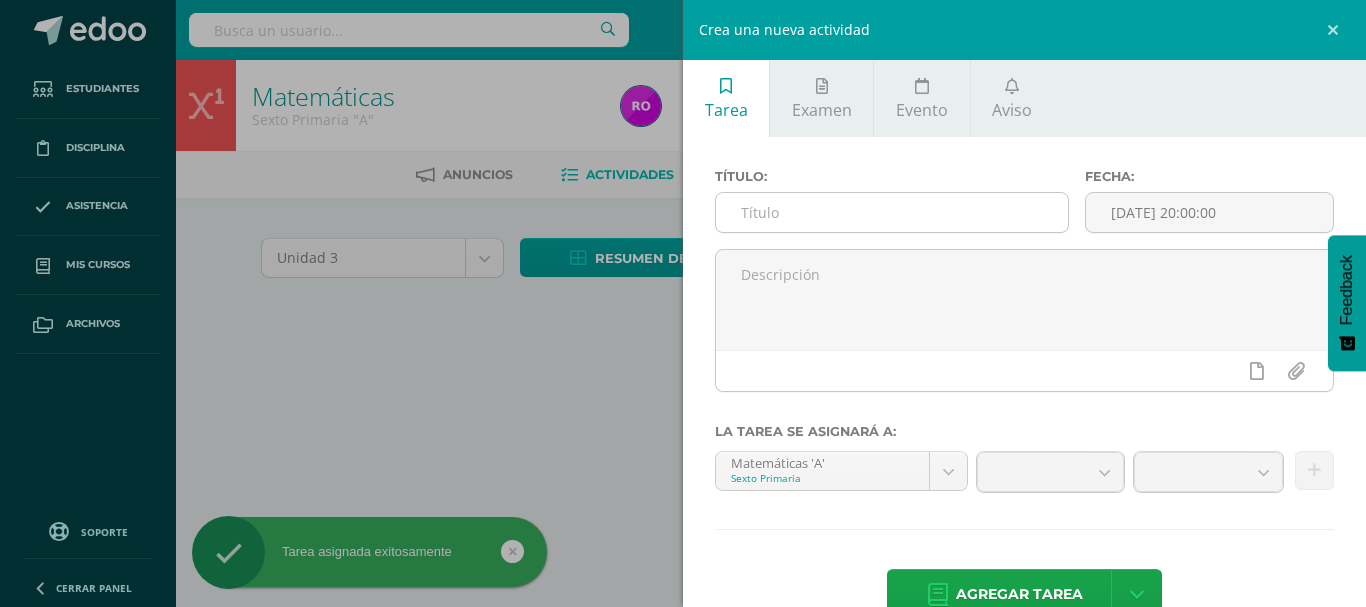 click at bounding box center [892, 212] 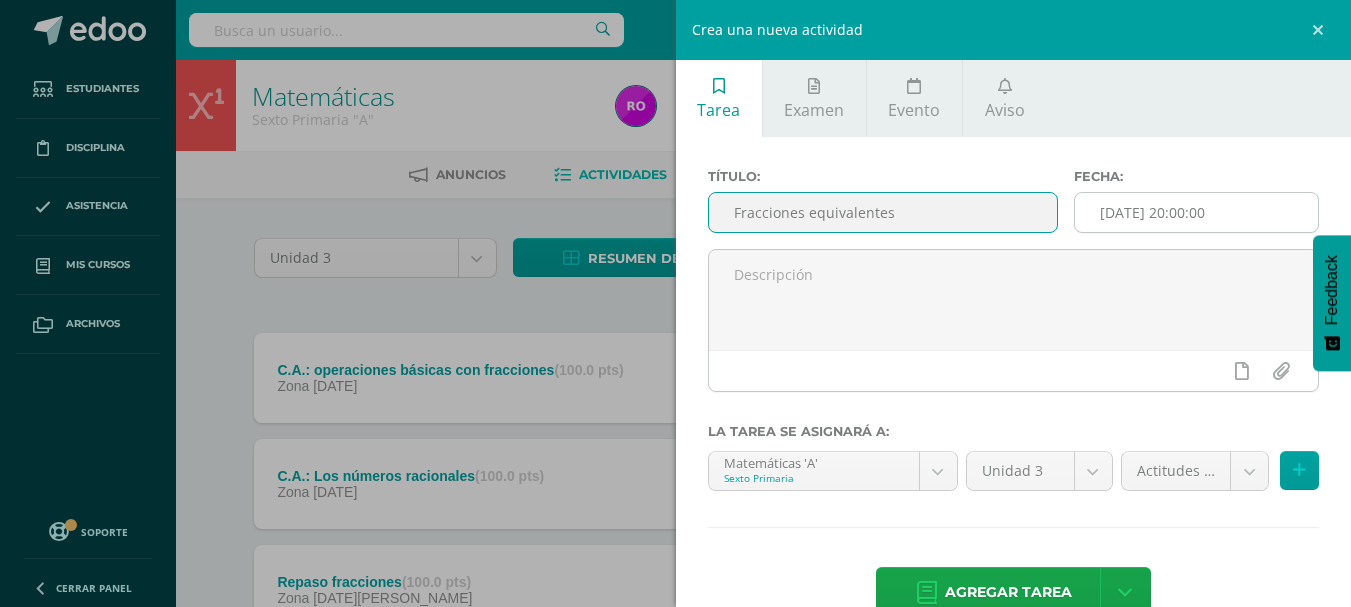 type on "Fracciones equivalentes" 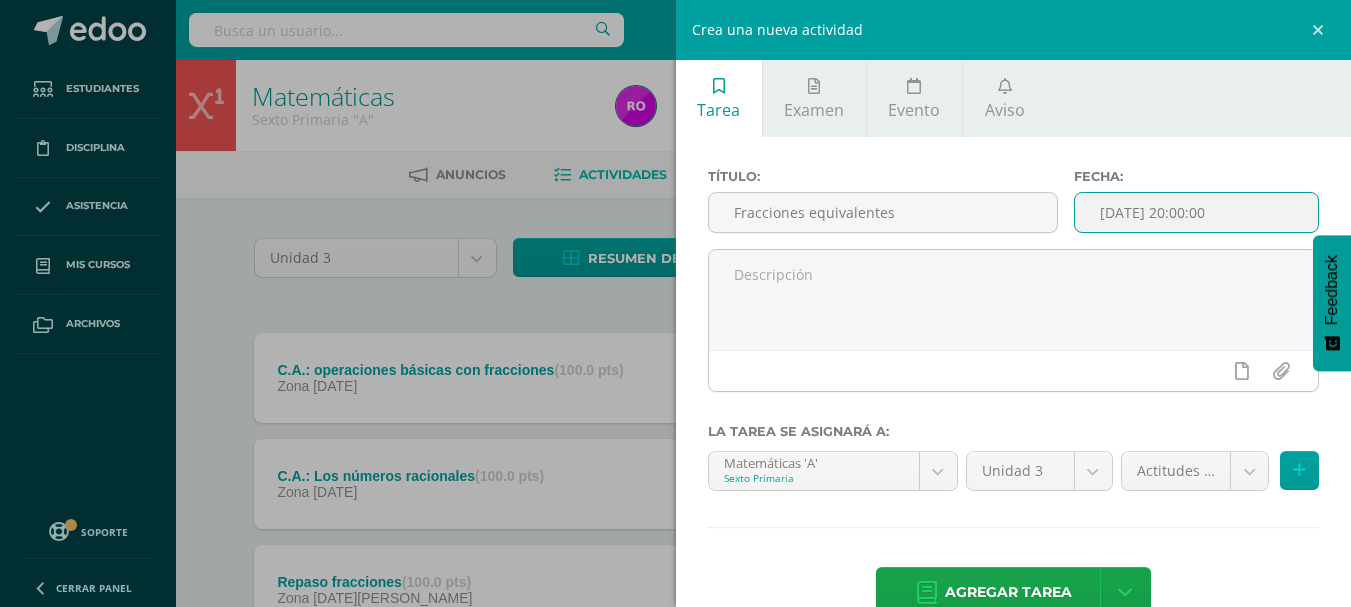 click on "[DATE] 20:00:00" at bounding box center (1196, 212) 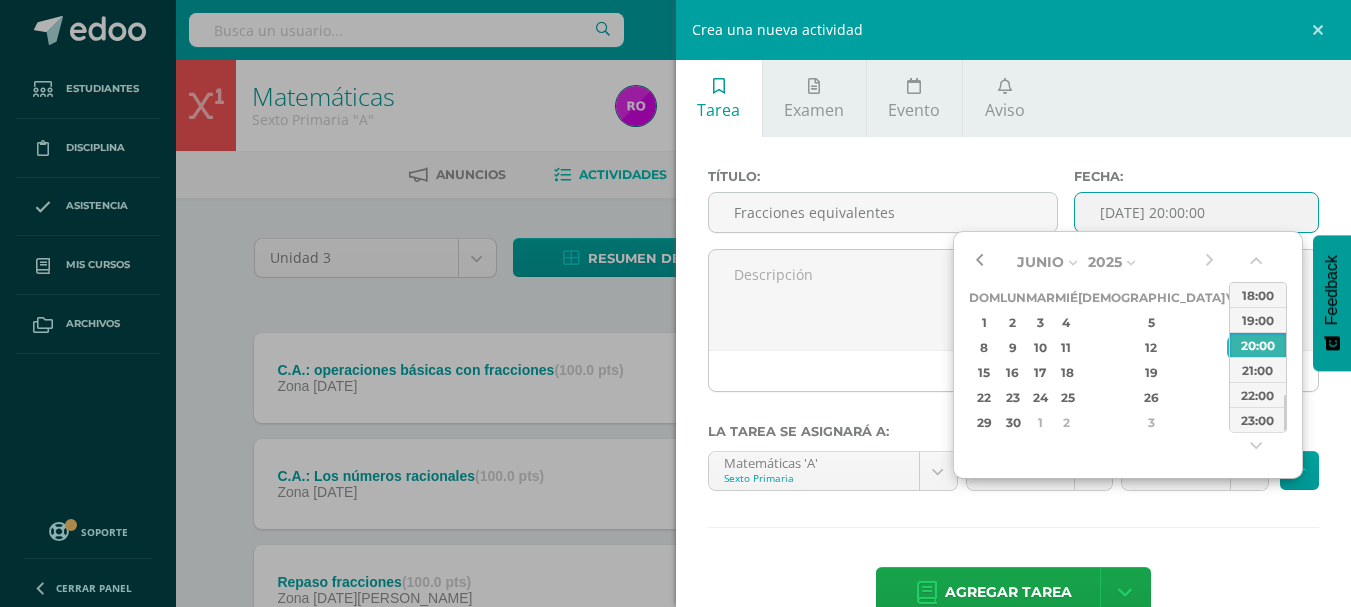 click at bounding box center [979, 262] 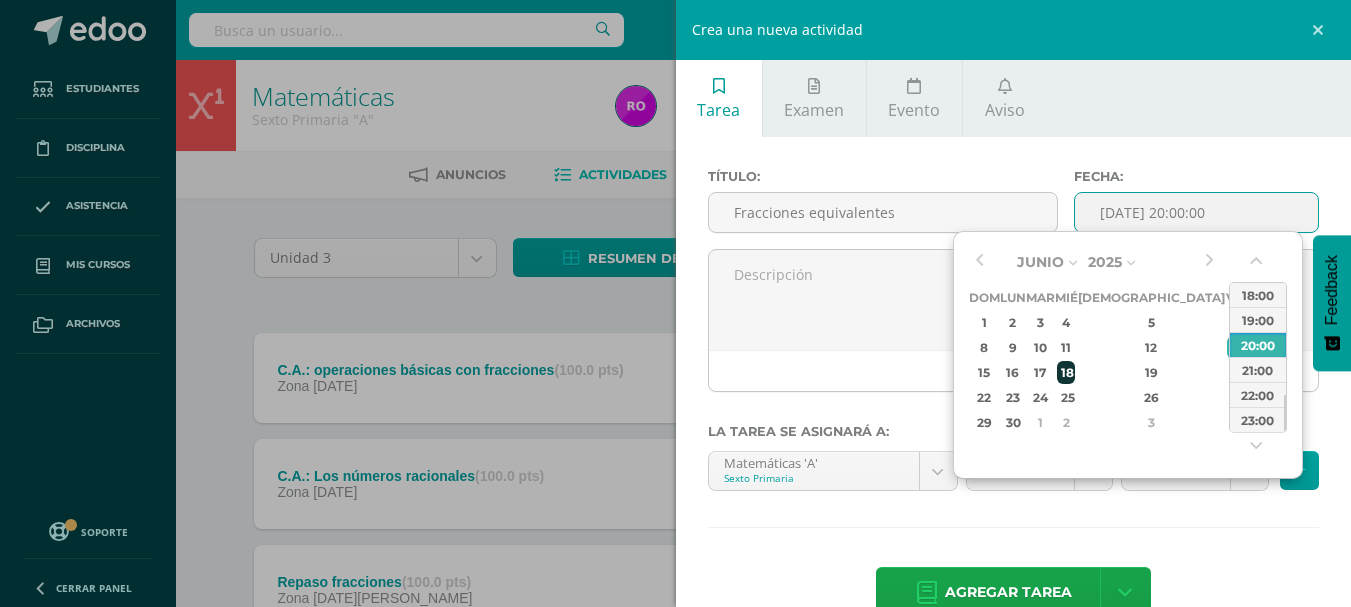 click on "18" at bounding box center (1066, 372) 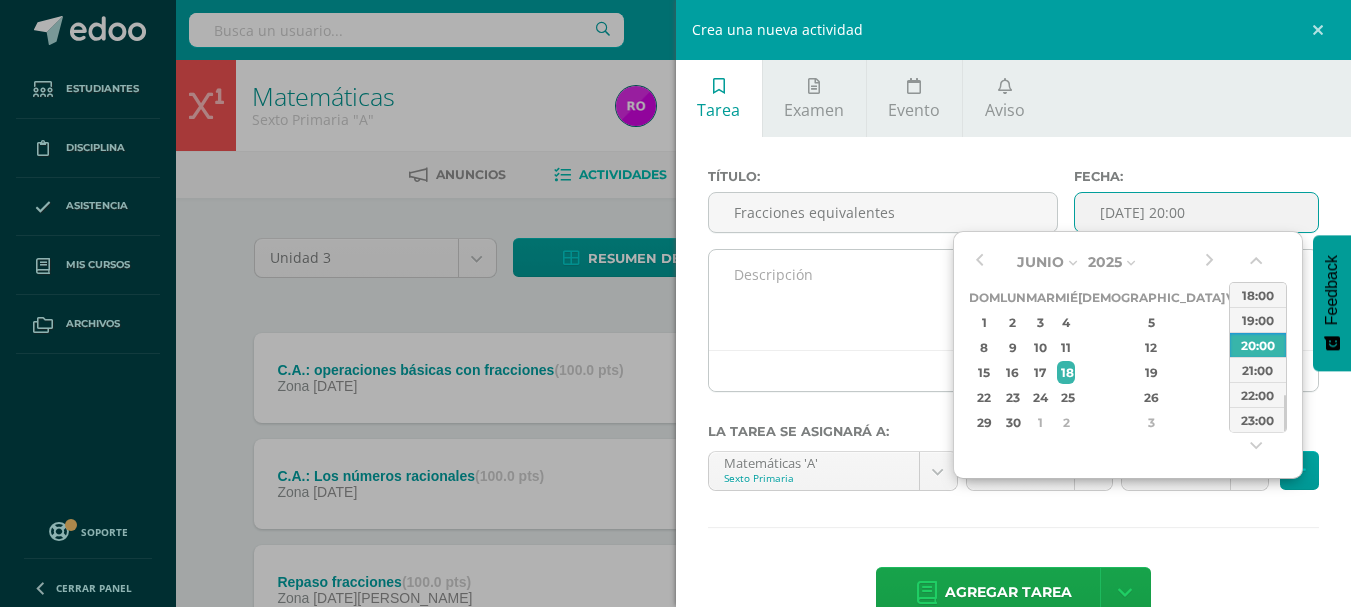 click at bounding box center [1014, 300] 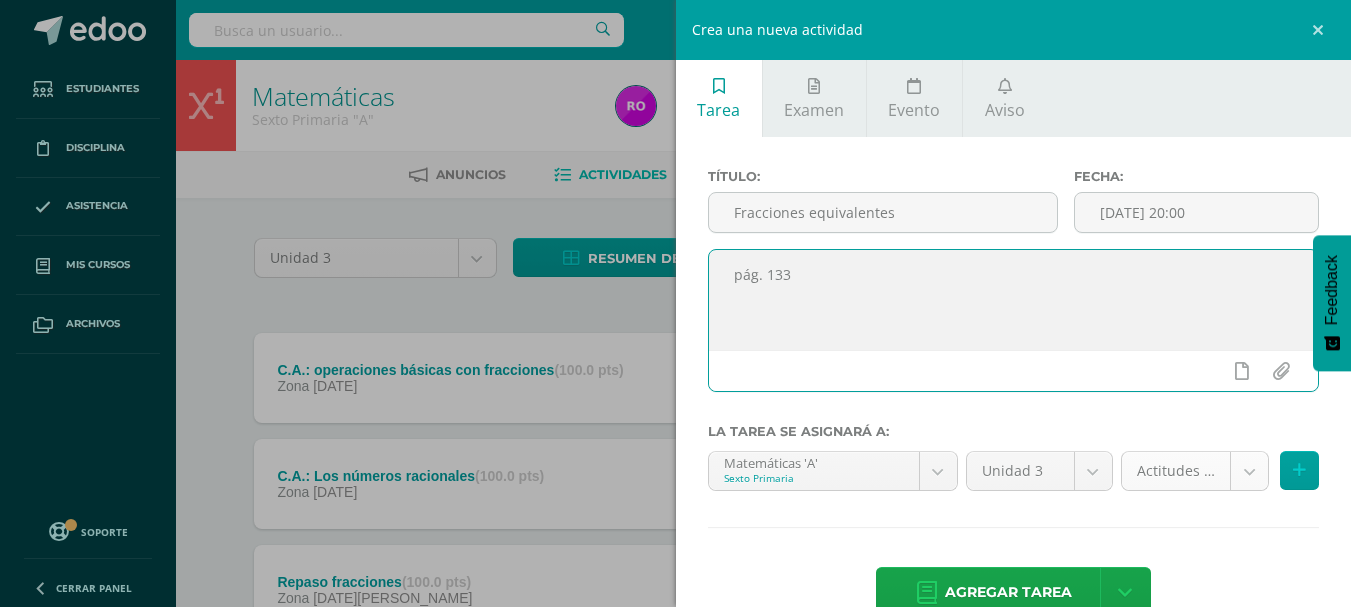 type on "pág. 133" 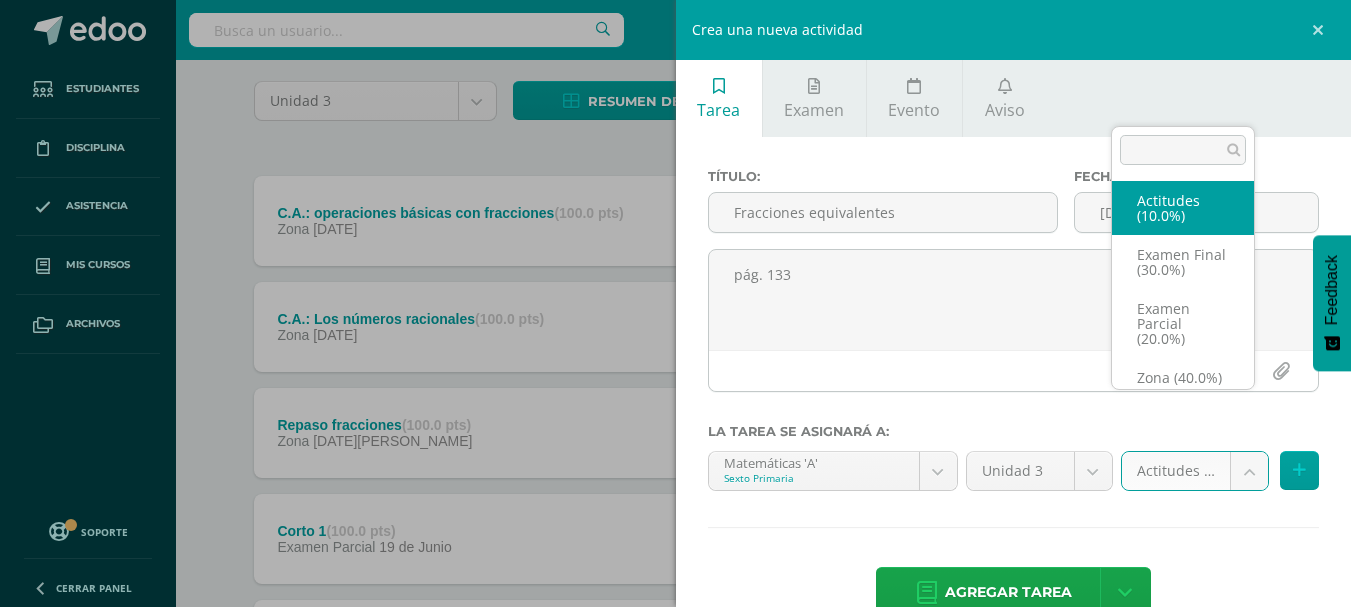 scroll, scrollTop: 200, scrollLeft: 0, axis: vertical 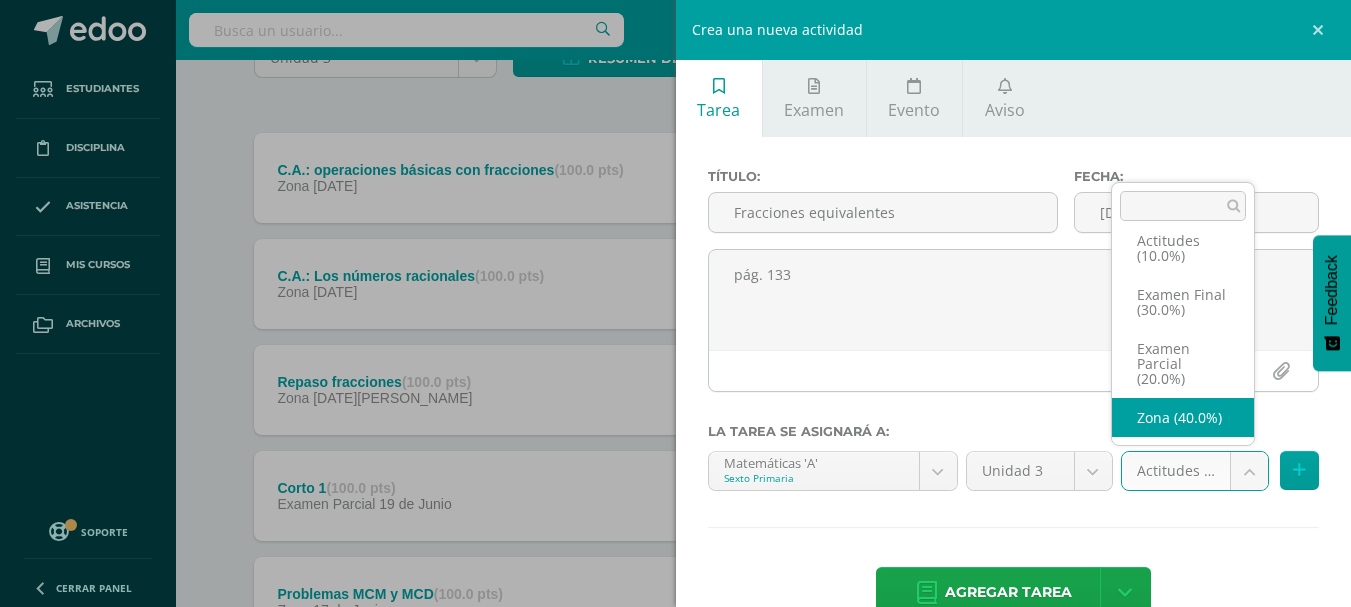 select on "167383" 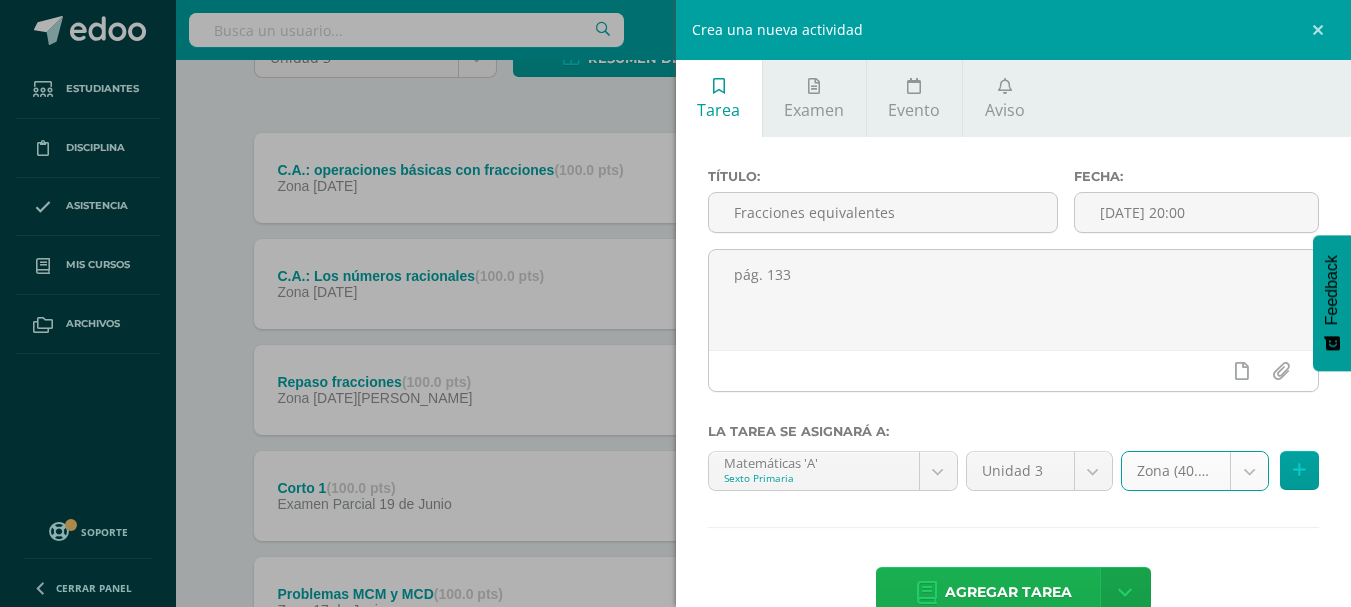 click on "Agregar tarea" at bounding box center [1008, 592] 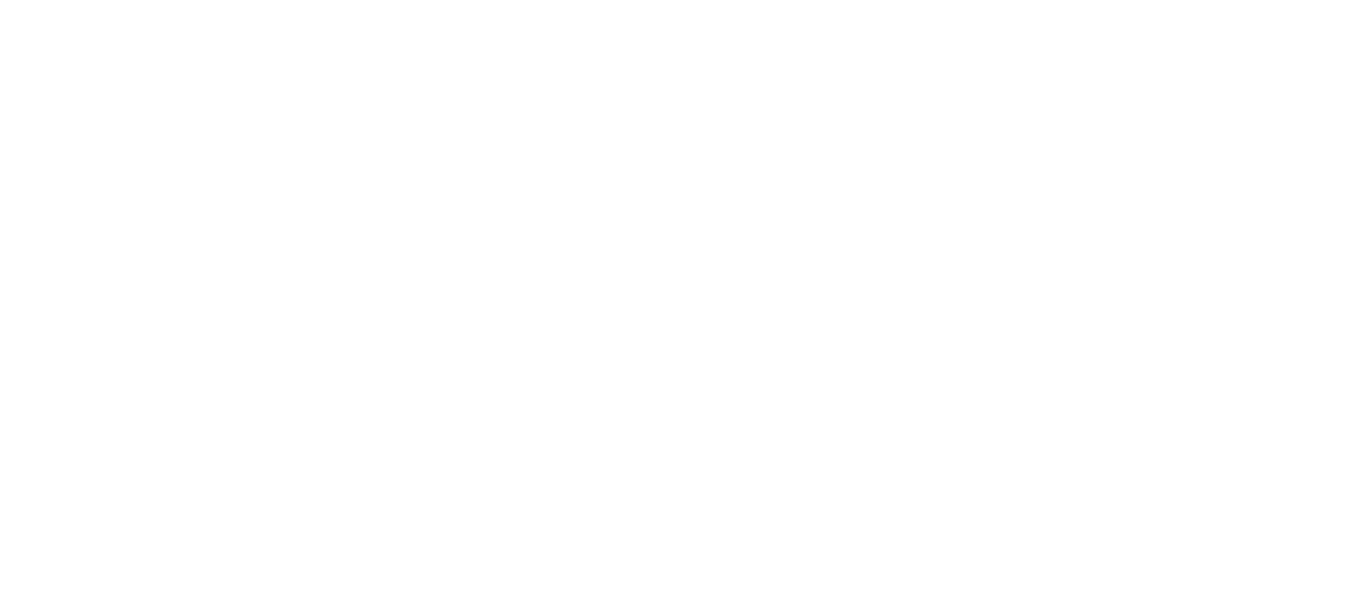scroll, scrollTop: 0, scrollLeft: 0, axis: both 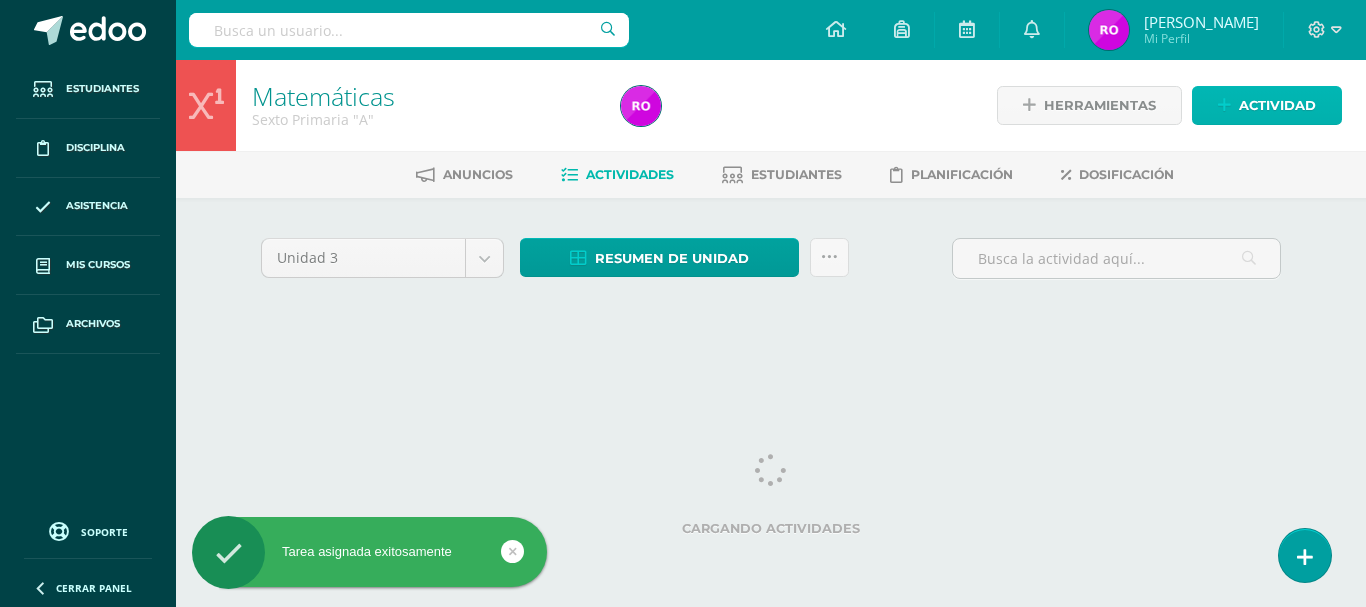 click on "Actividad" at bounding box center (1267, 105) 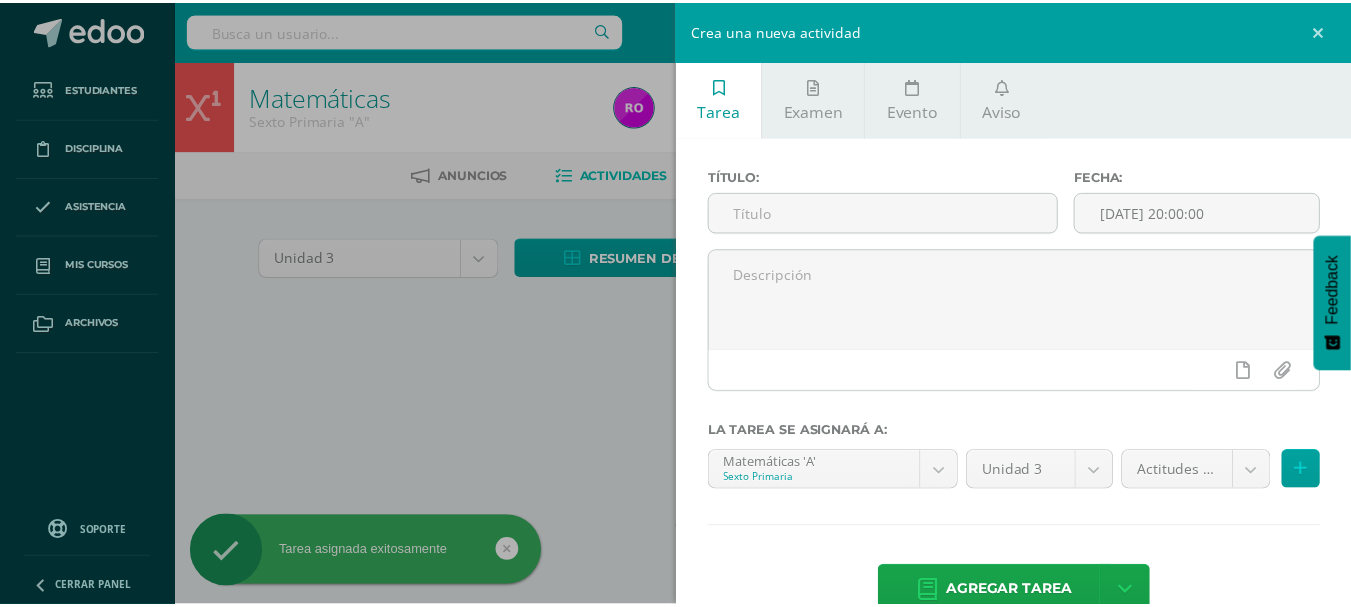 scroll, scrollTop: 0, scrollLeft: 0, axis: both 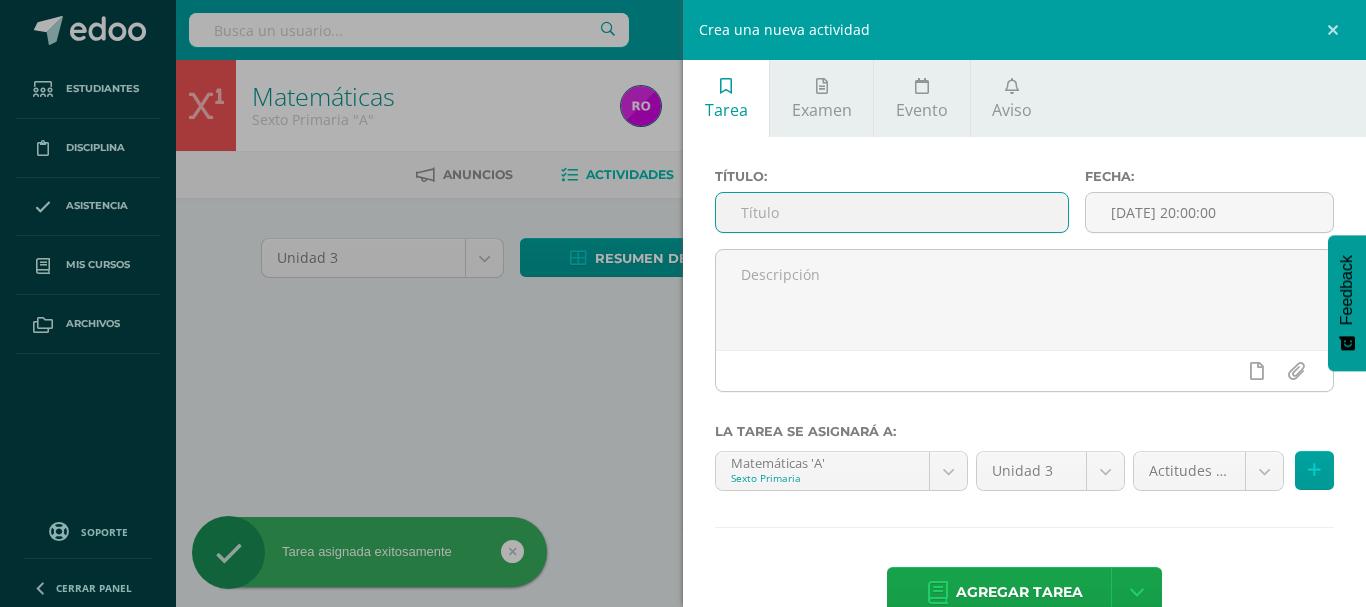 click at bounding box center (892, 212) 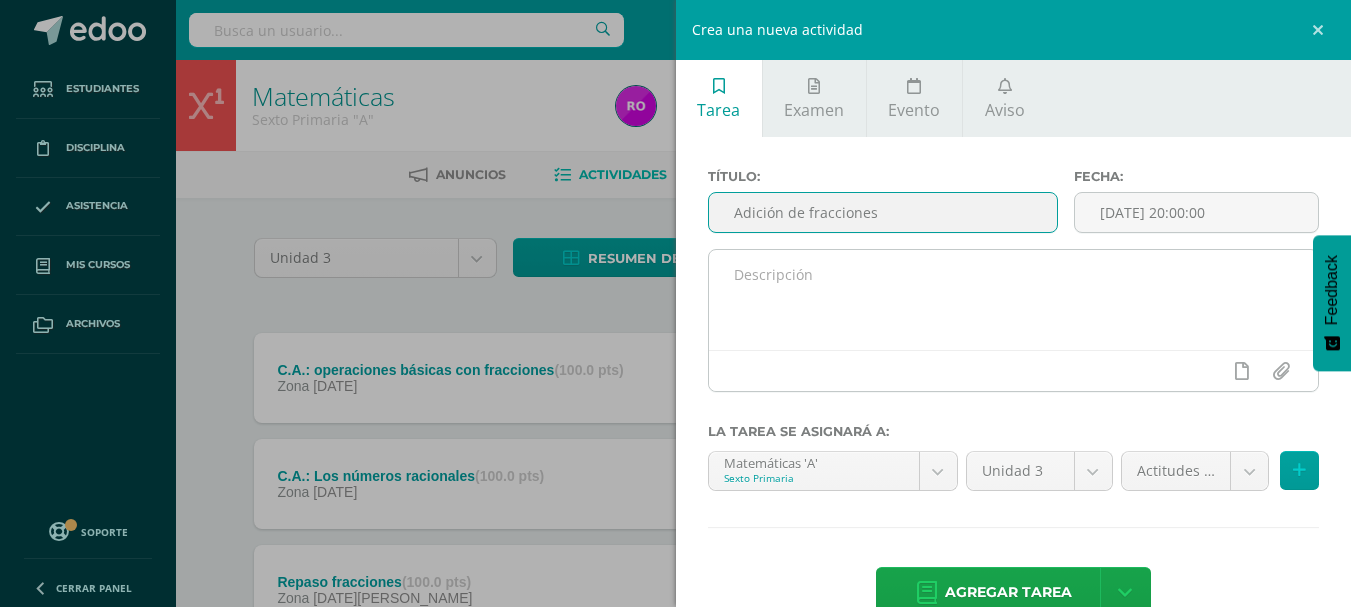type on "Adición de fracciones" 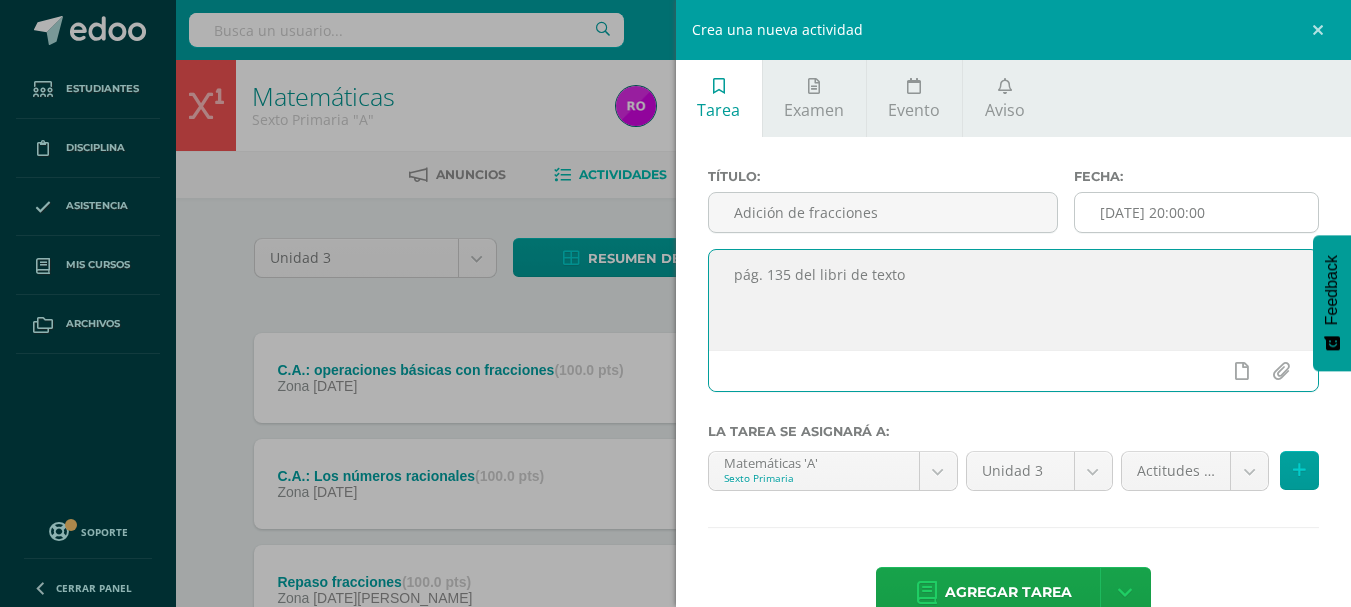 type on "pág. 135 del libri de texto" 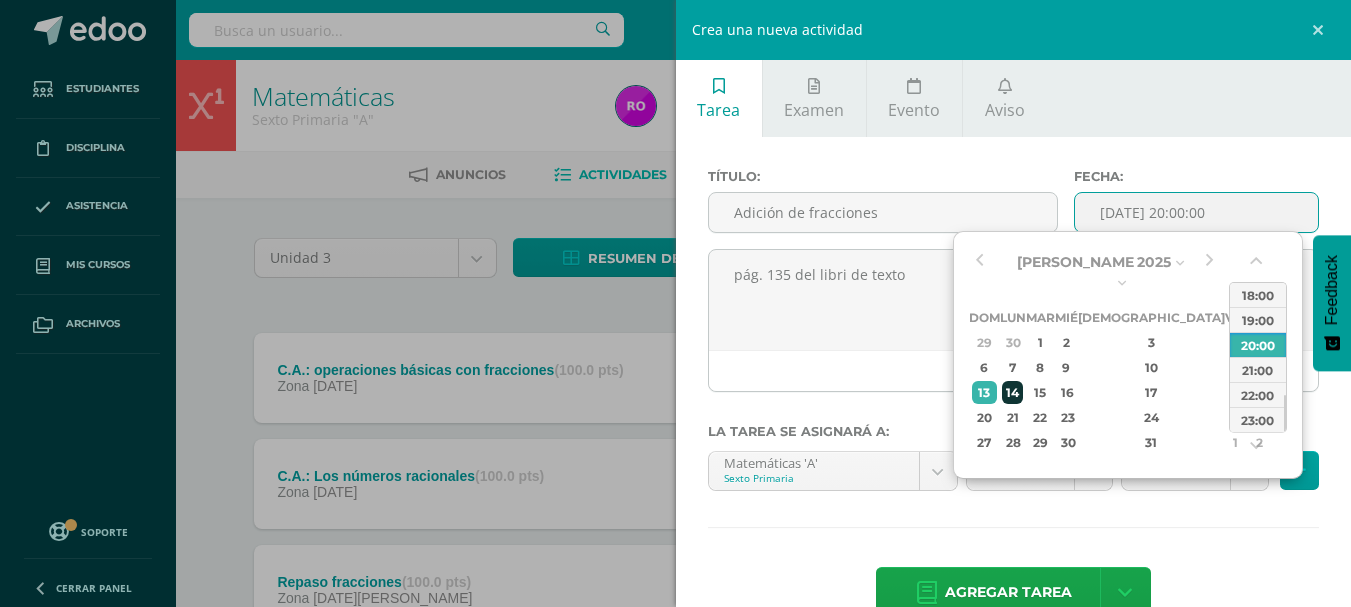 click on "14" at bounding box center [1012, 392] 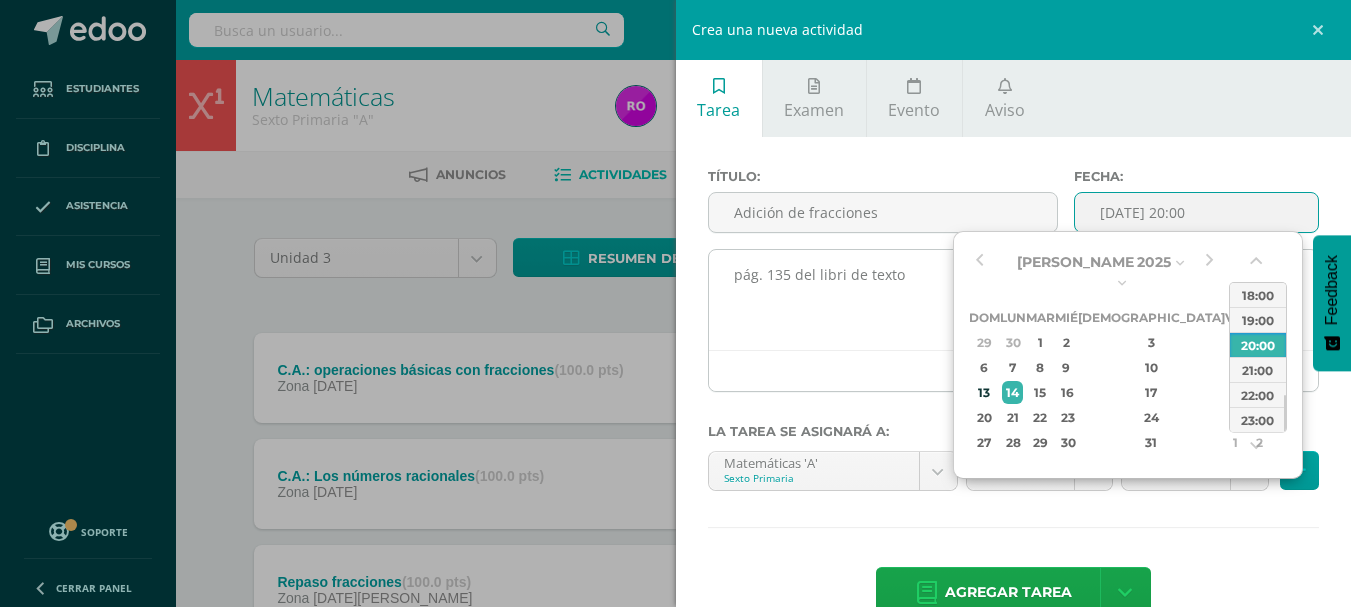 click on "pág. 135 del libri de texto" at bounding box center (1014, 300) 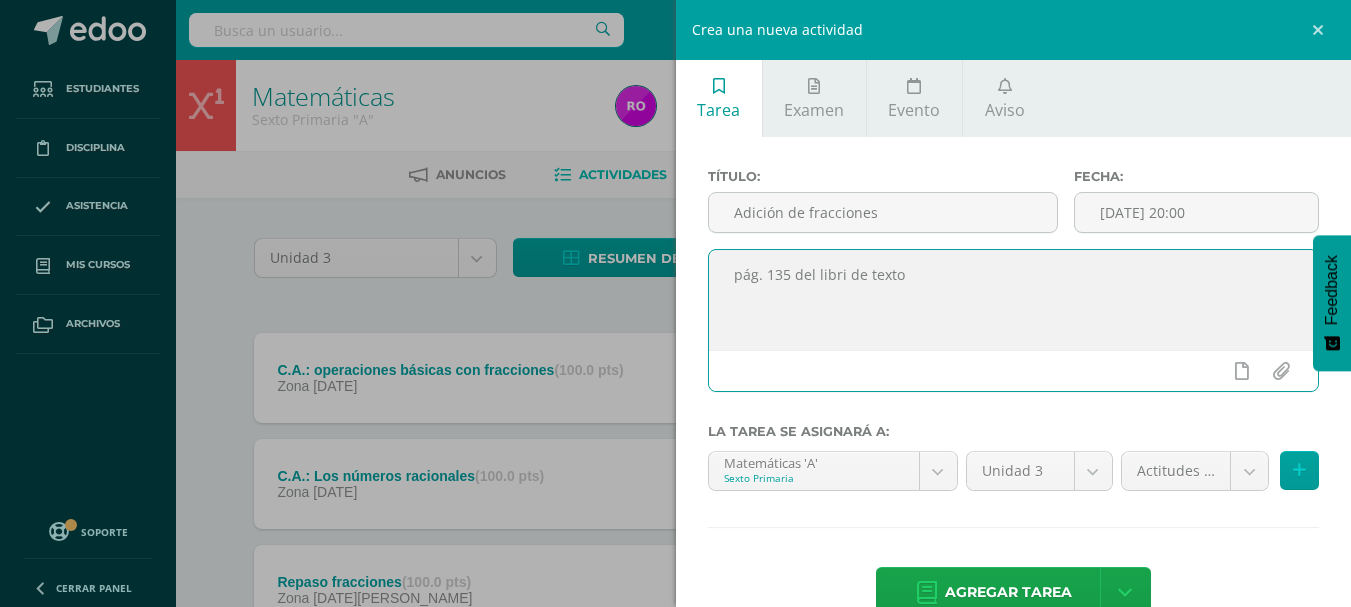 click on "pág. 135 del libri de texto" at bounding box center (1014, 300) 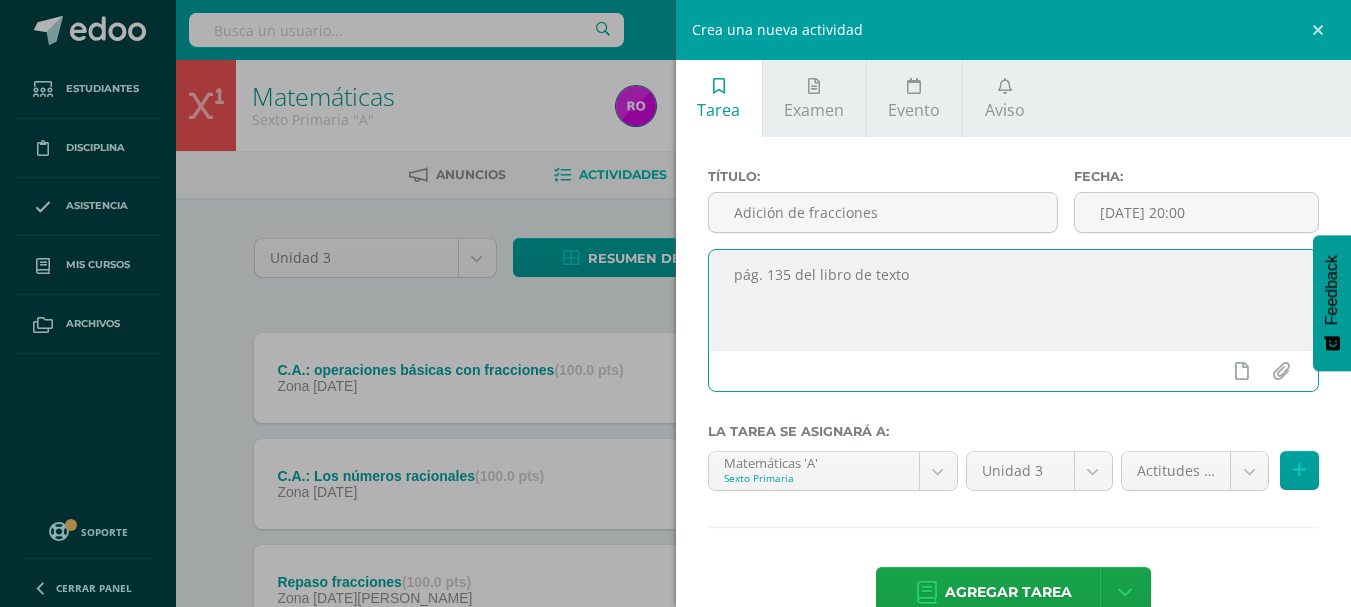 click on "pág. 135 del libro de texto" at bounding box center (1014, 300) 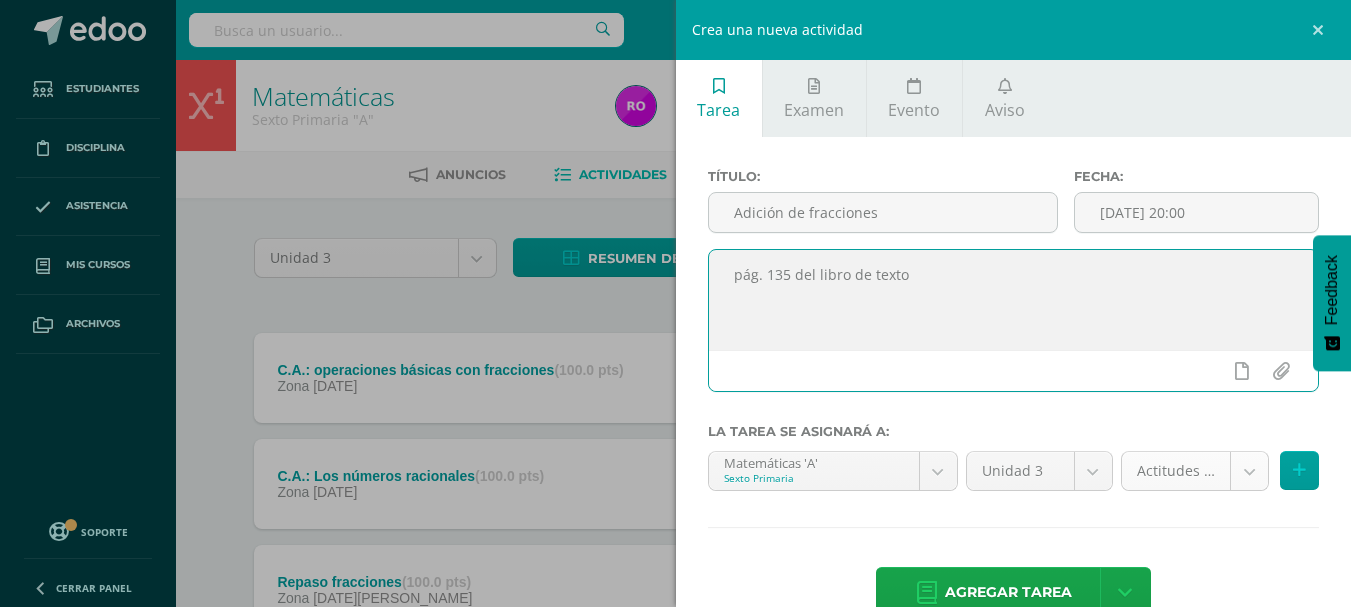 type on "pág. 135 del libro de texto" 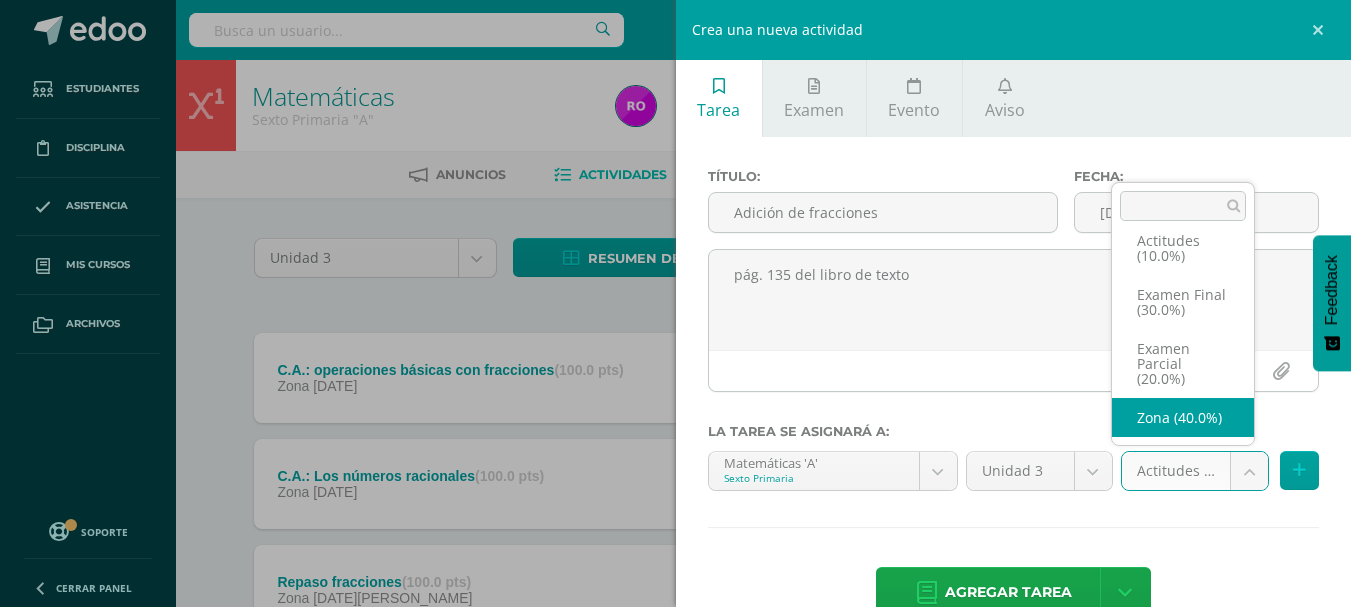 scroll, scrollTop: 46, scrollLeft: 0, axis: vertical 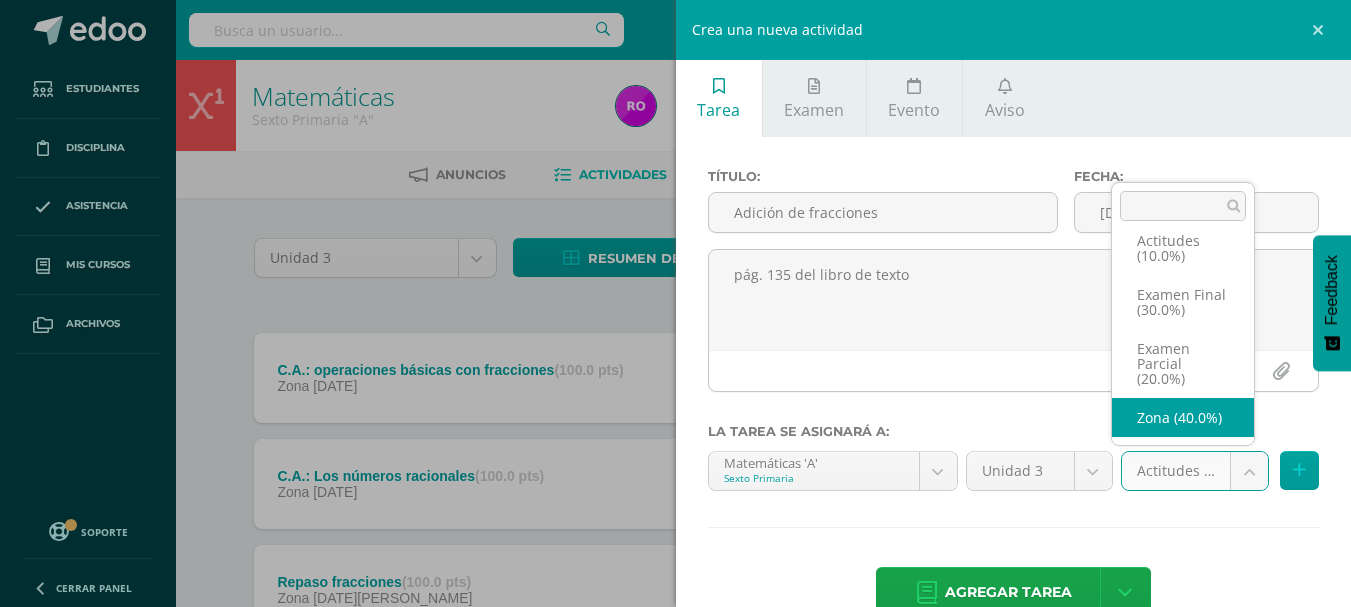 select on "167383" 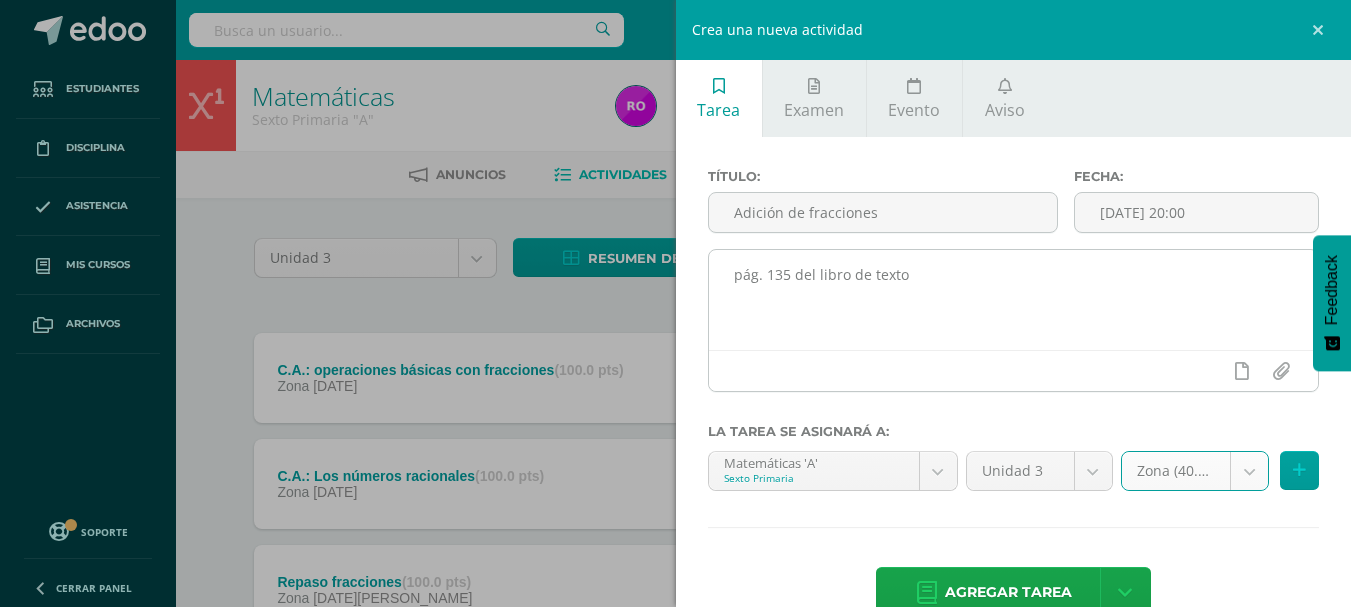 click on "pág. 135 del libro de texto" at bounding box center (1014, 300) 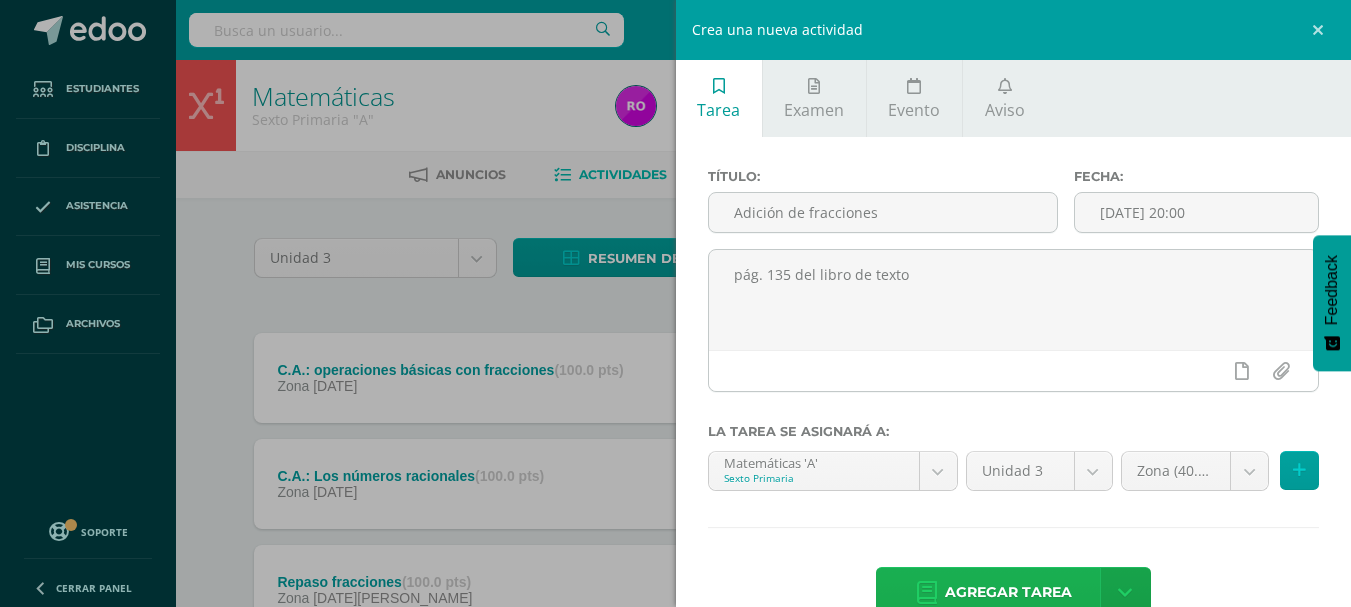 click on "Agregar tarea" at bounding box center (1008, 592) 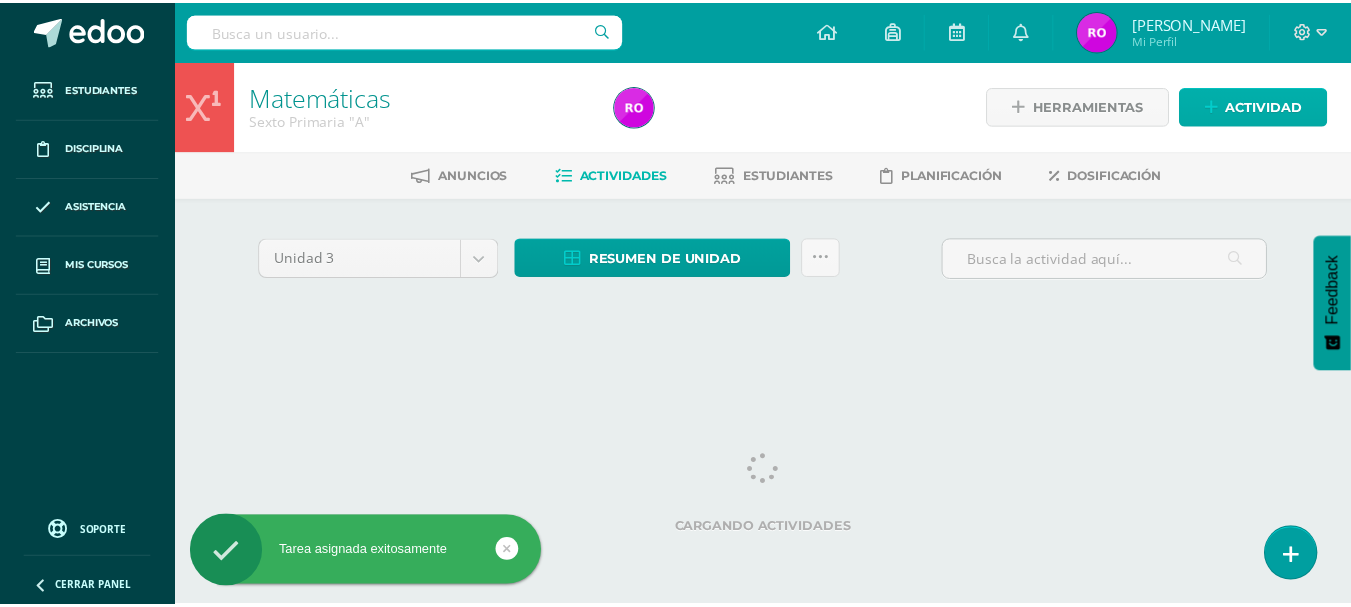 scroll, scrollTop: 0, scrollLeft: 0, axis: both 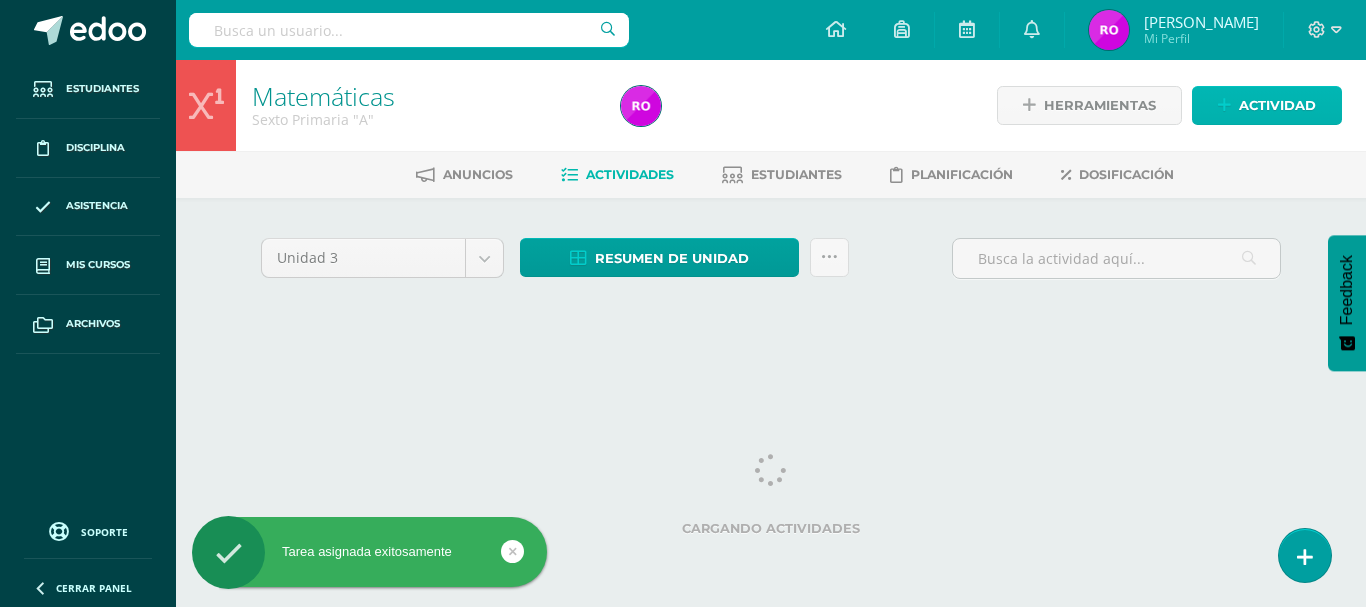 click on "Actividad" at bounding box center [1277, 105] 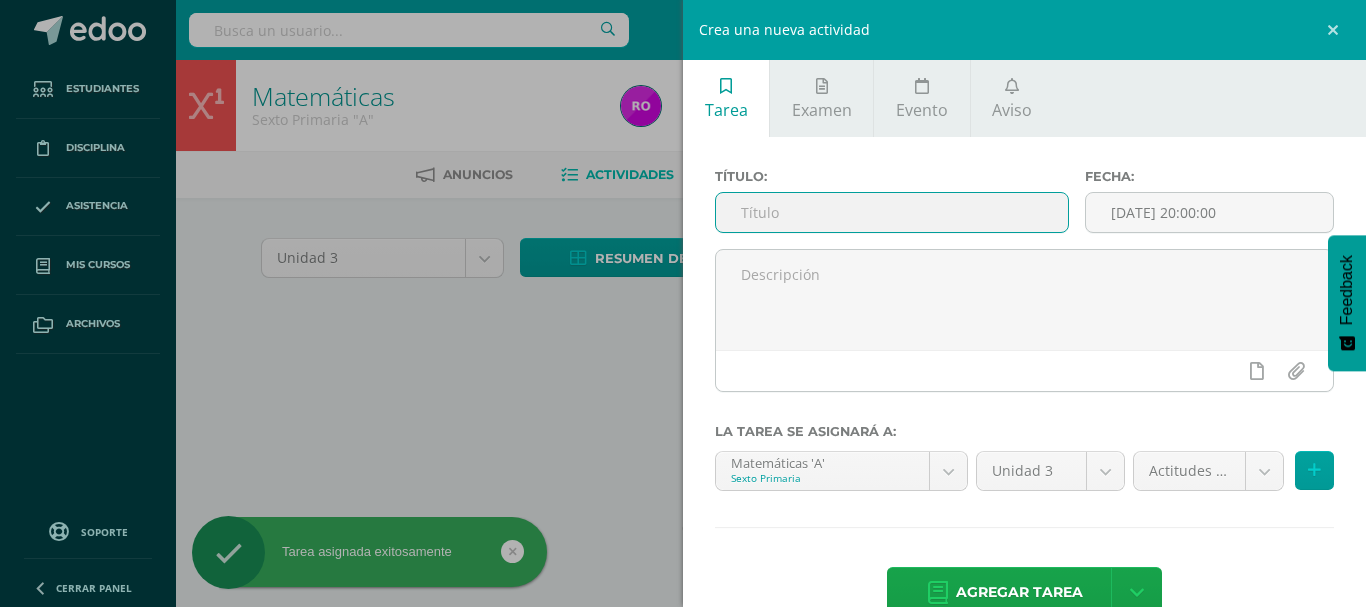click at bounding box center (892, 212) 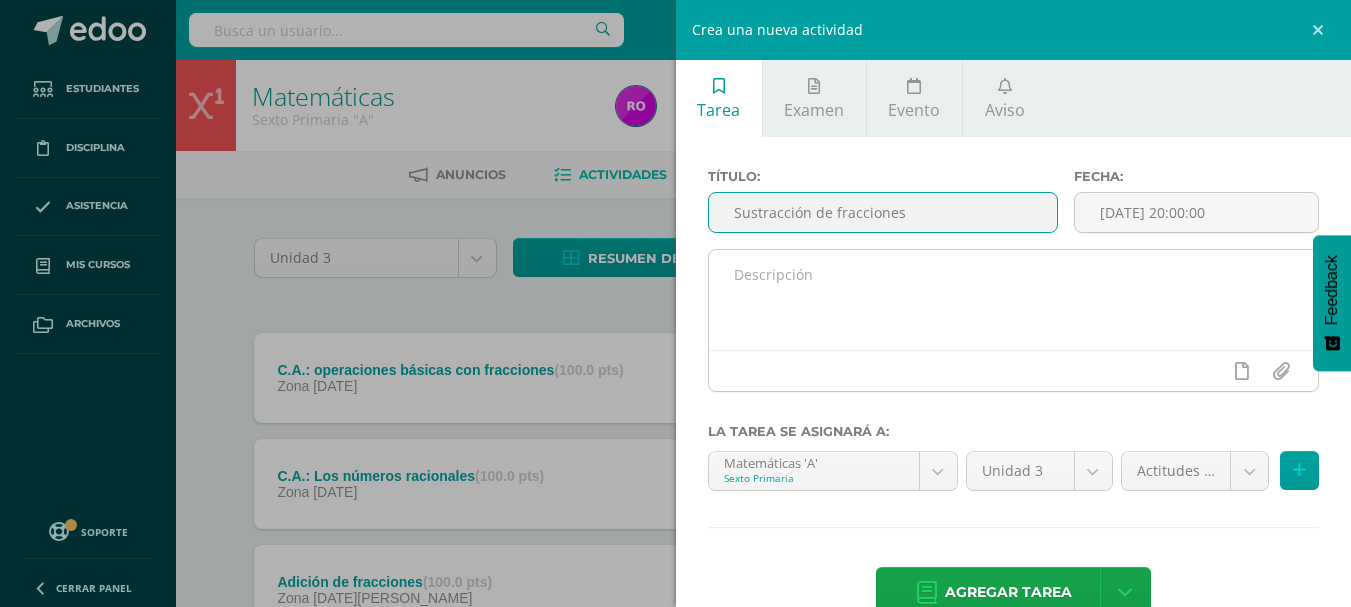 type on "Sustracción de fracciones" 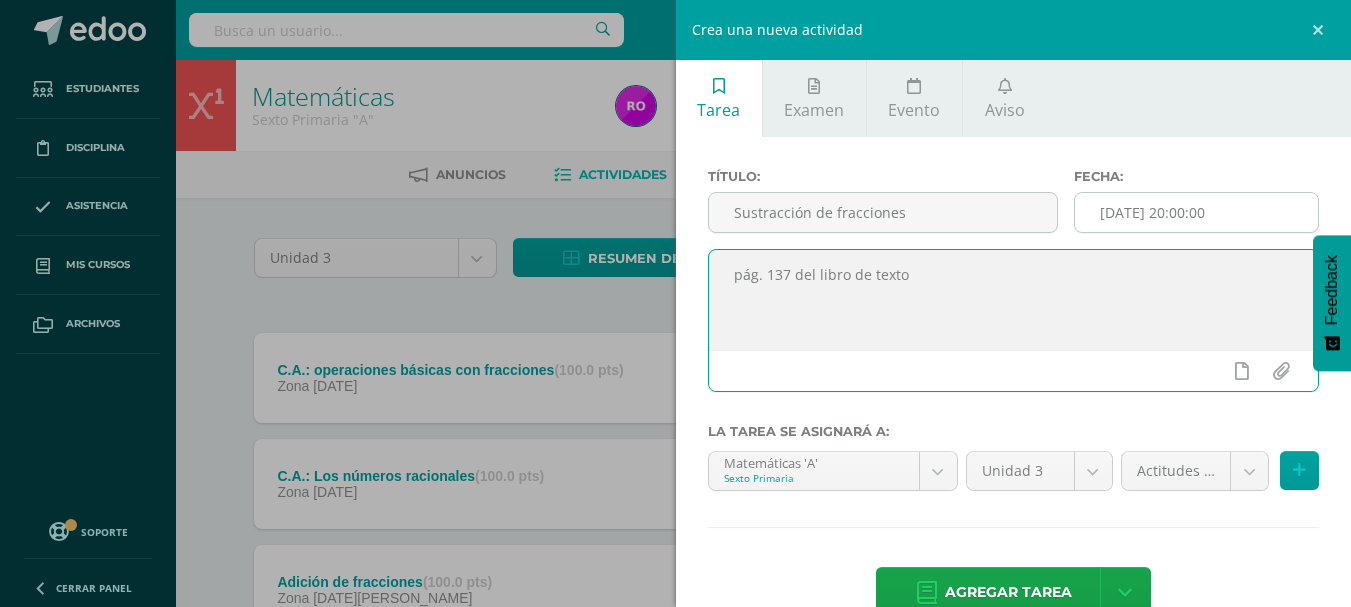 type on "pág. 137 del libro de texto" 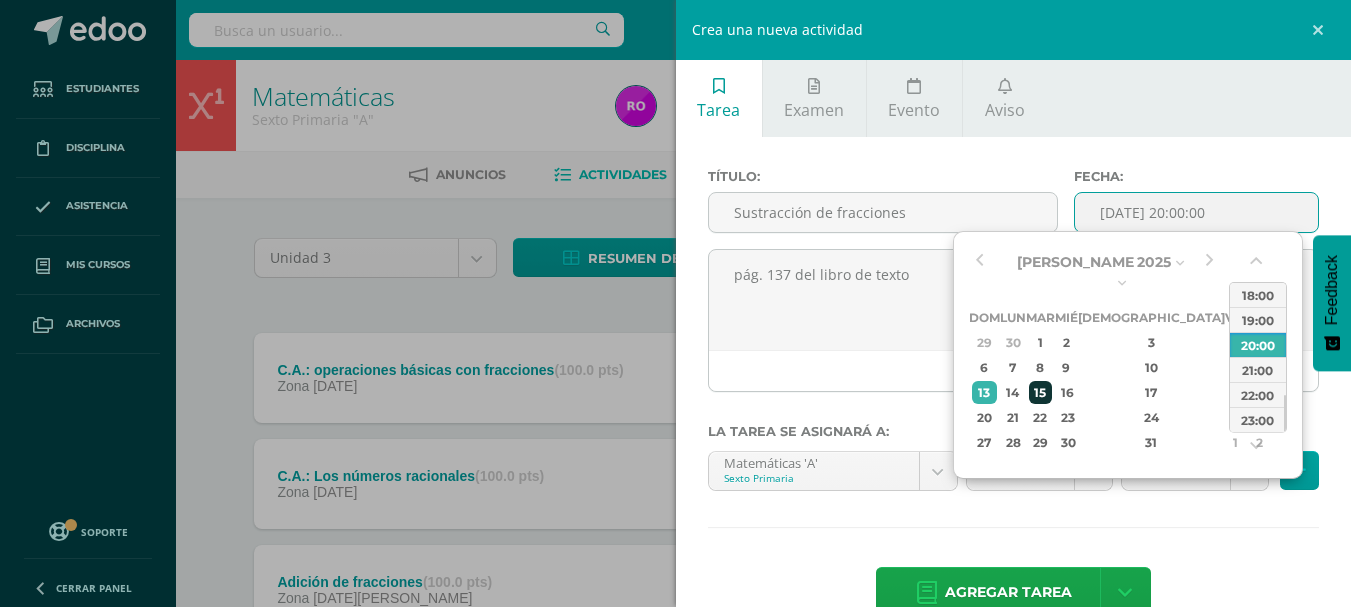 click on "15" at bounding box center (1040, 392) 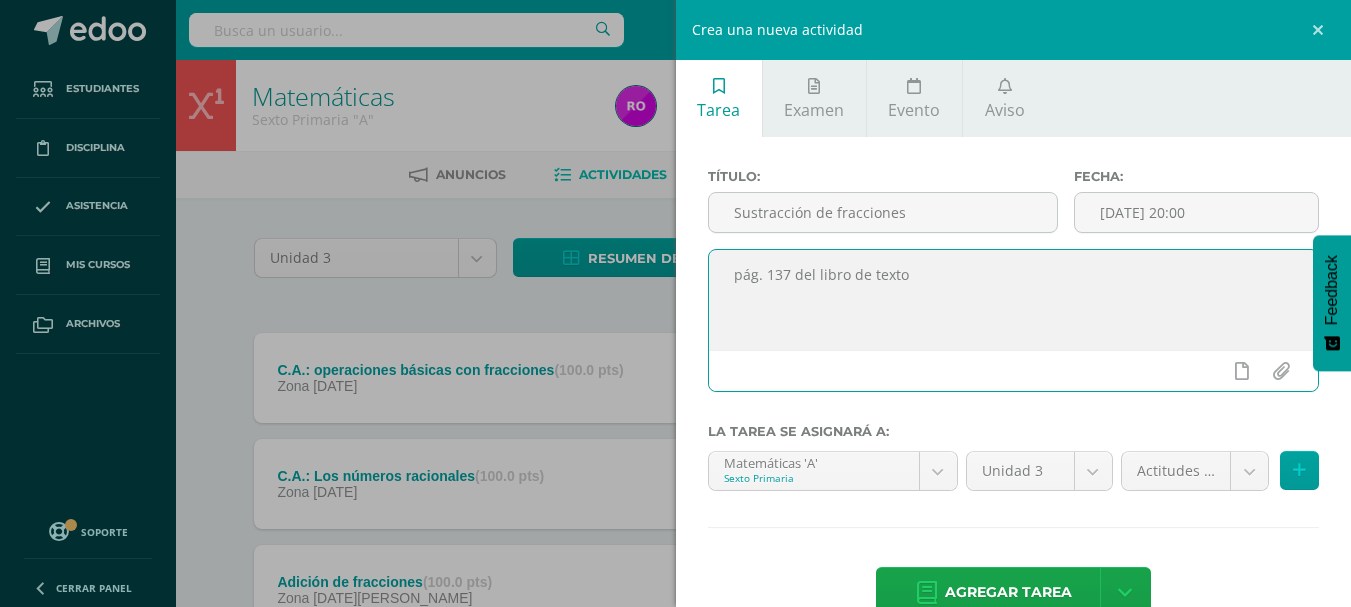 click on "pág. 137 del libro de texto" at bounding box center (1014, 300) 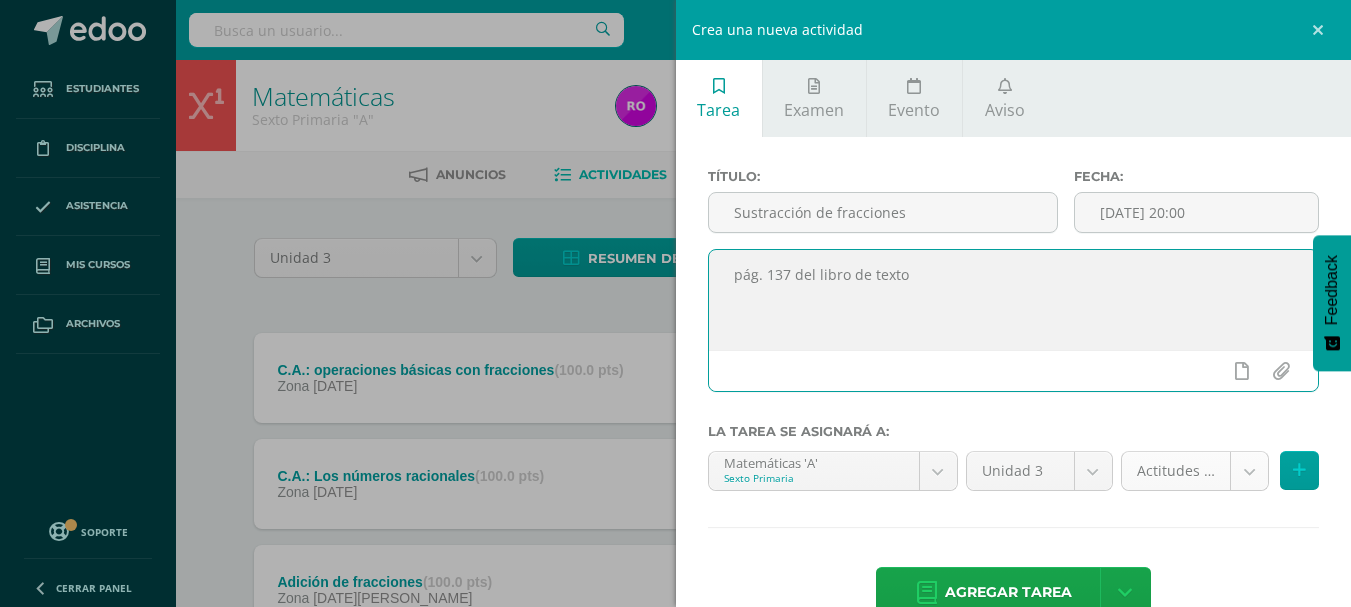 click on "Tarea asignada exitosamente         Estudiantes Disciplina Asistencia Mis cursos Archivos Soporte
Centro de ayuda
Últimas actualizaciones
10+ Cerrar panel
Inglés
Primero
Primaria
"A"
Actividades Estudiantes Planificación Dosificación
Inglés
Segundo
Primaria
"A"
Actividades Estudiantes Planificación Dosificación
Inglés
Tercero
Primaria
"A"
Actividades Estudiantes Planificación Dosificación
Destrezas de Aprendizaje
Actividades Estudiantes Actividades" at bounding box center [675, 751] 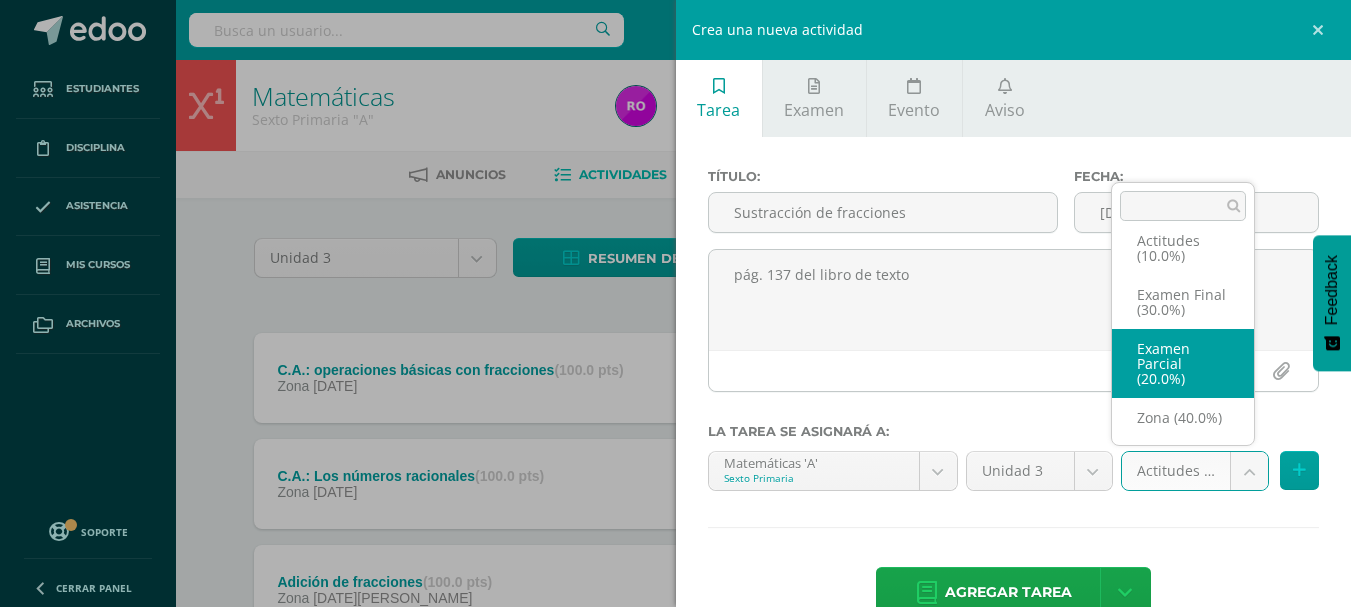 scroll, scrollTop: 46, scrollLeft: 0, axis: vertical 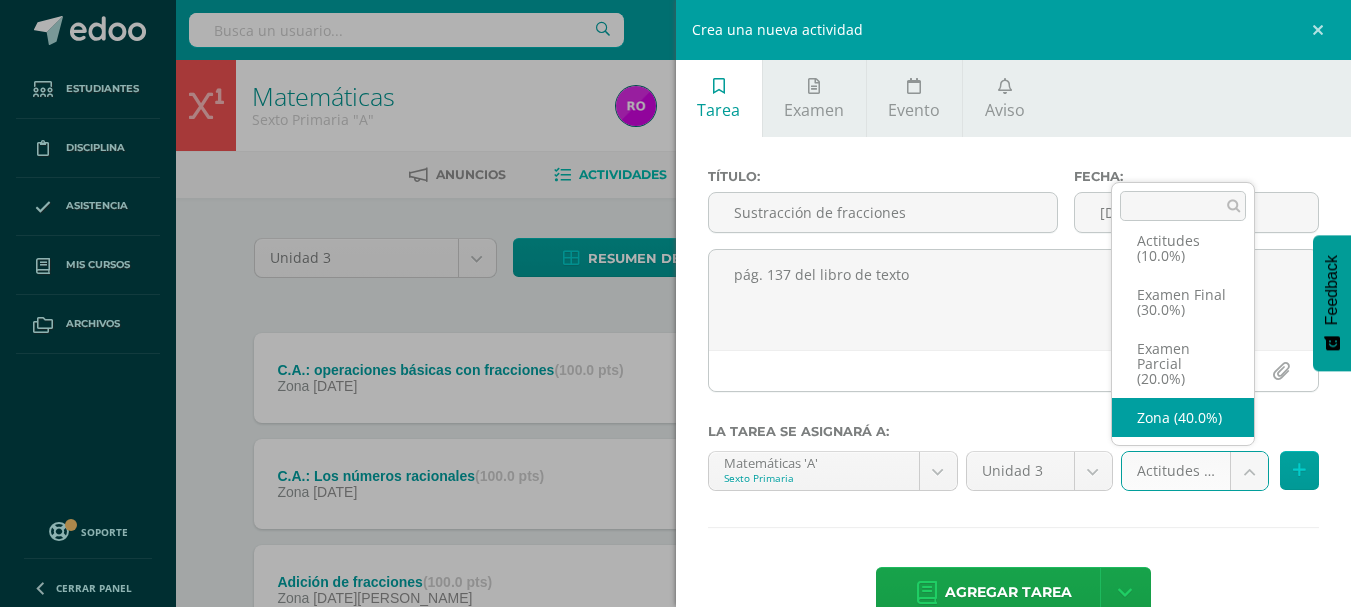 select on "167383" 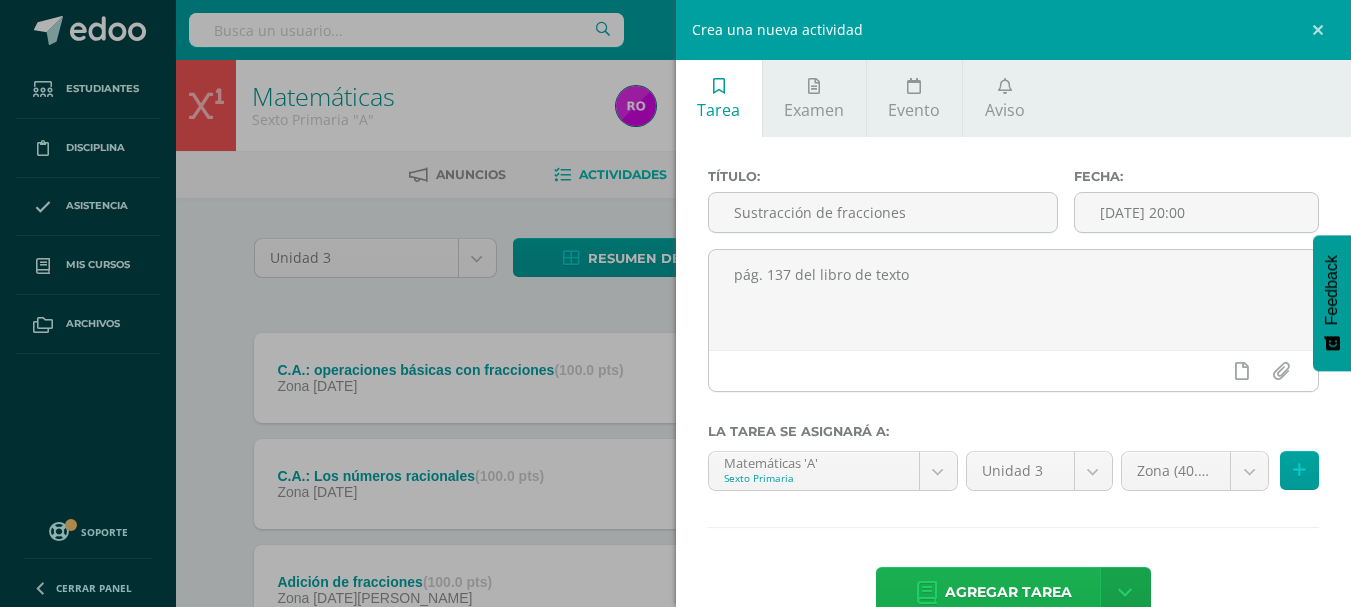 click on "Agregar tarea" at bounding box center [1008, 592] 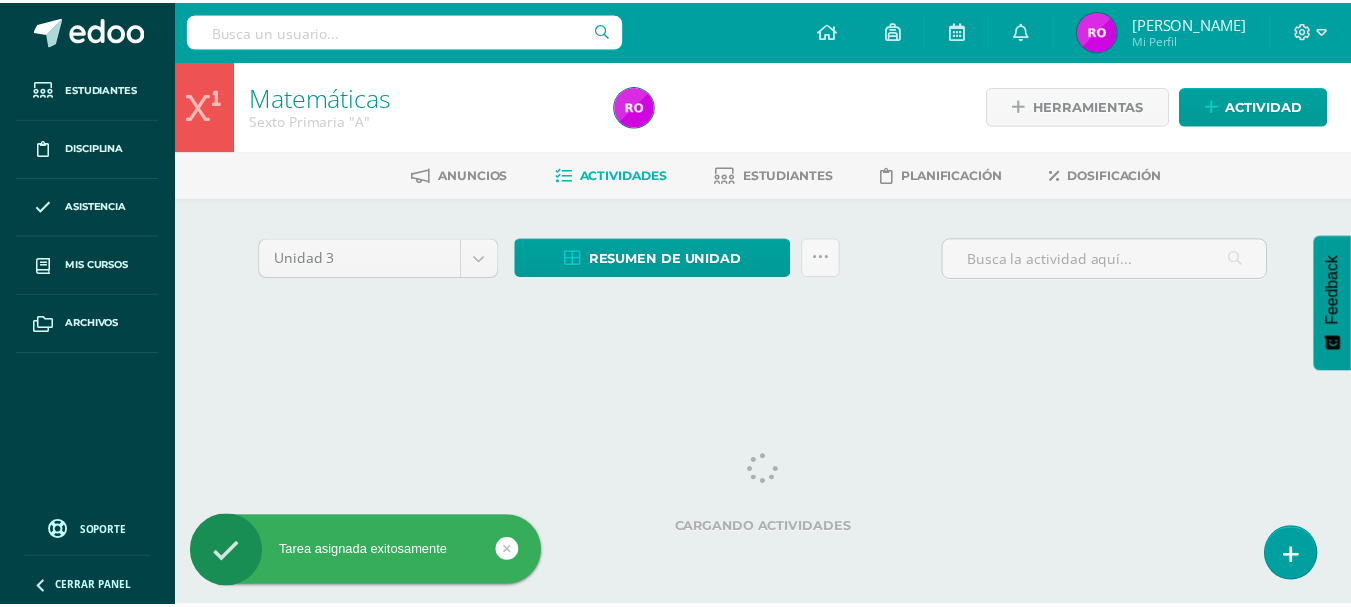 scroll, scrollTop: 0, scrollLeft: 0, axis: both 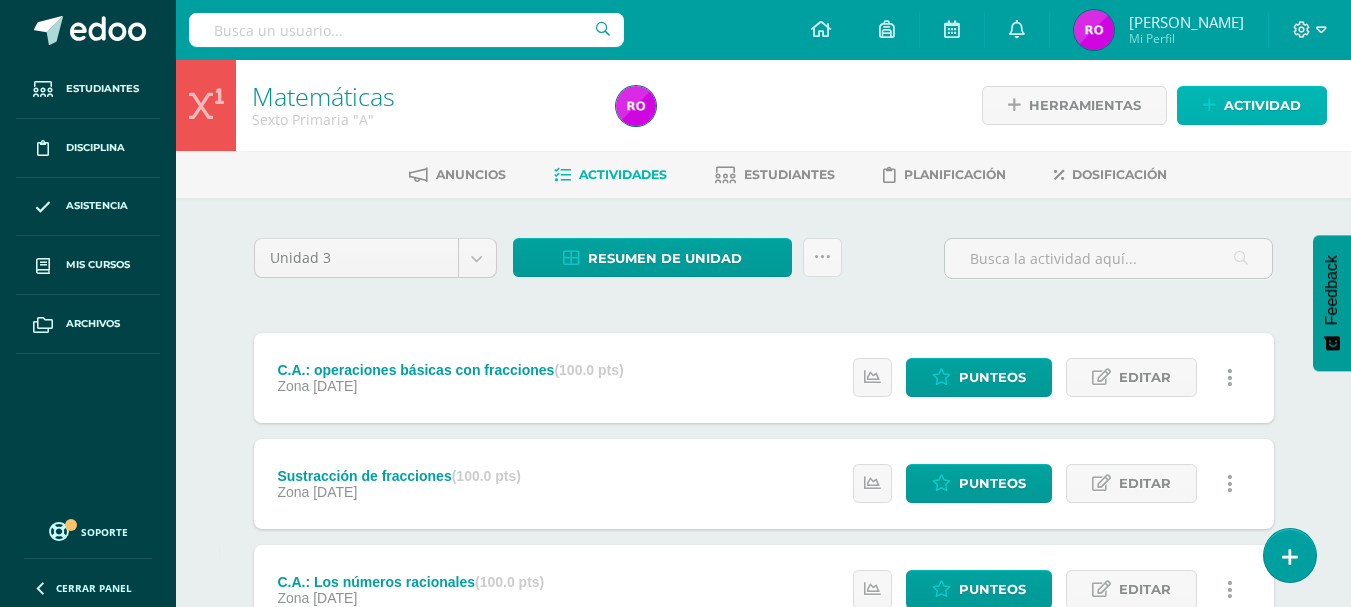 click on "Actividad" at bounding box center [1262, 105] 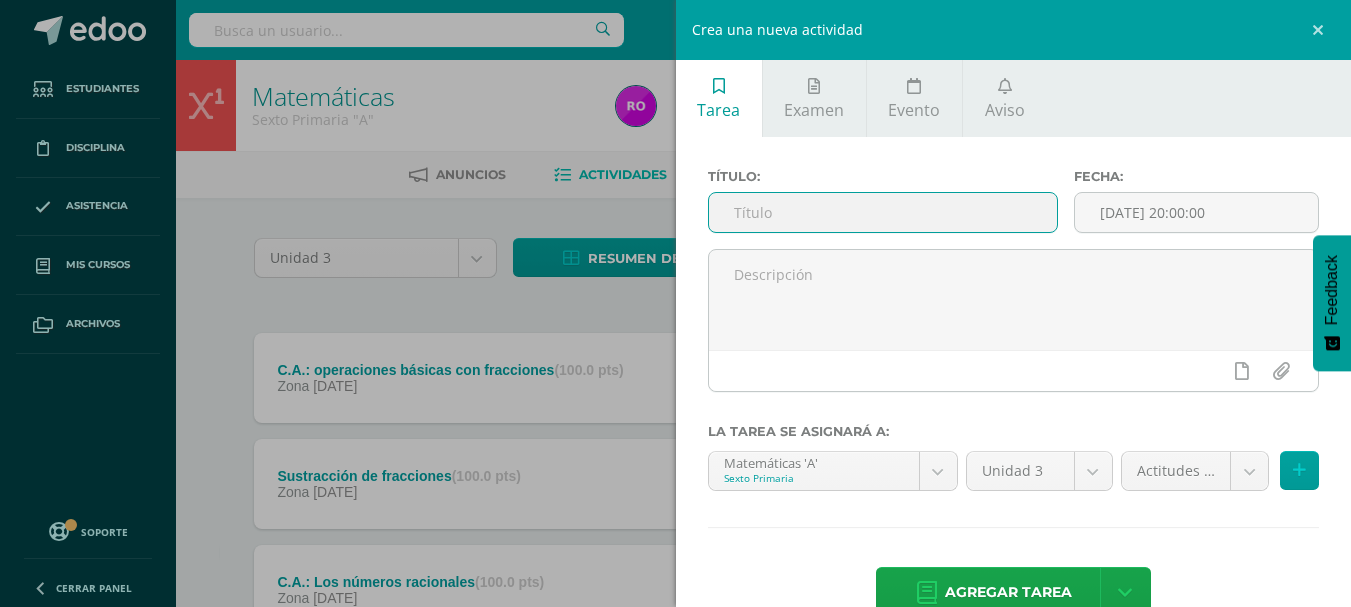 click at bounding box center (883, 212) 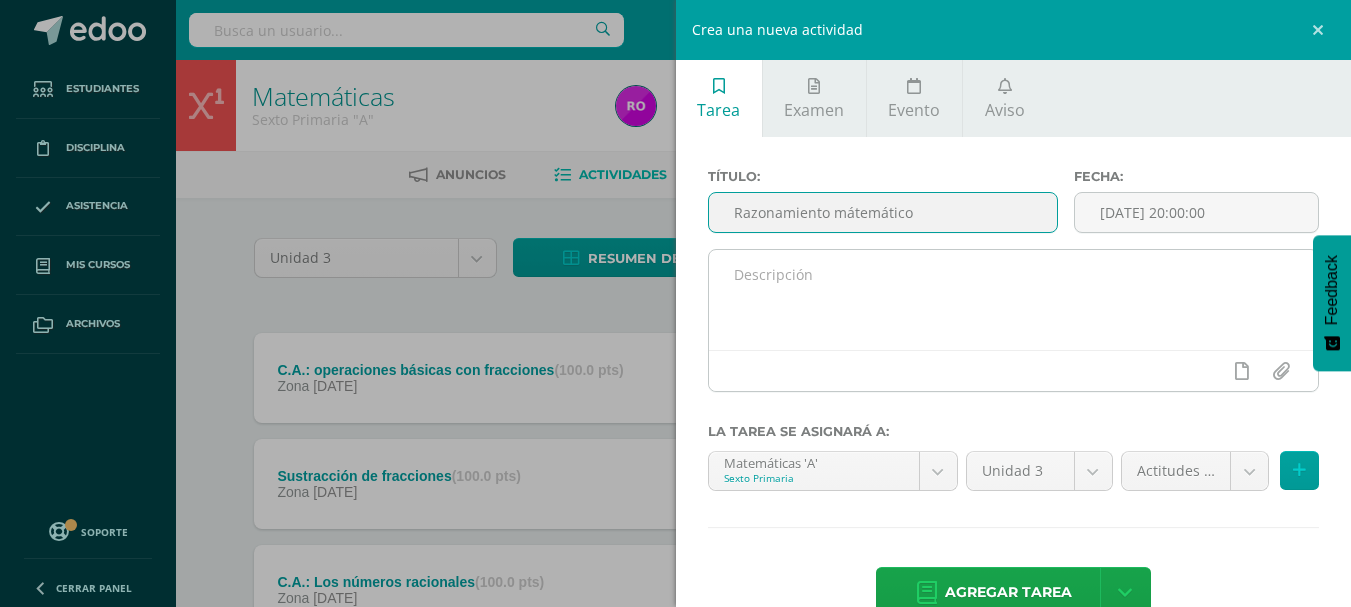 type on "Razonamiento mátemático" 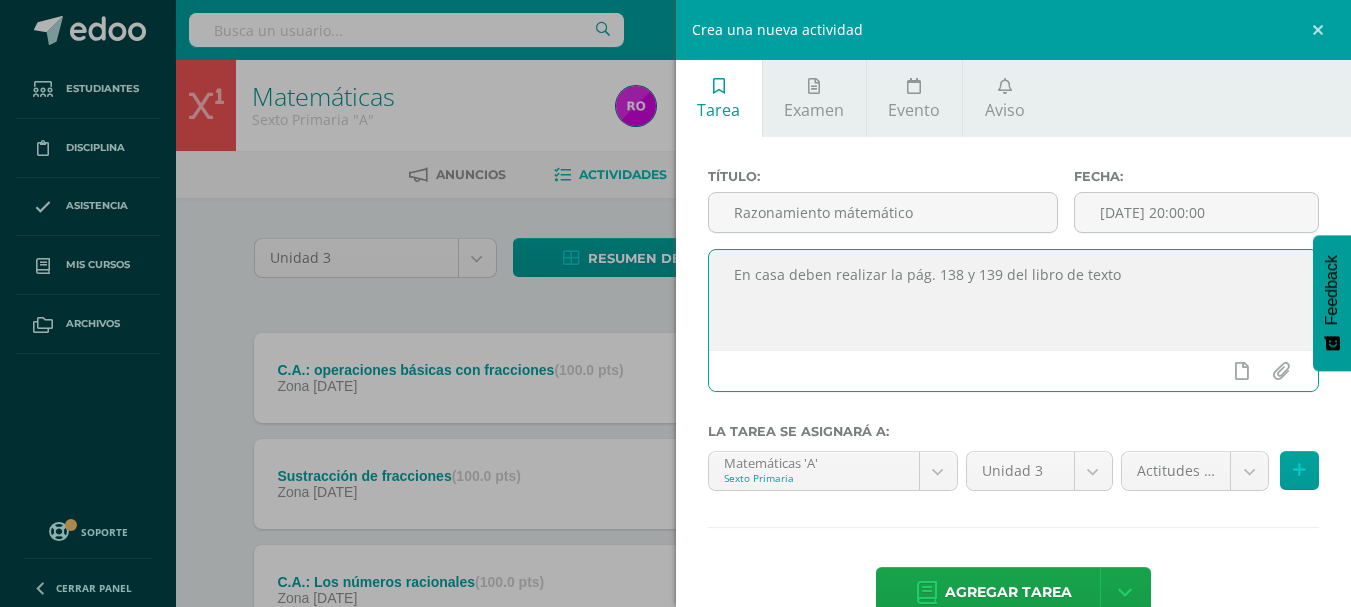 click on "En casa deben realizar la pág. 138 y 139 del libro de texto" at bounding box center (1014, 300) 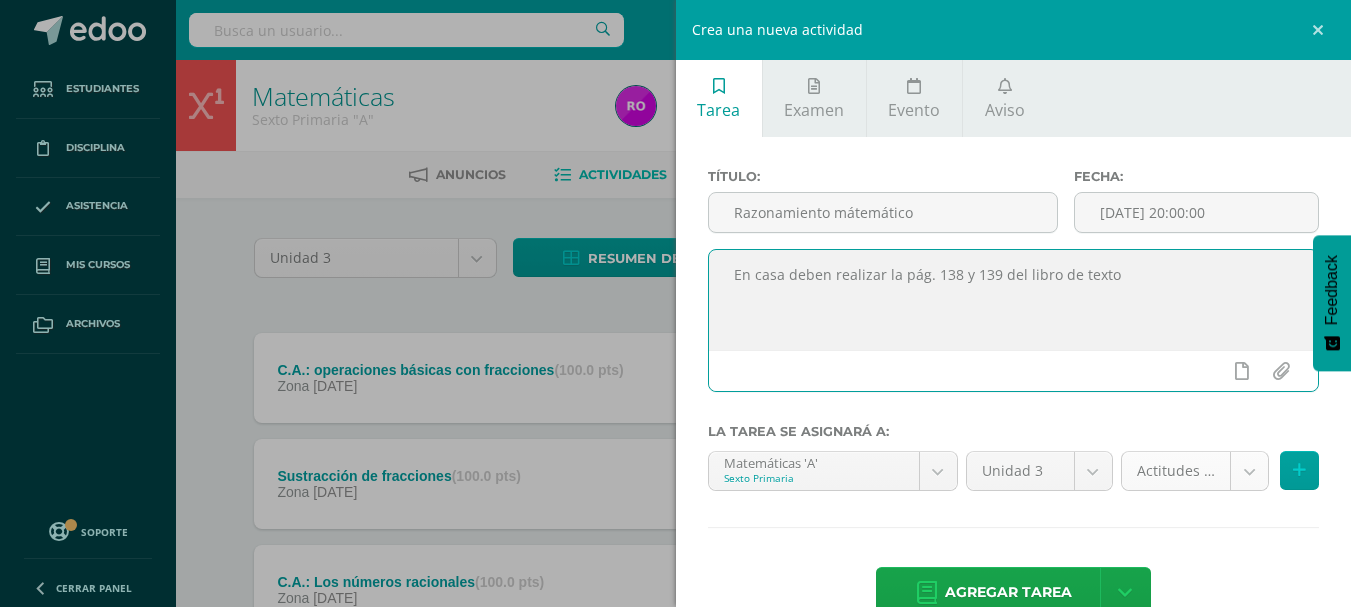 type on "En casa deben realizar la pág. 138 y 139 del libro de texto" 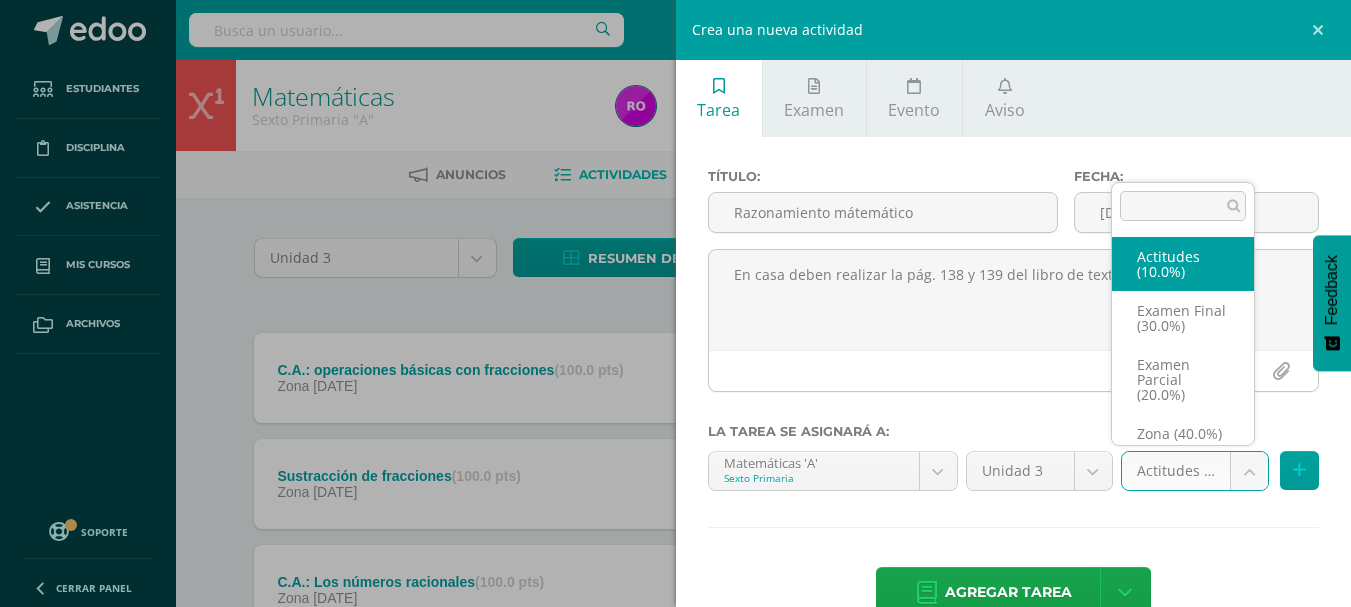 click on "Tarea asignada exitosamente         Estudiantes Disciplina Asistencia Mis cursos Archivos Soporte
Centro de ayuda
Últimas actualizaciones
10+ Cerrar panel
Inglés
Primero
Primaria
"A"
Actividades Estudiantes Planificación Dosificación
Inglés
Segundo
Primaria
"A"
Actividades Estudiantes Planificación Dosificación
Inglés
Tercero
Primaria
"A"
Actividades Estudiantes Planificación Dosificación
Destrezas de Aprendizaje
Actividades Estudiantes Actividades" at bounding box center (675, 751) 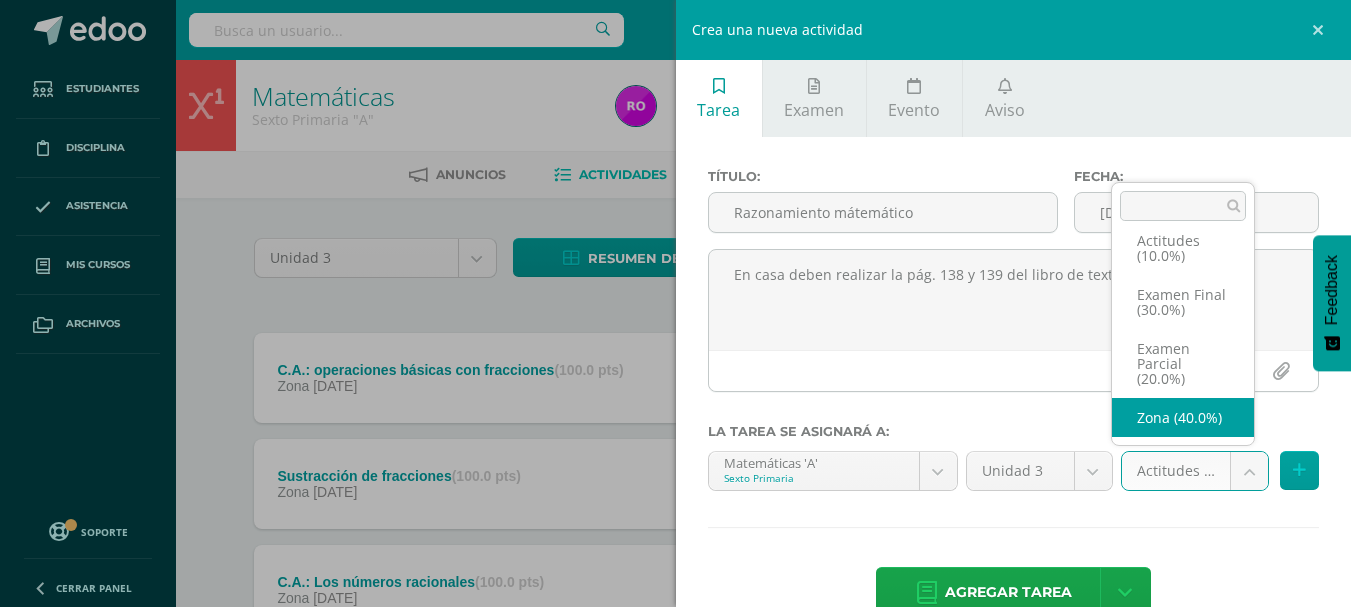 select on "167383" 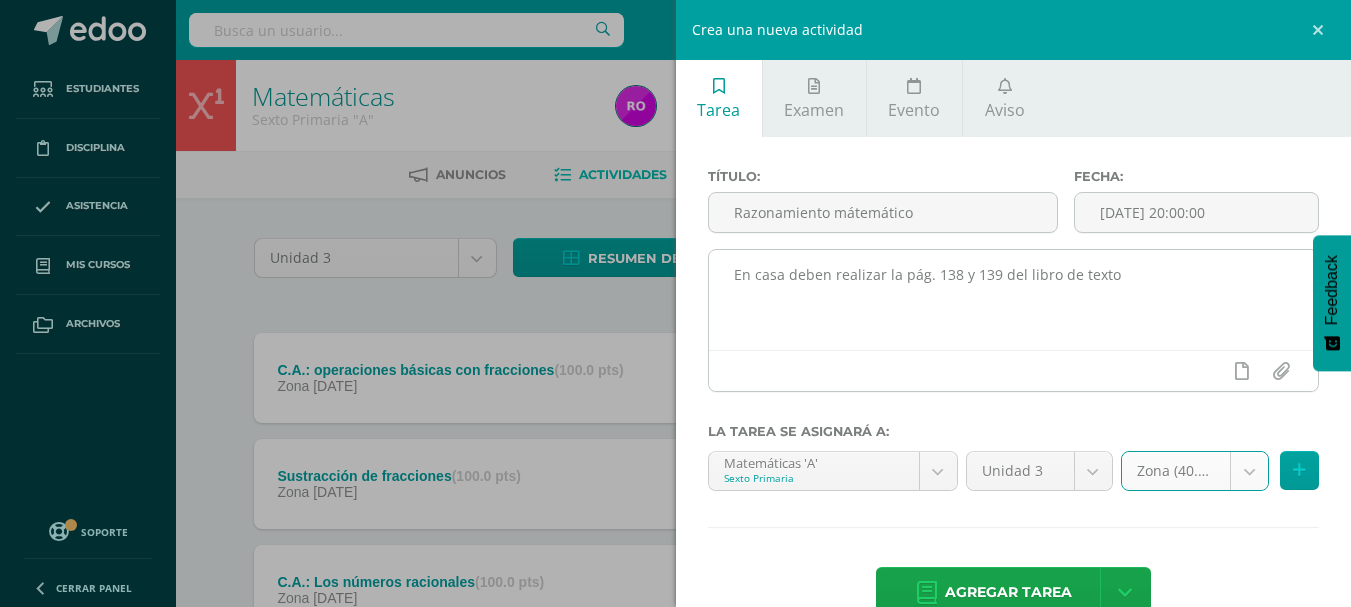 click at bounding box center [1014, 370] 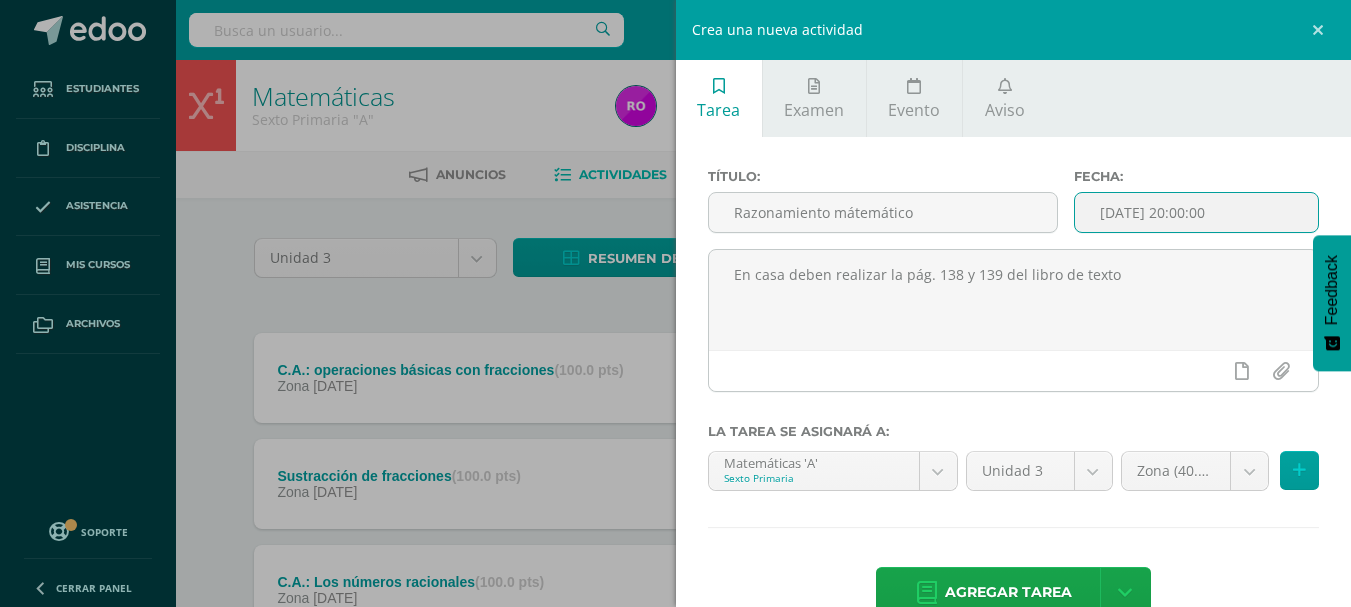 click on "[DATE] 20:00:00" at bounding box center [1196, 212] 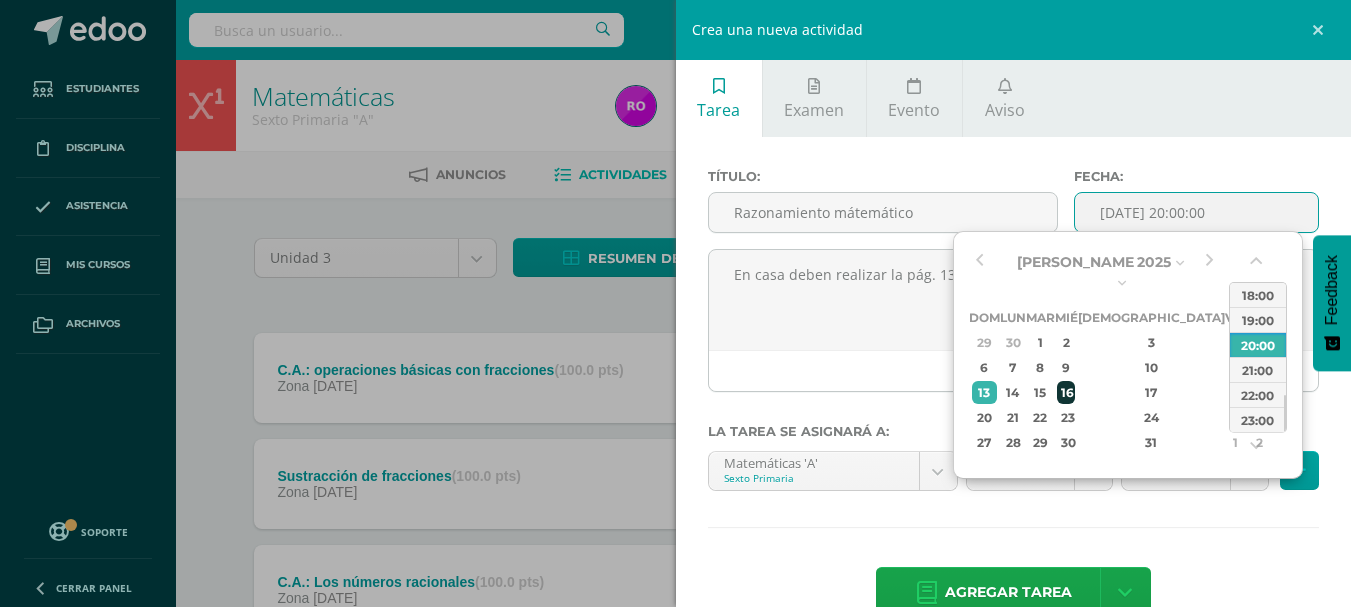 click on "16" at bounding box center (1066, 392) 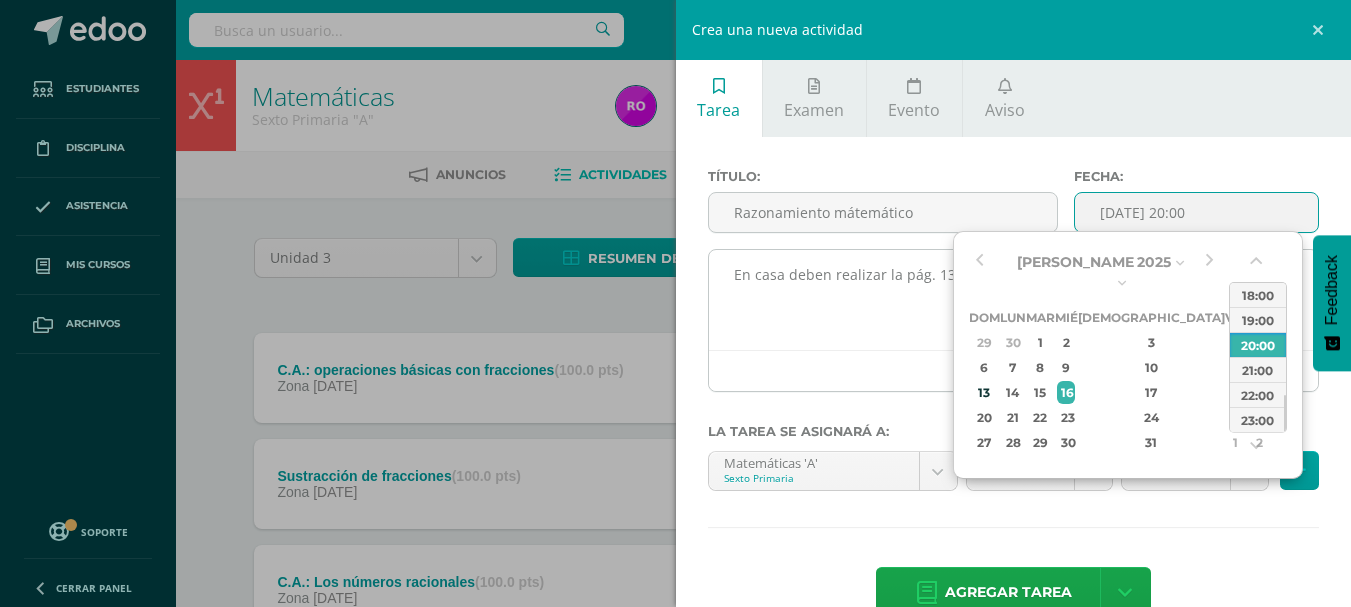 click on "En casa deben realizar la pág. 138 y 139 del libro de texto" at bounding box center (1014, 300) 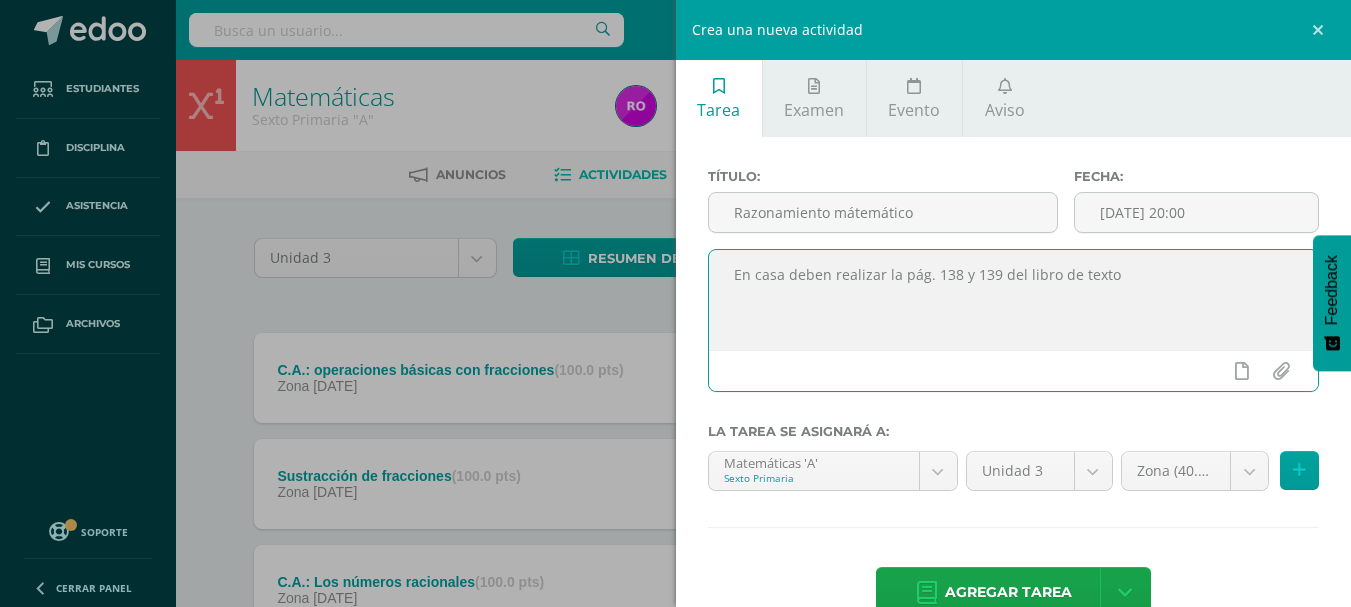 scroll, scrollTop: 47, scrollLeft: 0, axis: vertical 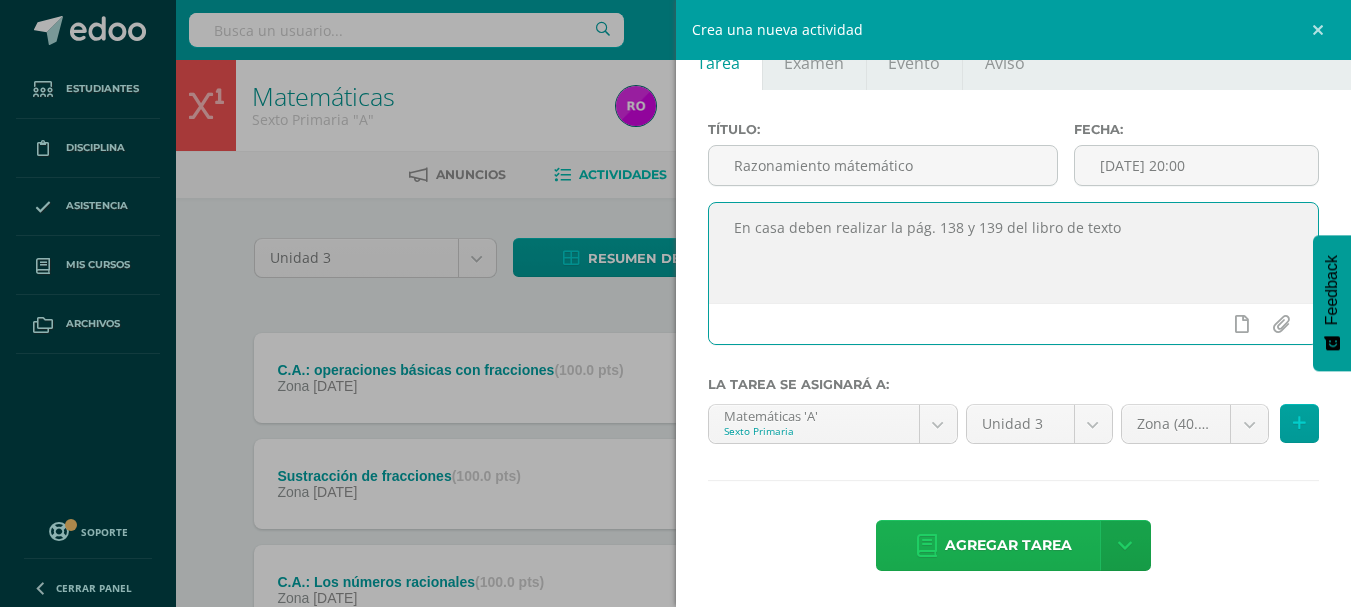 click on "Agregar tarea" at bounding box center (1008, 545) 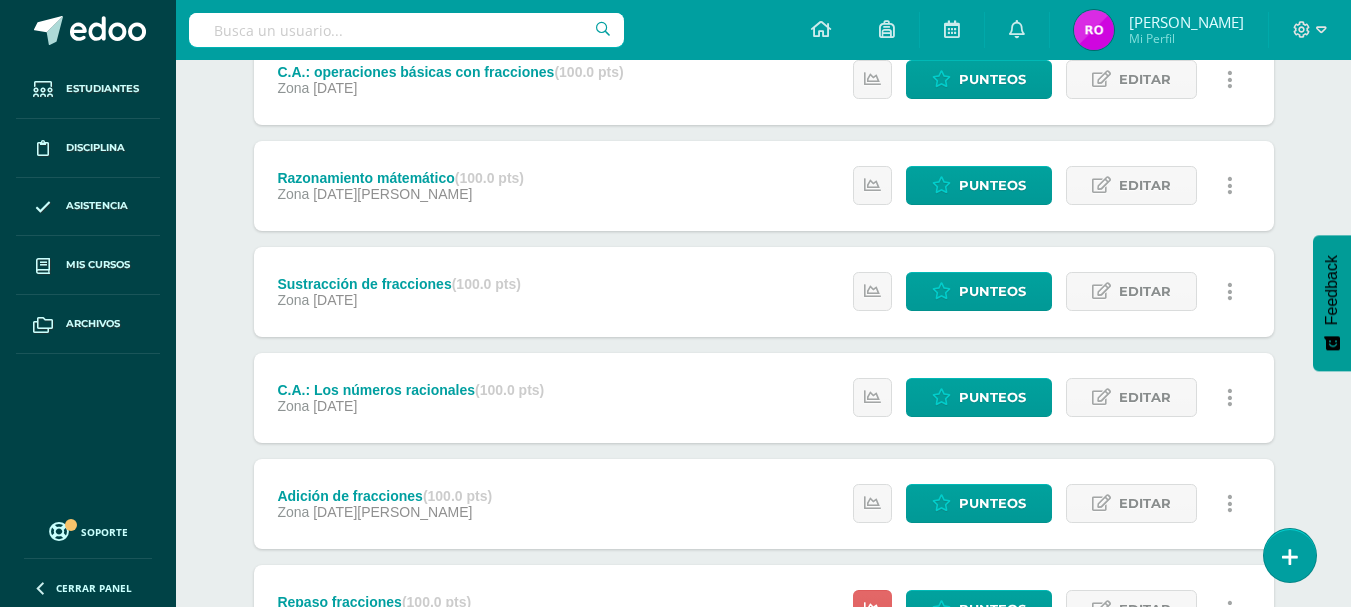 scroll, scrollTop: 300, scrollLeft: 0, axis: vertical 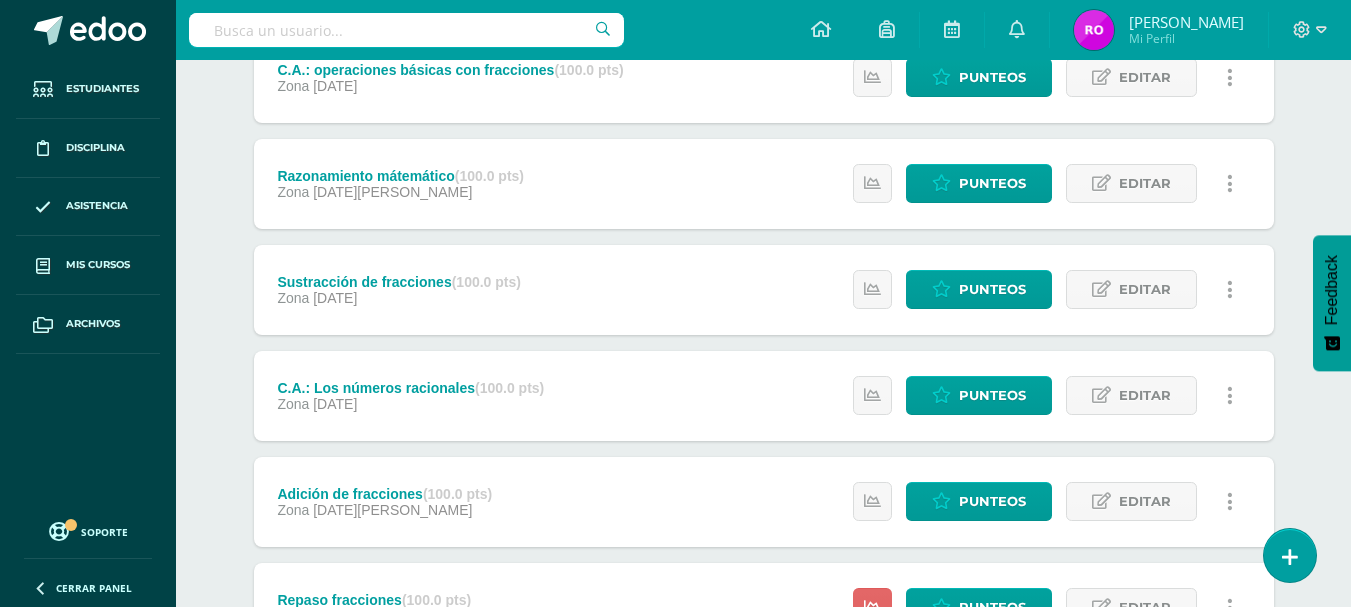 click on "Sustracción de fracciones  (100.0 pts)
Zona
[DATE]
Estatus de Actividad:
19
Estudiantes sin calificar
0
Estudiantes con cero
Media
--
Max
0
Min
0
Punteos
Editar" at bounding box center (764, 290) 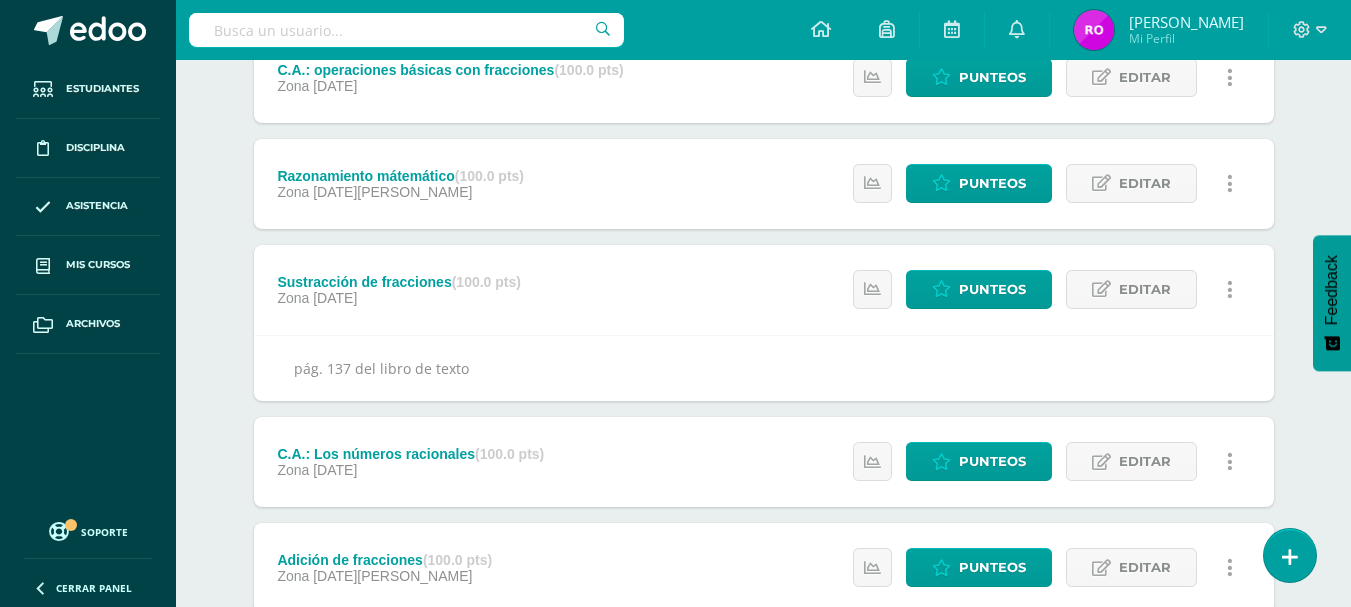 click on "Zona
[DATE]" at bounding box center [410, 470] 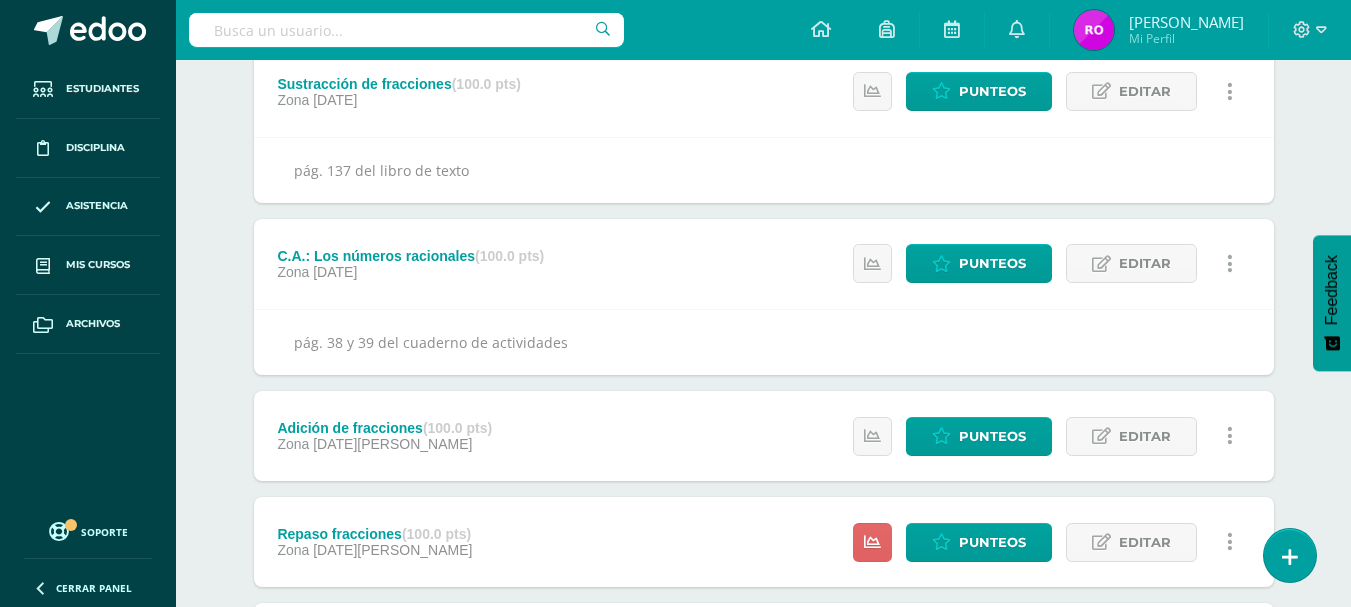 scroll, scrollTop: 500, scrollLeft: 0, axis: vertical 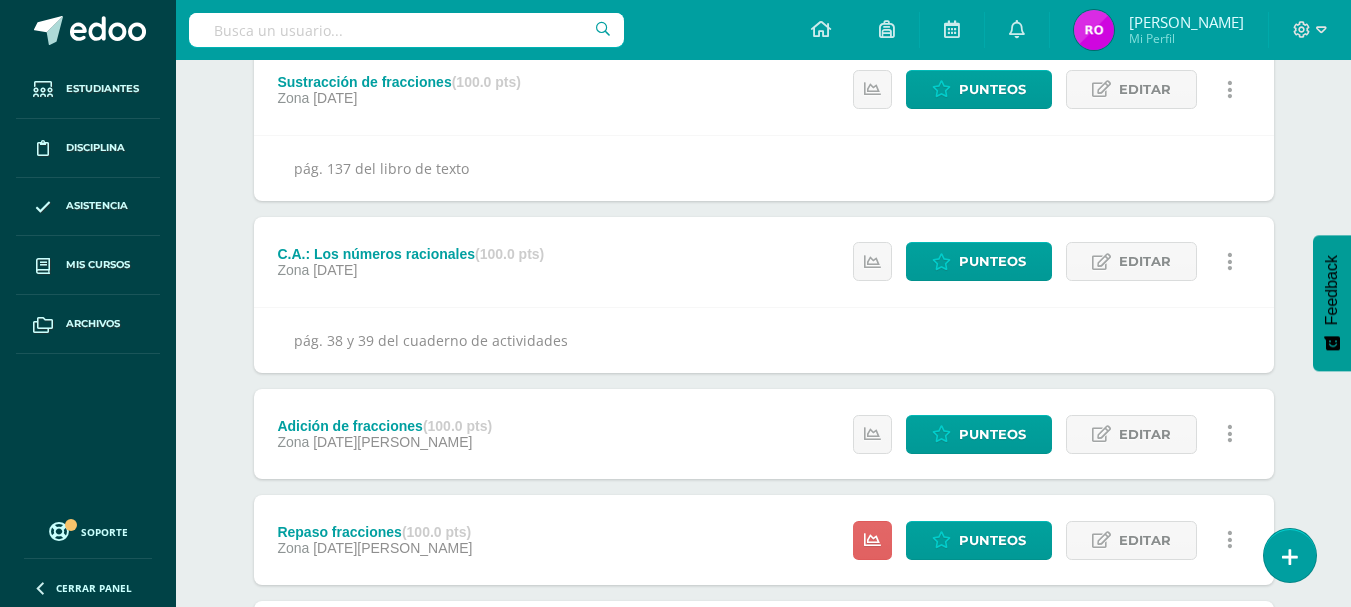 click on "Adición de fracciones  (100.0 pts)
Zona
[DATE][PERSON_NAME]
Estatus de Actividad:
19
Estudiantes sin calificar
0
Estudiantes con cero
Media
--
Max
0
Min
0
Punteos
Editar" at bounding box center [764, 434] 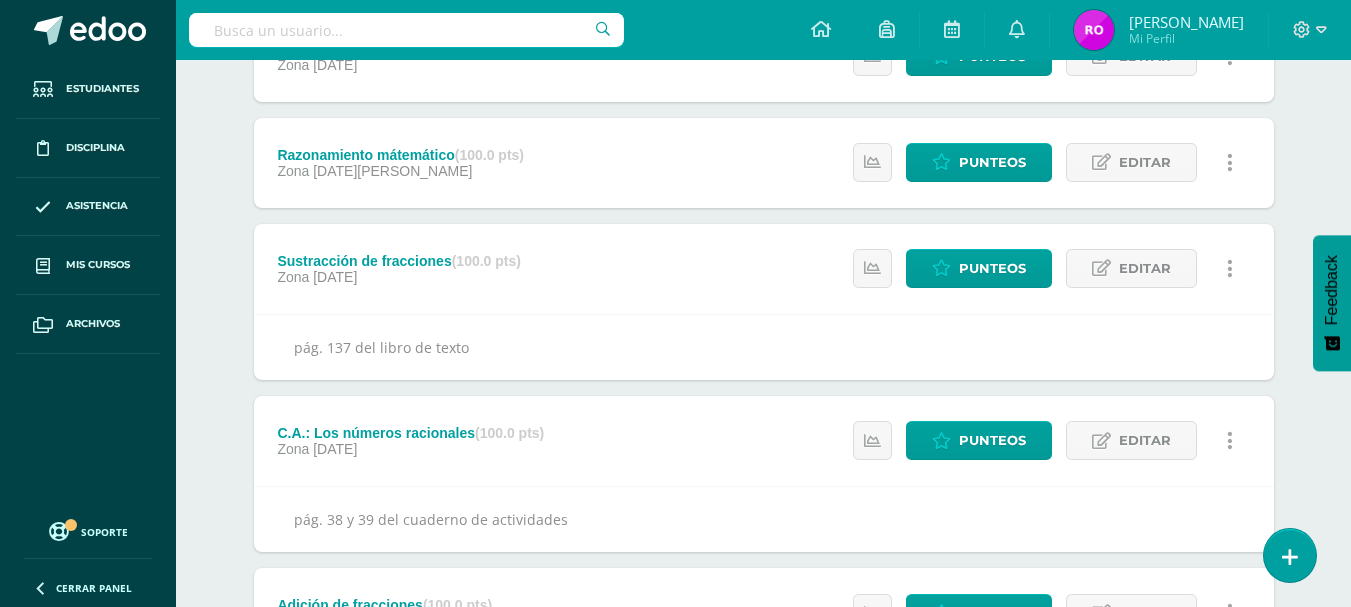 scroll, scrollTop: 300, scrollLeft: 0, axis: vertical 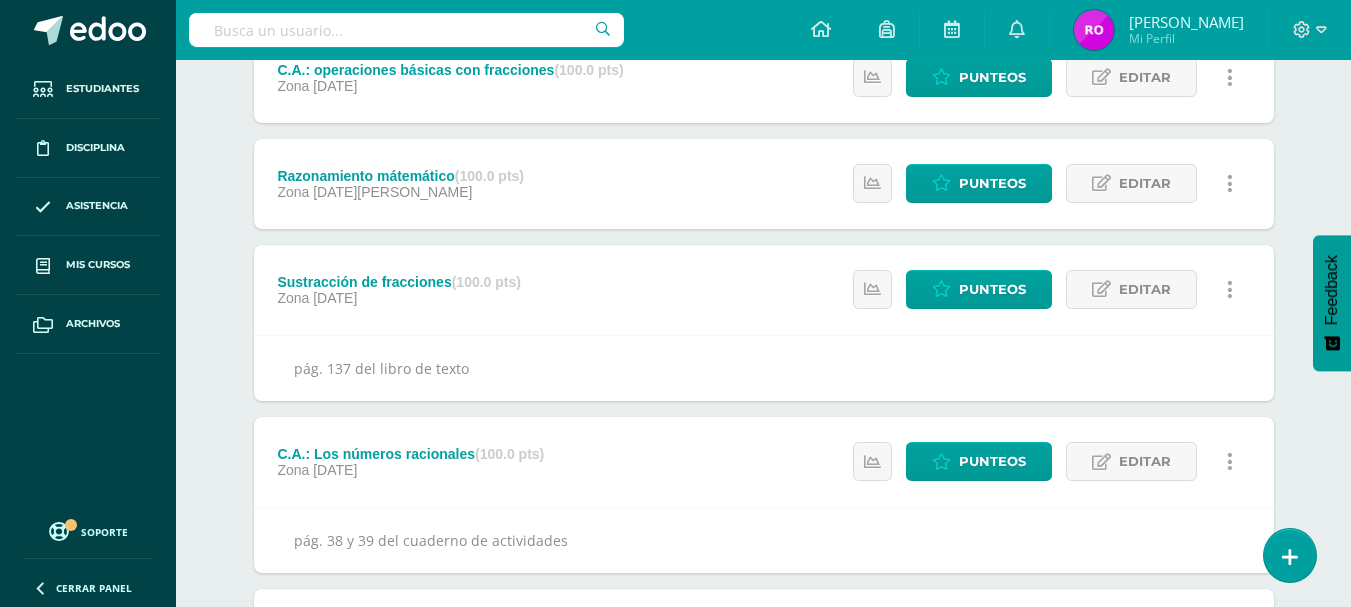 click on "Sustracción de fracciones  (100.0 pts)
Zona
[DATE]
Estatus de Actividad:
19
Estudiantes sin calificar
0
Estudiantes con cero
Media
--
Max
0
Min
0
Punteos
Editar" at bounding box center (764, 290) 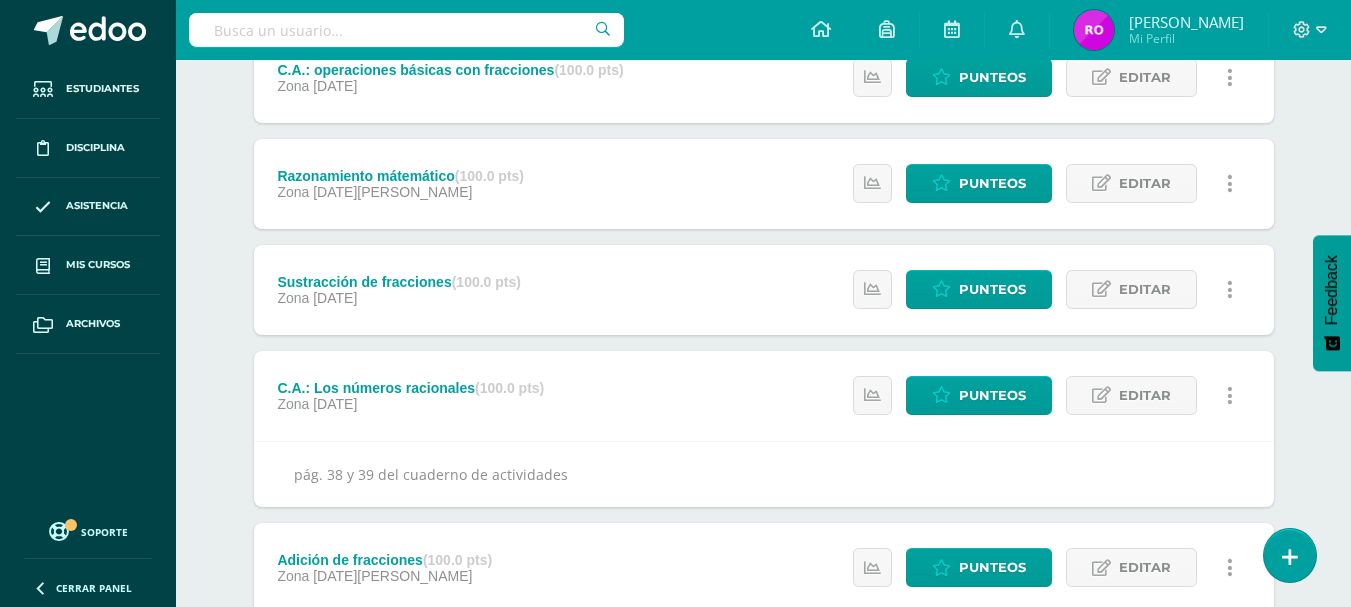 click on "Sustracción de fracciones  (100.0 pts)
Zona
[DATE]
Estatus de Actividad:
19
Estudiantes sin calificar
0
Estudiantes con cero
Media
--
Max
0
Min
0
Punteos
Editar" at bounding box center (764, 290) 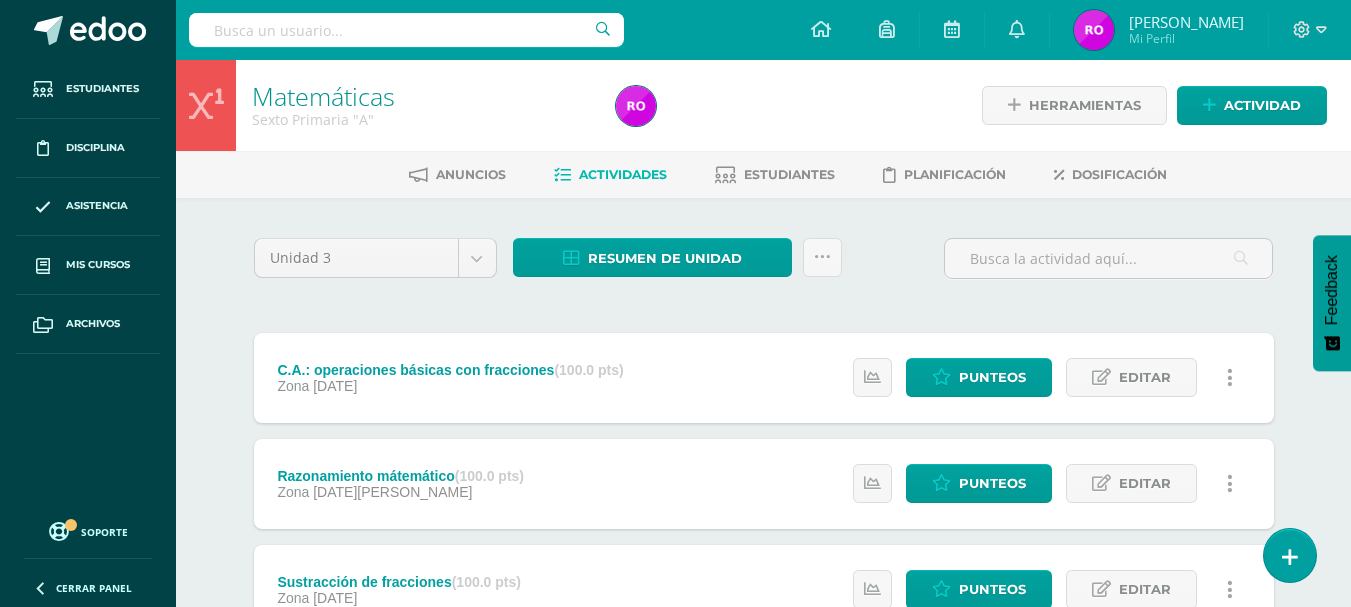 scroll, scrollTop: 100, scrollLeft: 0, axis: vertical 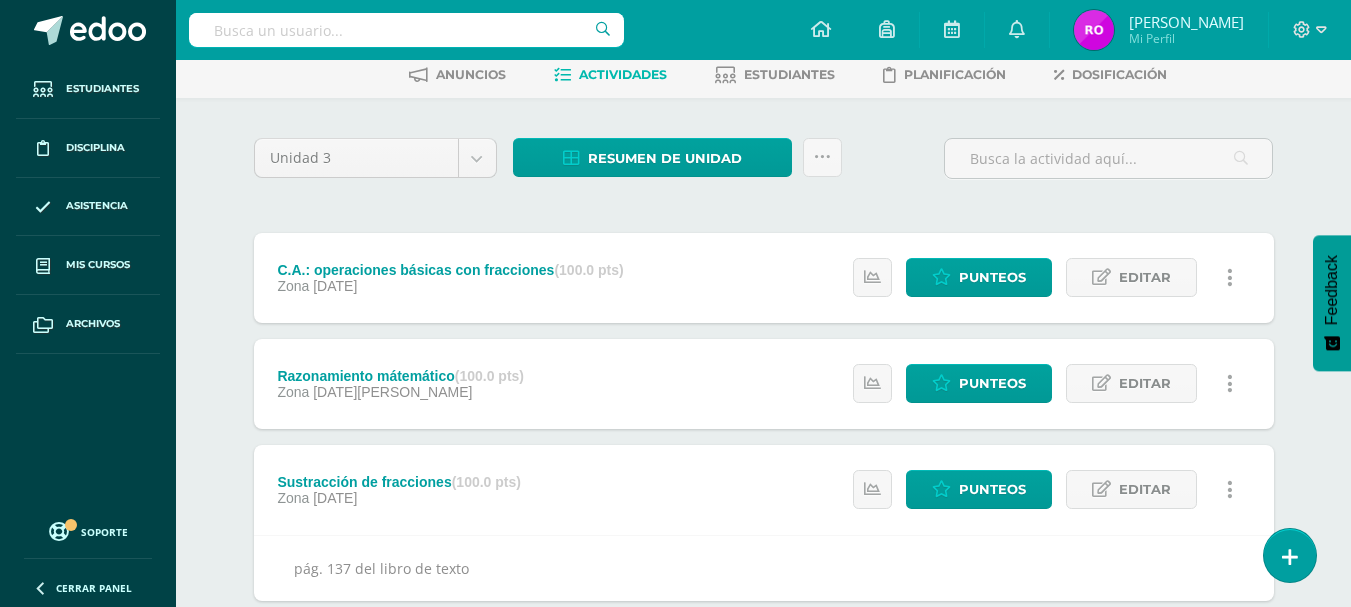 click on "Razonamiento mátemático  (100.0 pts)
Zona
[DATE]
Estatus de Actividad:
19
Estudiantes sin calificar
0
Estudiantes con cero
Media
--
Max
0
Min
0
Punteos
Editar" at bounding box center [764, 384] 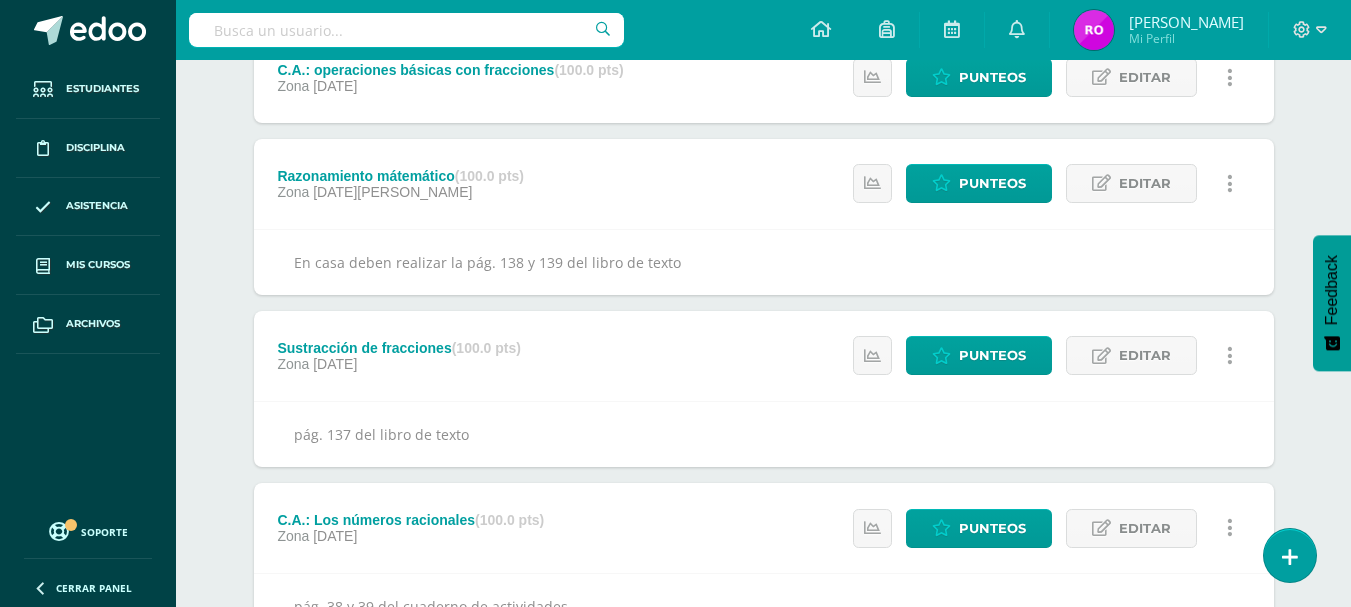 click on "Sustracción de fracciones  (100.0 pts)
Zona
[DATE]
Estatus de Actividad:
19
Estudiantes sin calificar
0
Estudiantes con cero
Media
--
Max
0
Min
0
Punteos
Editar" at bounding box center (764, 356) 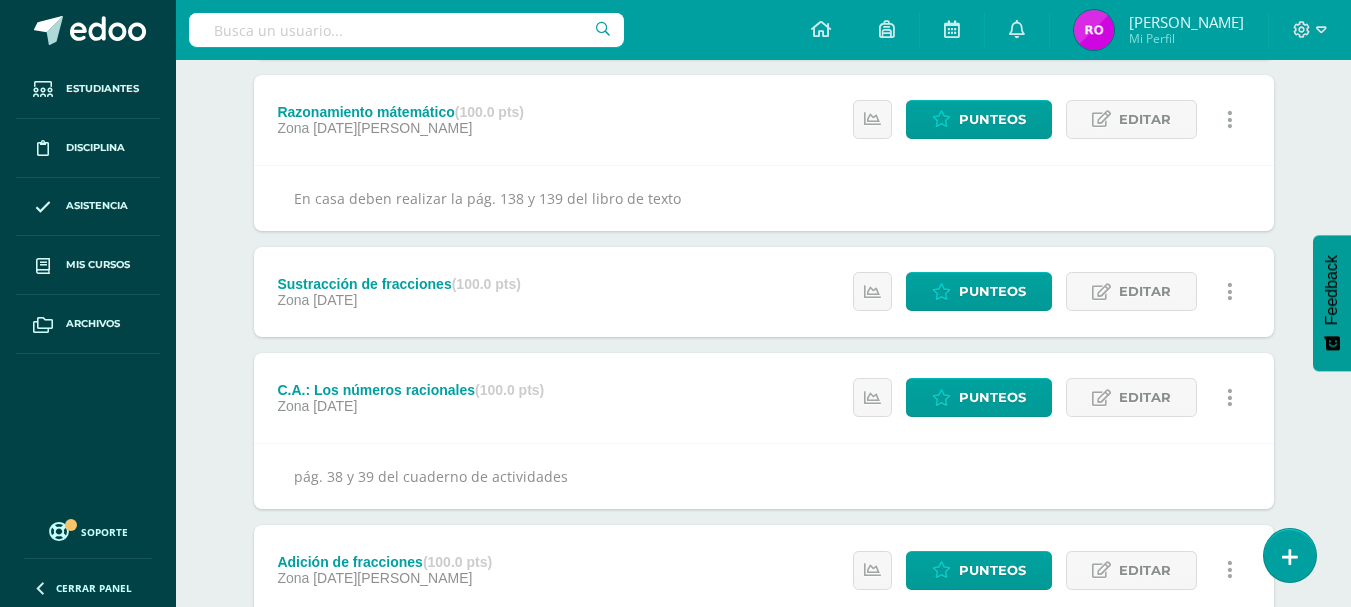 scroll, scrollTop: 400, scrollLeft: 0, axis: vertical 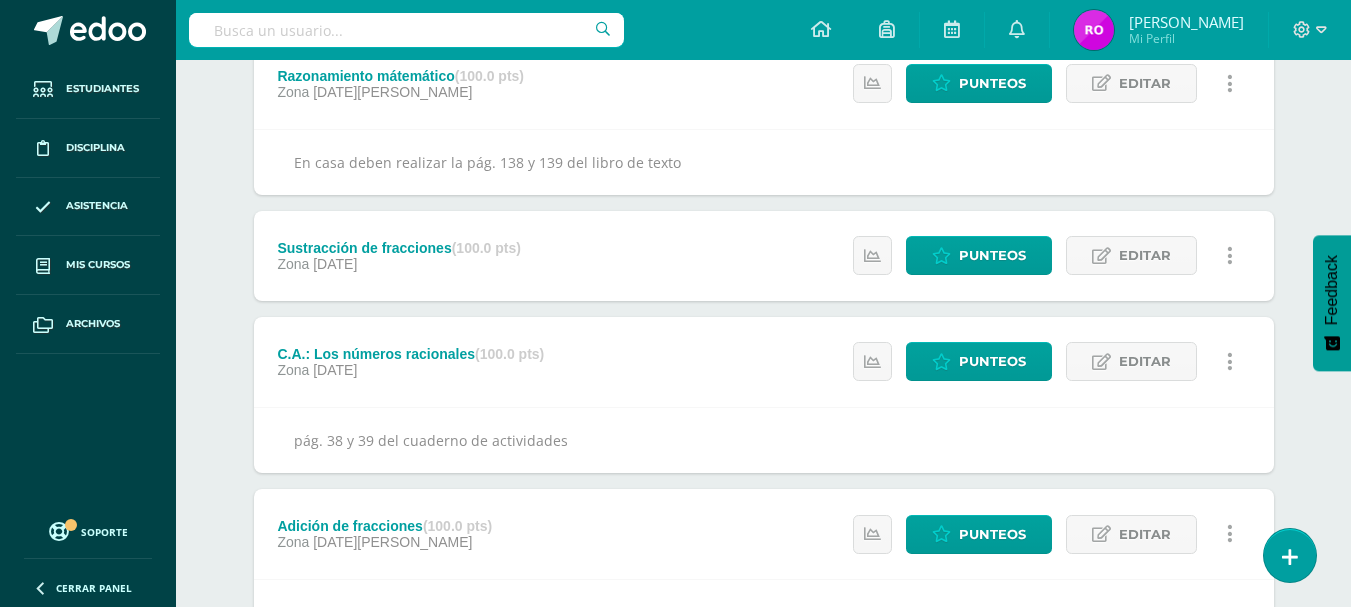click on "pág. 38 y 39 del cuaderno de actividades" at bounding box center (764, 440) 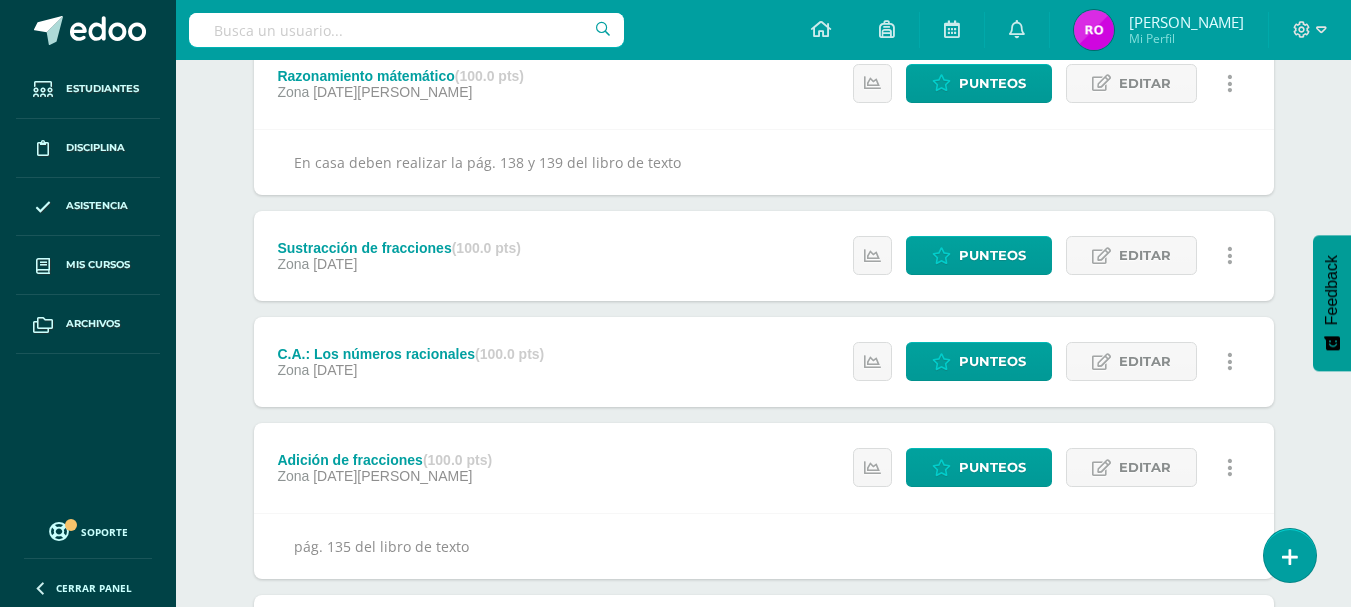 click on "C.A.: Los números racionales  (100.0 pts)
Zona
[DATE]
Estatus de Actividad:
19
Estudiantes sin calificar
0
Estudiantes con cero
Media
--
Max
0
Min
0
Punteos
Editar" at bounding box center [764, 362] 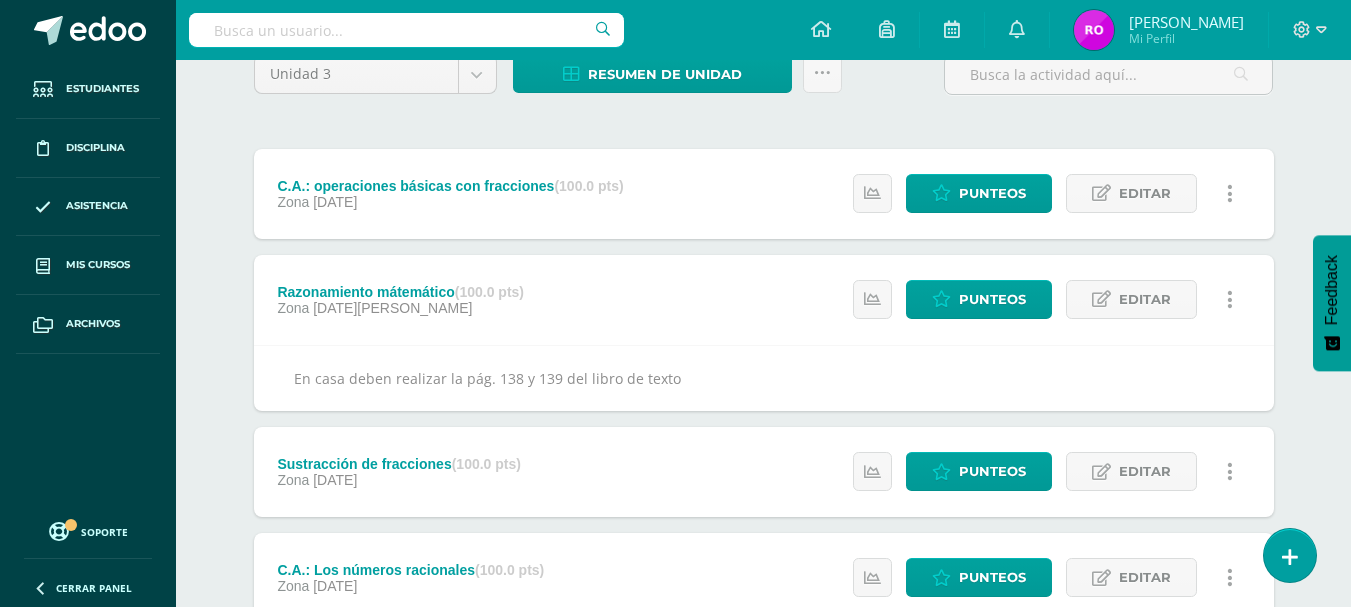 scroll, scrollTop: 100, scrollLeft: 0, axis: vertical 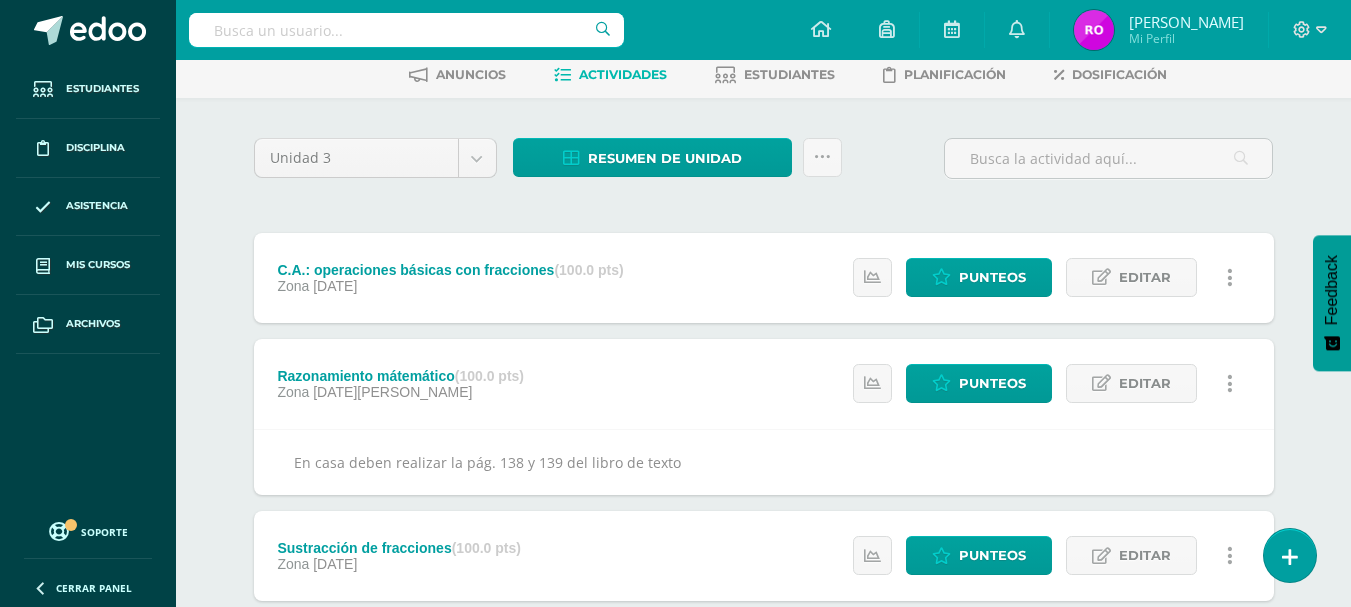 click on "(100.0 pts)" at bounding box center (588, 270) 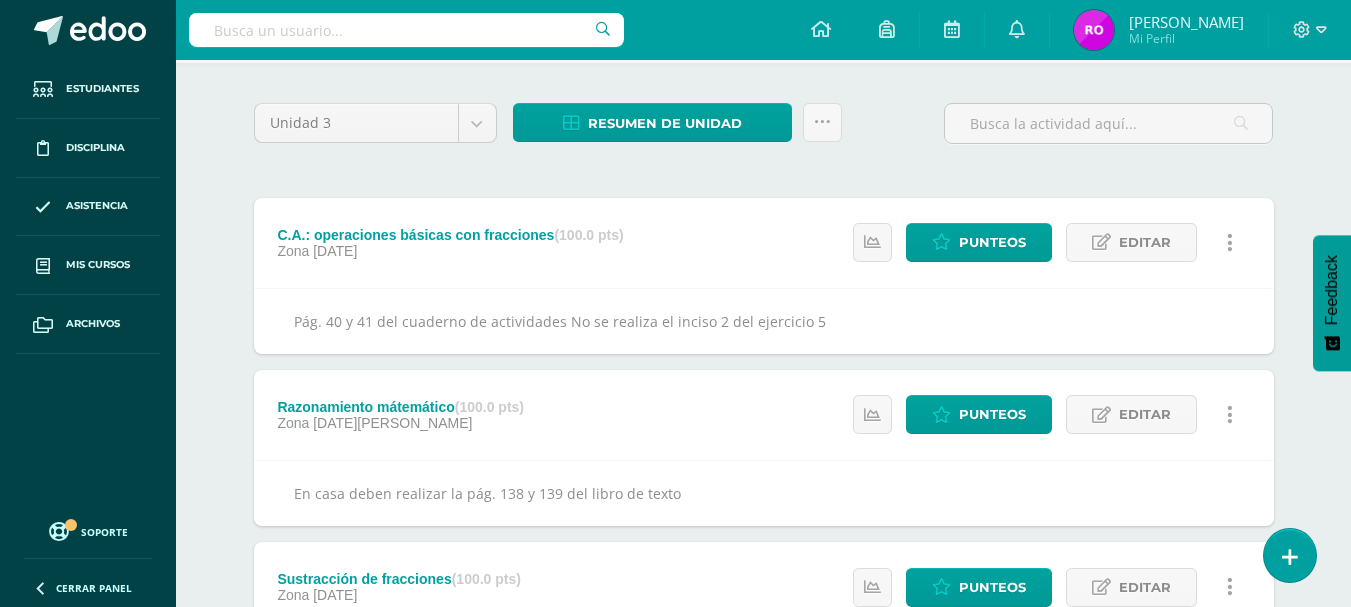 scroll, scrollTop: 100, scrollLeft: 0, axis: vertical 